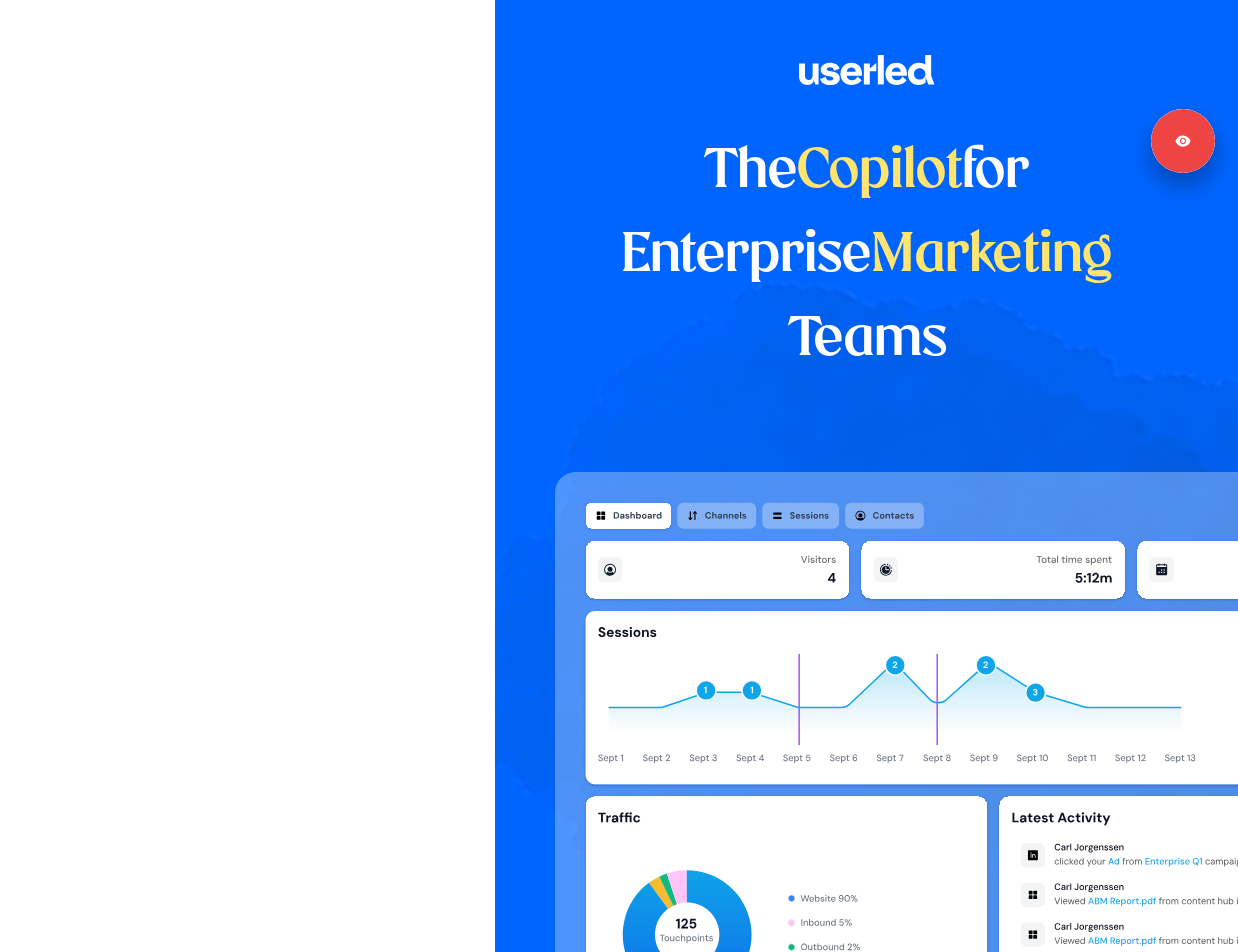 scroll, scrollTop: 0, scrollLeft: 0, axis: both 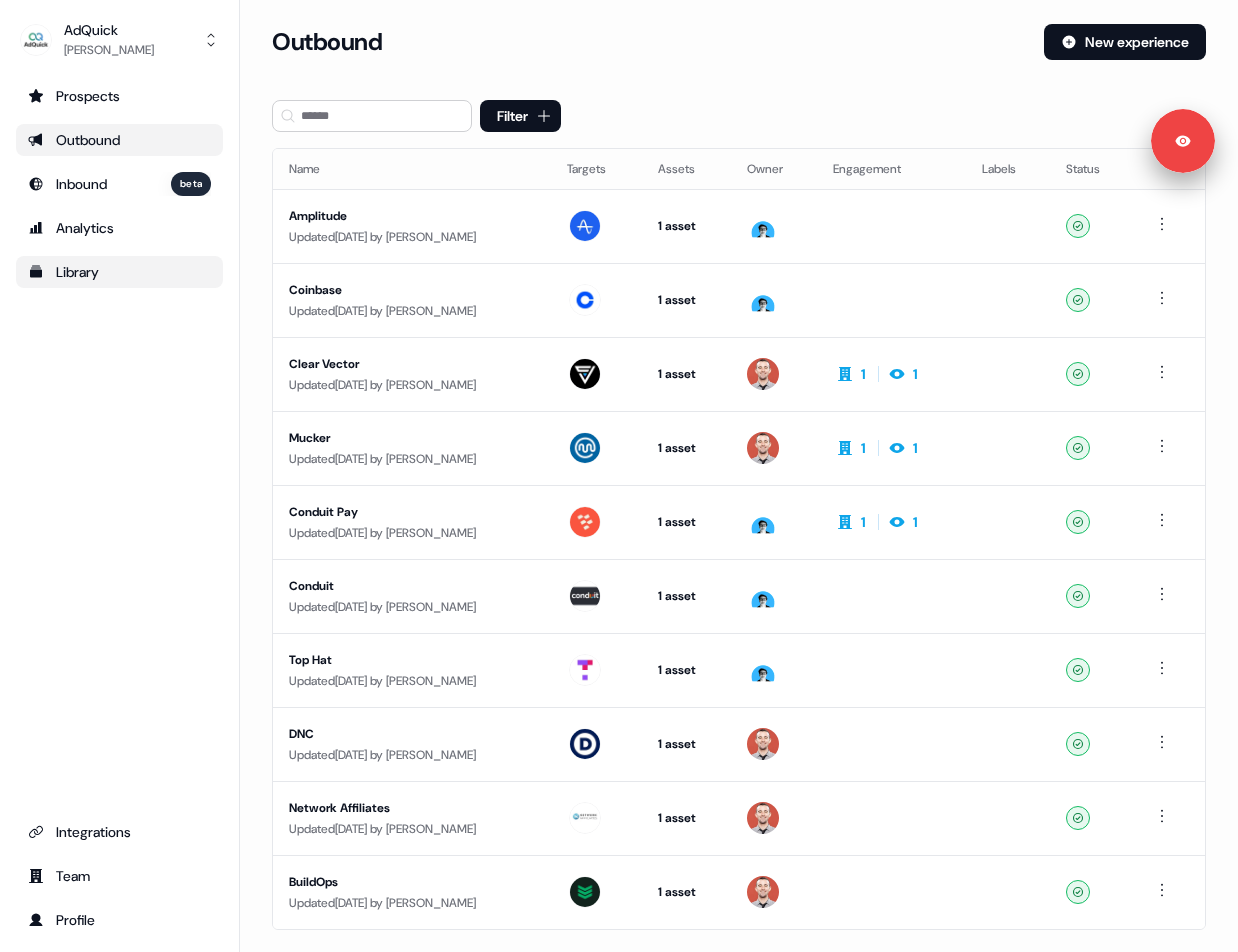click on "Library" at bounding box center [119, 272] 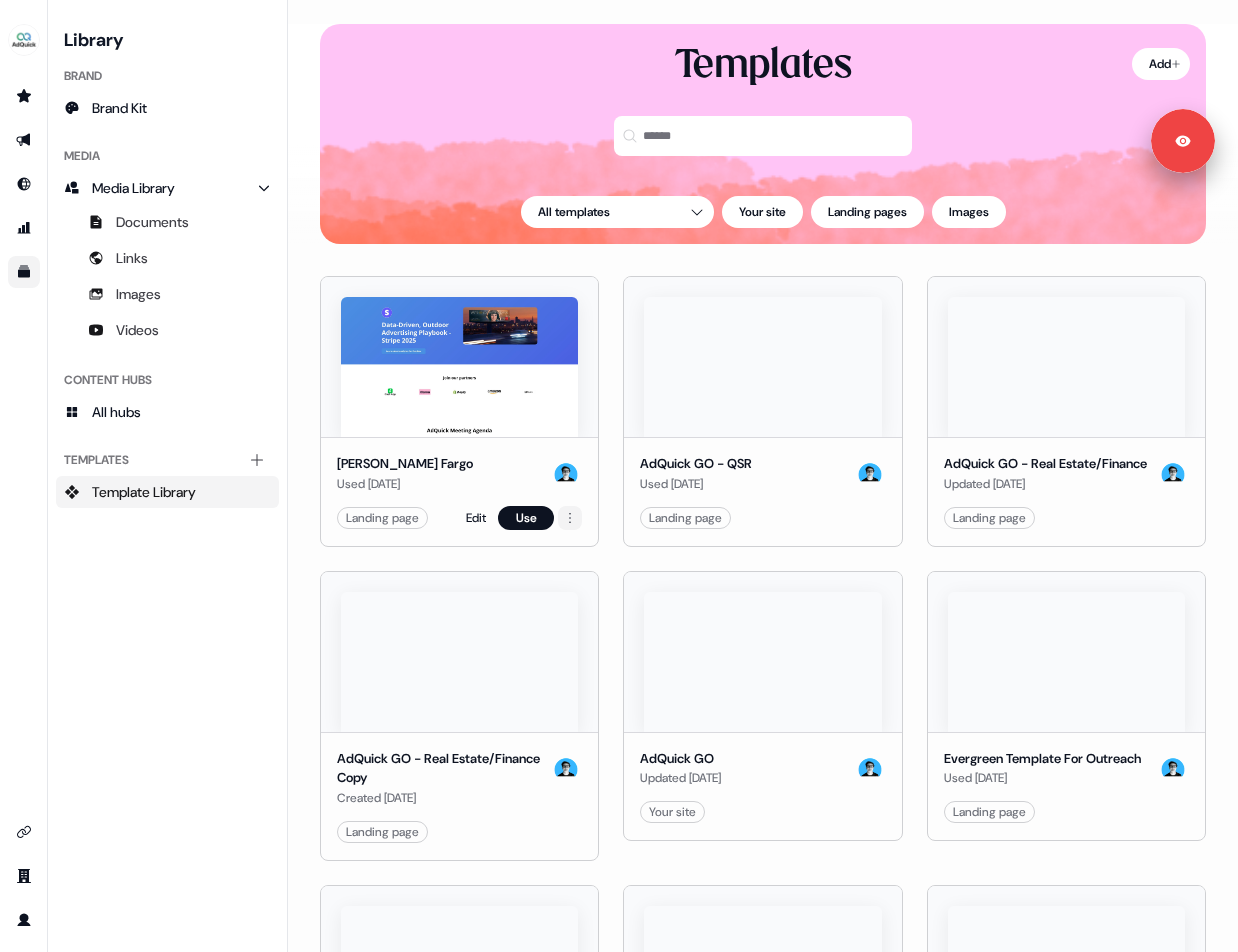 click on "Signed in as Marc Welsh Sign out For the best experience switch devices to a bigger screen. Go to Userled.io   Library Brand Brand Kit Media Media Library Documents Links Images Videos Content Hubs All hubs Templates   Add collection Template Library Loading... Add Templates All   templates Your site Landing pages Images Wells Fargo  Used 6 days ago Landing page Edit Use AdQuick GO - QSR Used 20 days ago Landing page Edit Use AdQuick GO - Real Estate/Finance Updated 2 months ago Landing page Edit Use AdQuick GO - Real Estate/Finance Copy Created 2 months ago Landing page Edit Use AdQuick GO Updated 2 months ago Your site Edit Use Evergreen Template For Outreach Used 4 months ago Landing page Edit Use Evergreen 2.0 Used 4 months ago Landing page Edit Use Beauty  Used 4 months ago Landing page Edit Use Evergreen 2.0 Created 5 months ago Landing page Edit Use Evergreen + Creatives  Used 5 months ago Landing page Edit Use Evergeeen + Creative Examples Template Used 5 months ago Landing page Edit Use Landing page" at bounding box center (619, 476) 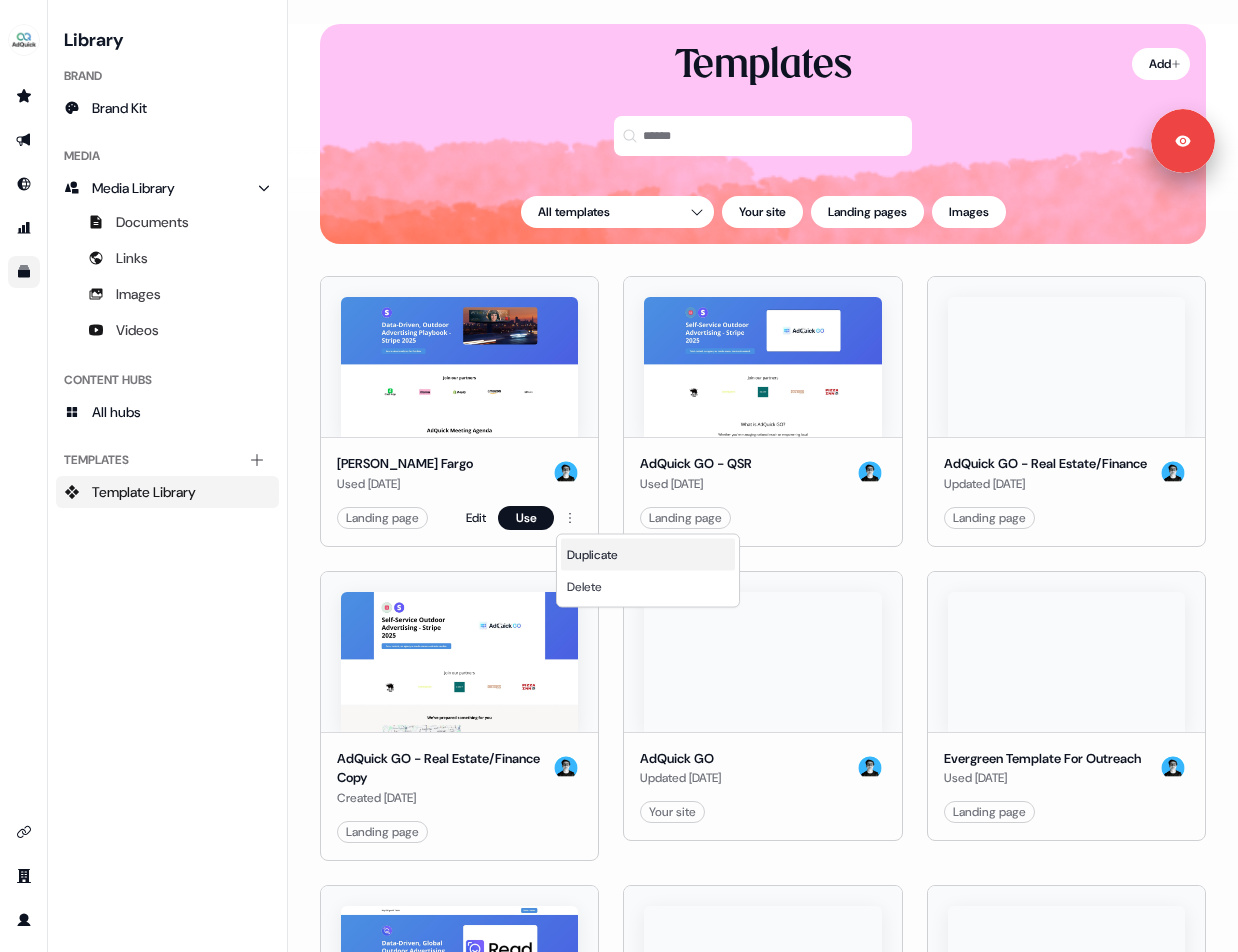 click on "Duplicate" at bounding box center [592, 555] 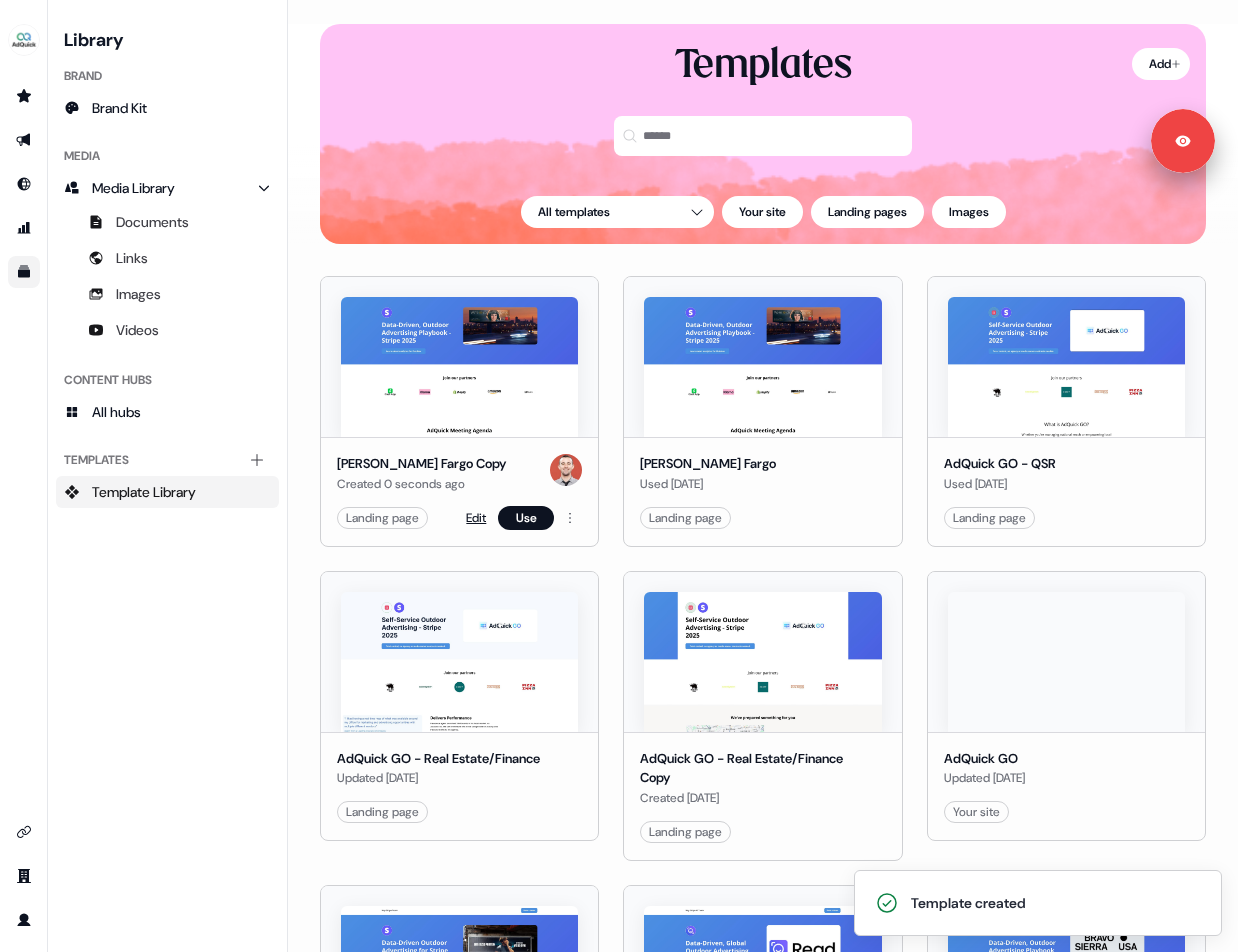 click on "Edit" at bounding box center [476, 518] 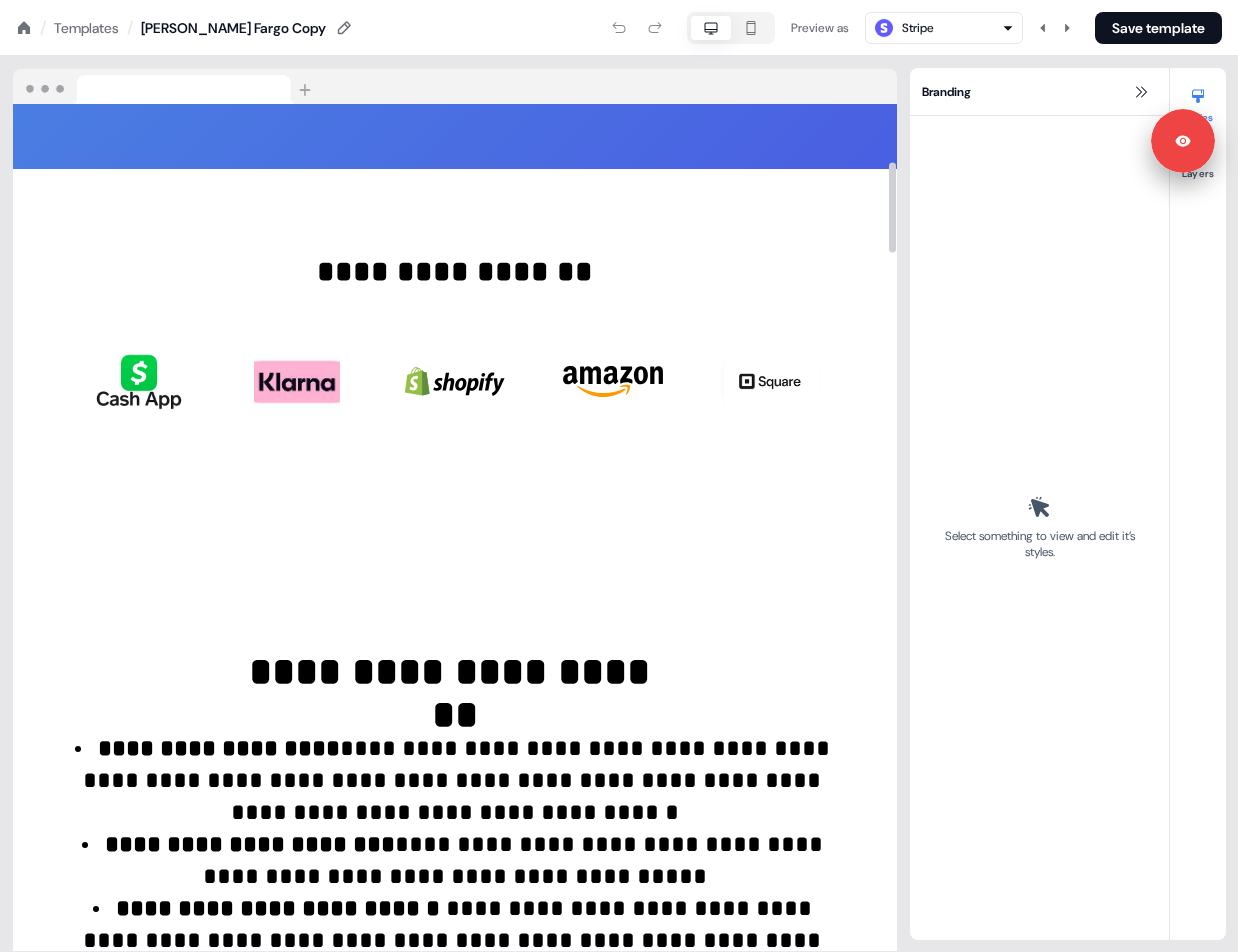 scroll, scrollTop: 599, scrollLeft: 0, axis: vertical 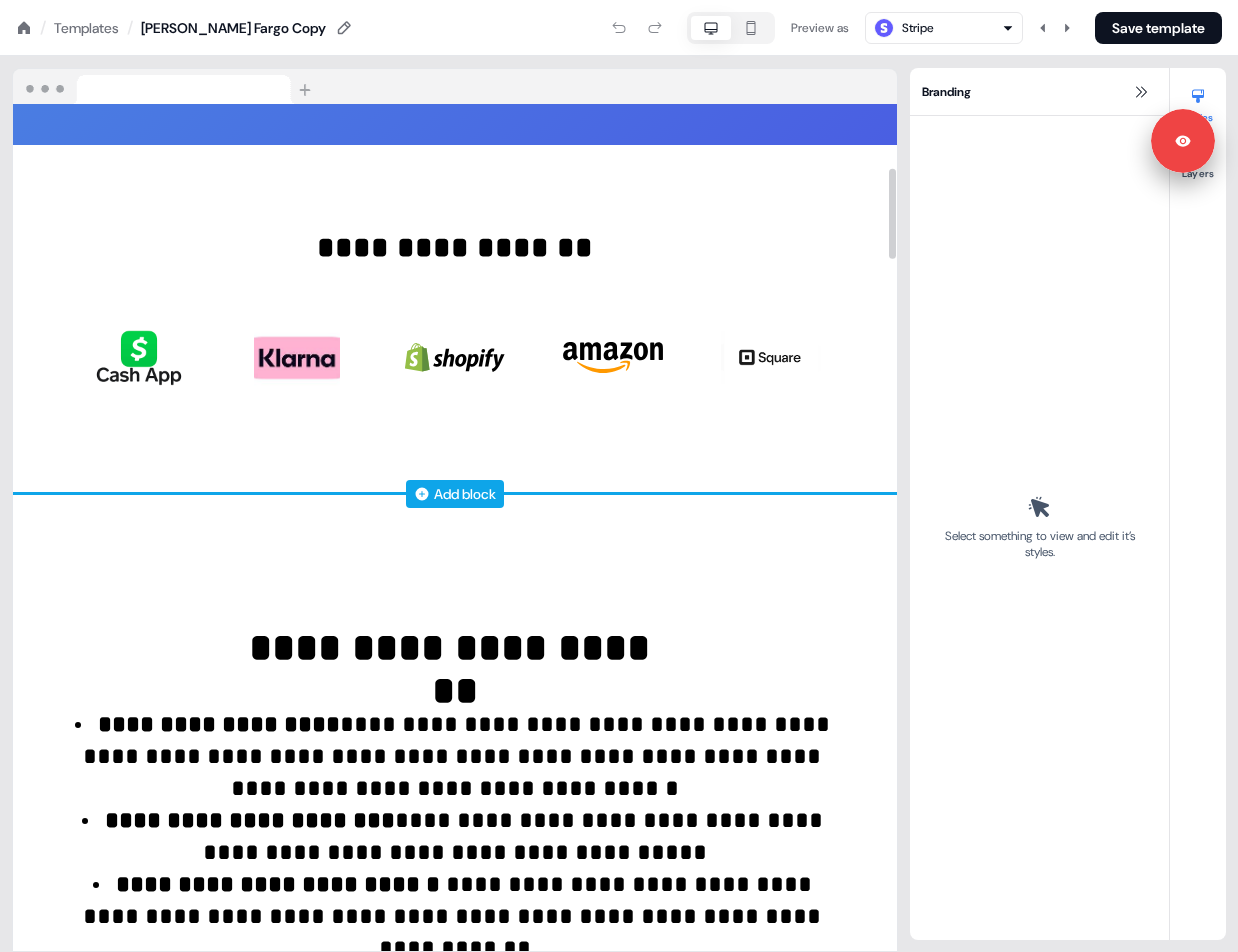 click on "Add block" at bounding box center (465, 494) 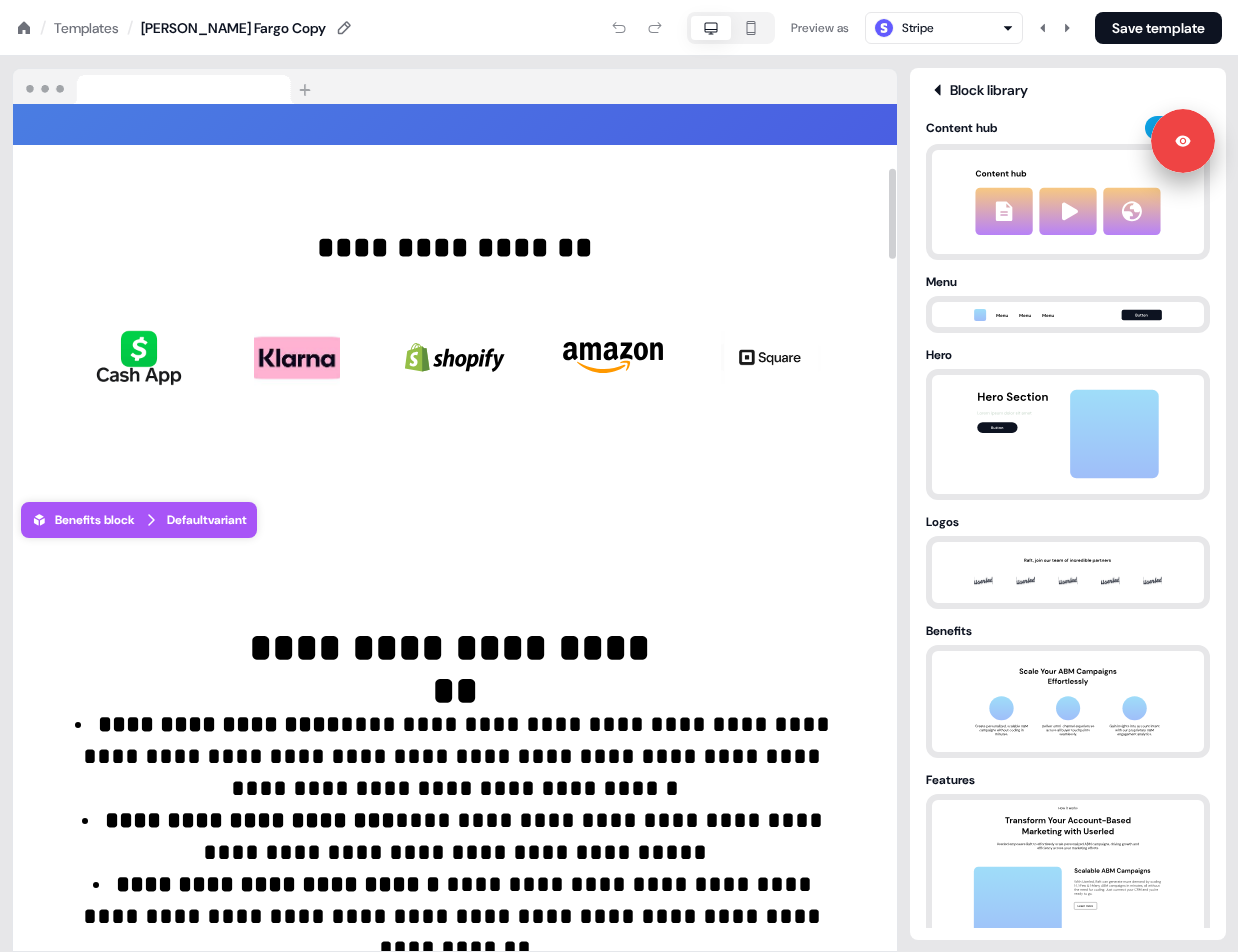 click on "**********" at bounding box center [455, 1906] 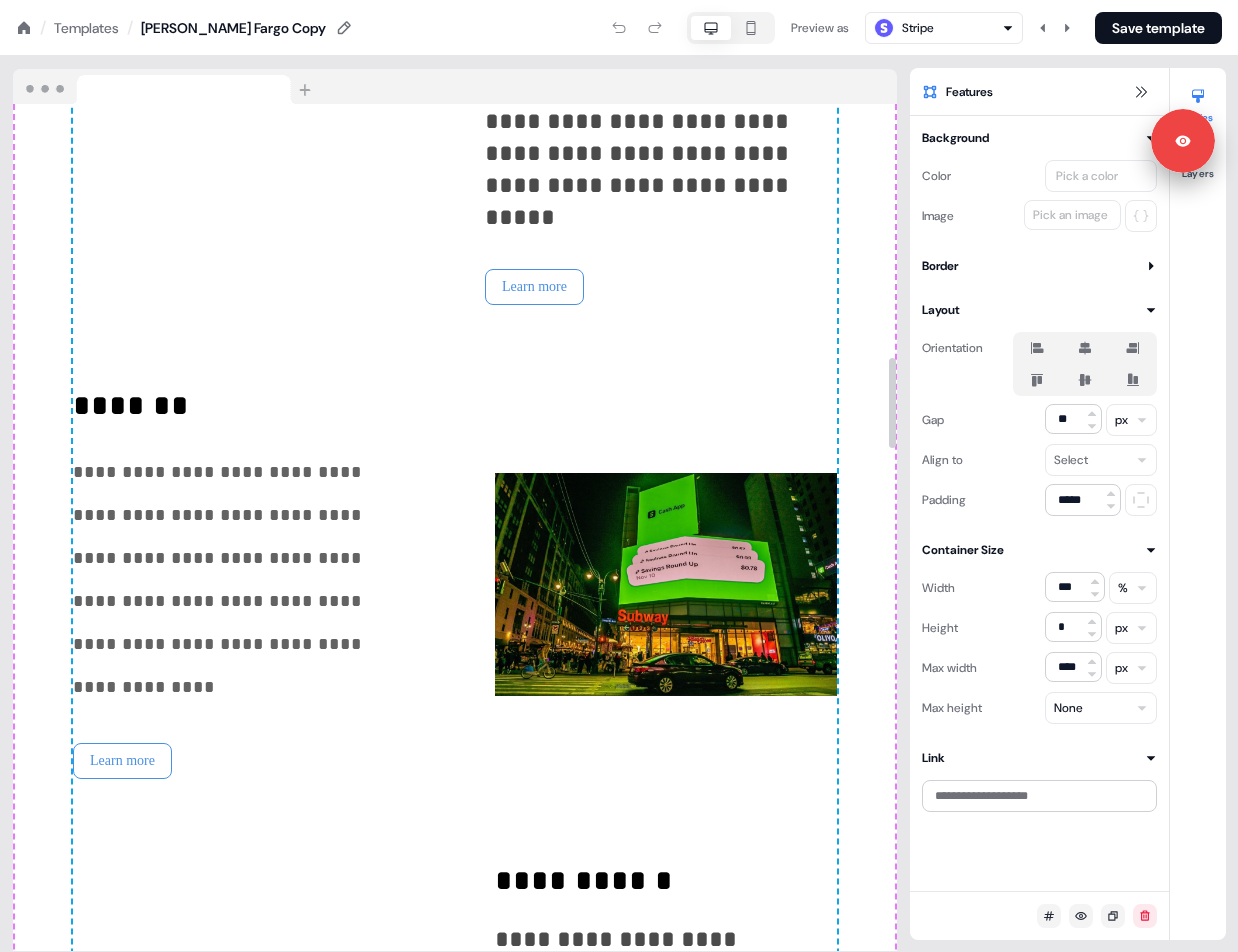 scroll, scrollTop: 2375, scrollLeft: 0, axis: vertical 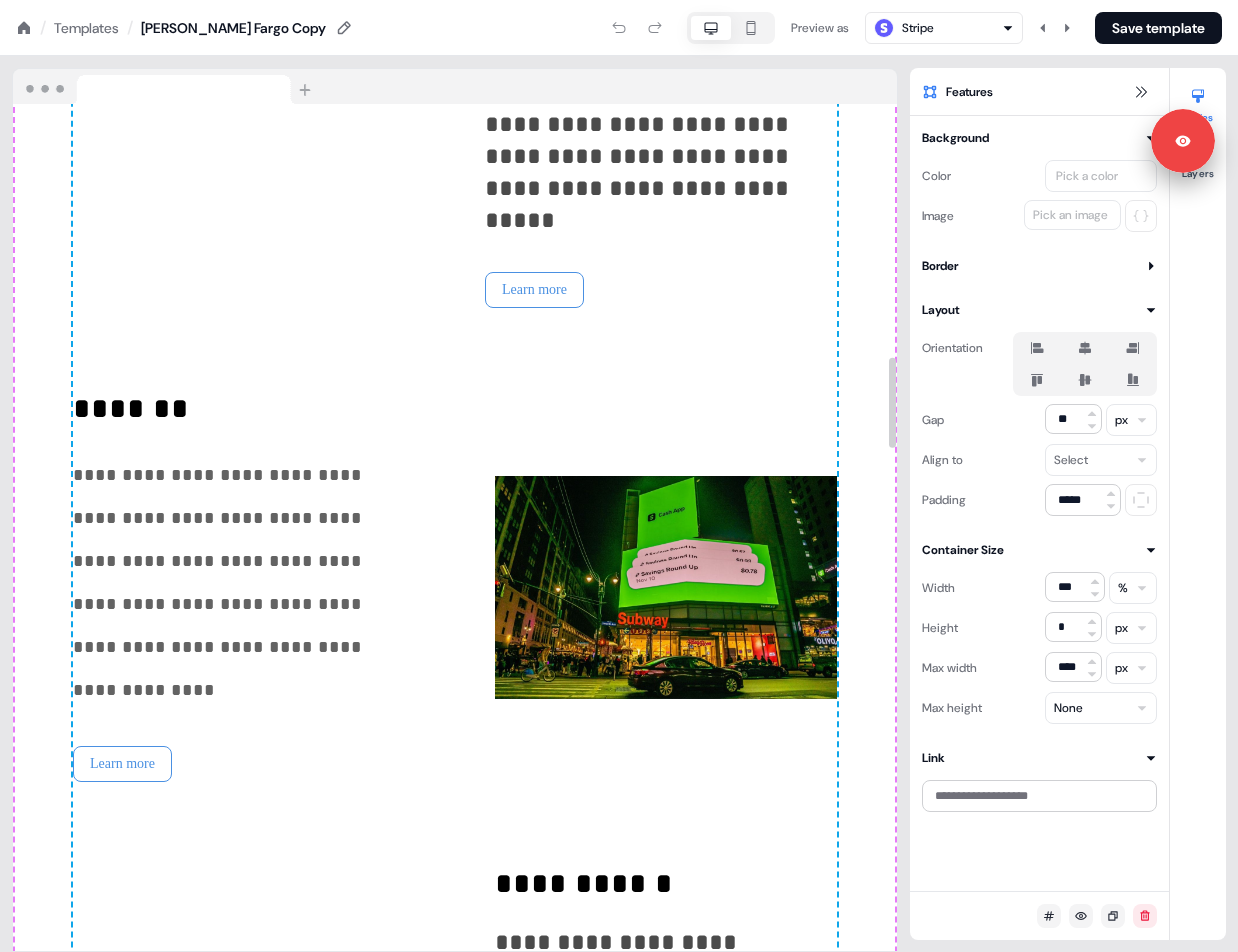 click on "**********" at bounding box center (226, 581) 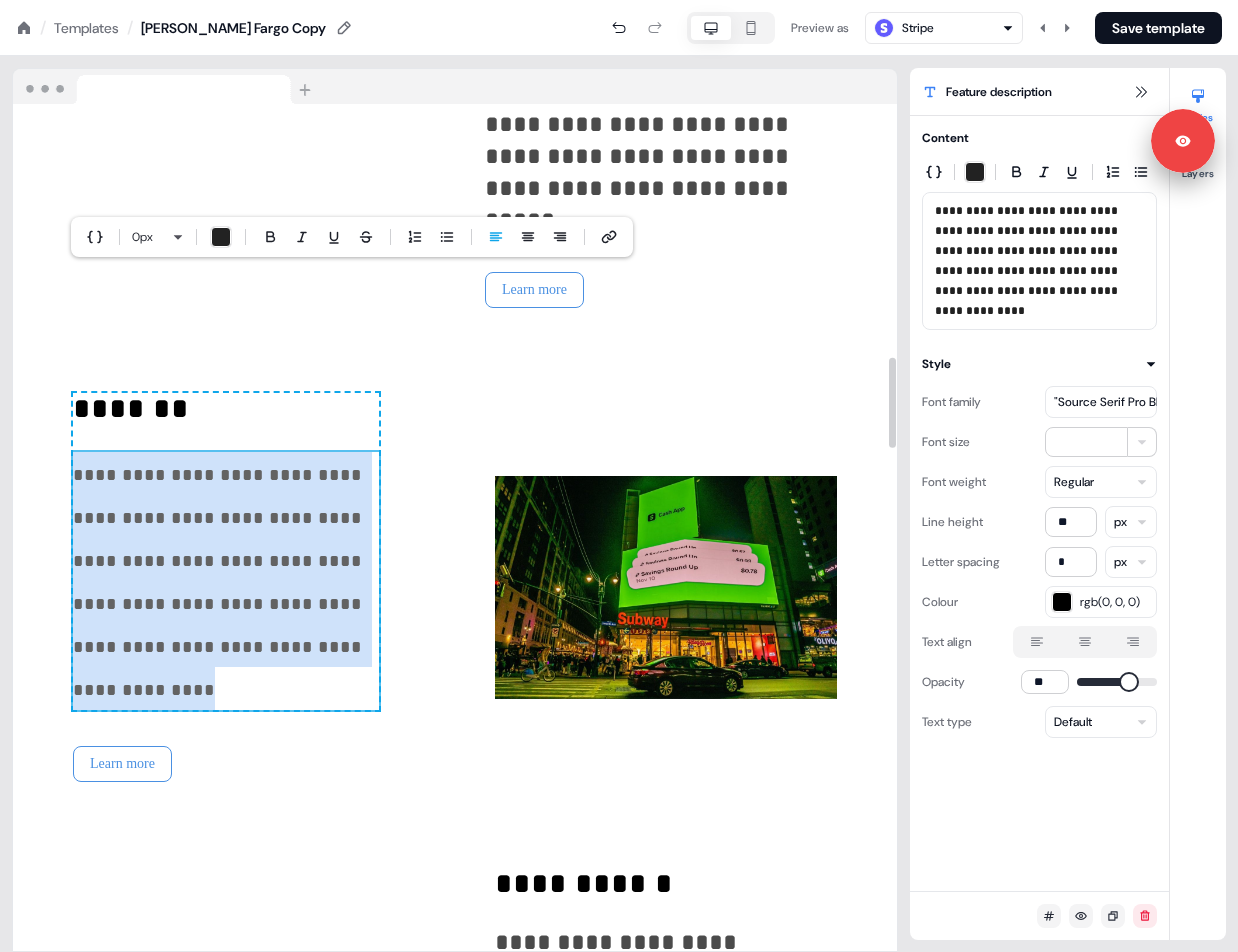 click on "**********" at bounding box center (455, 369) 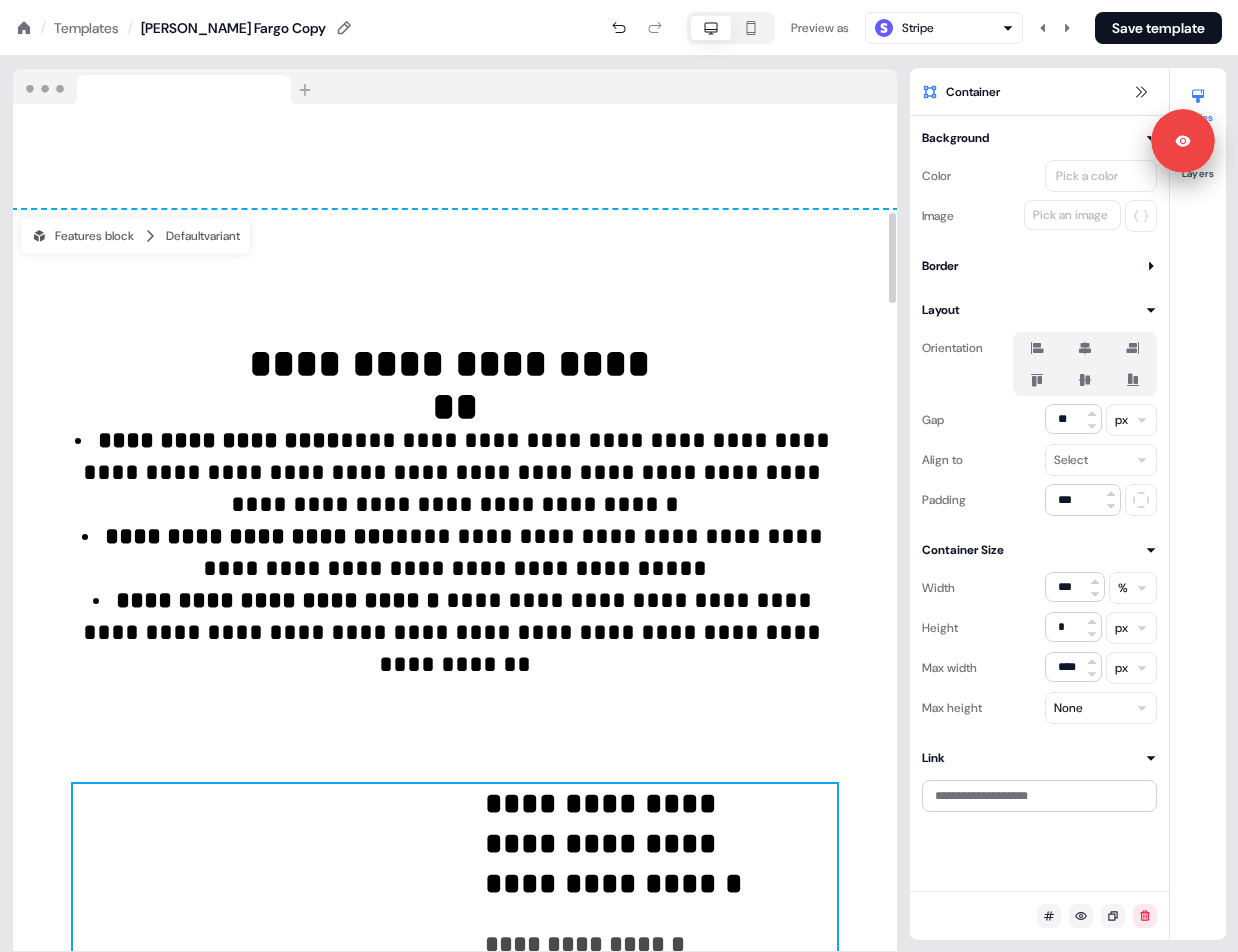 scroll, scrollTop: 840, scrollLeft: 0, axis: vertical 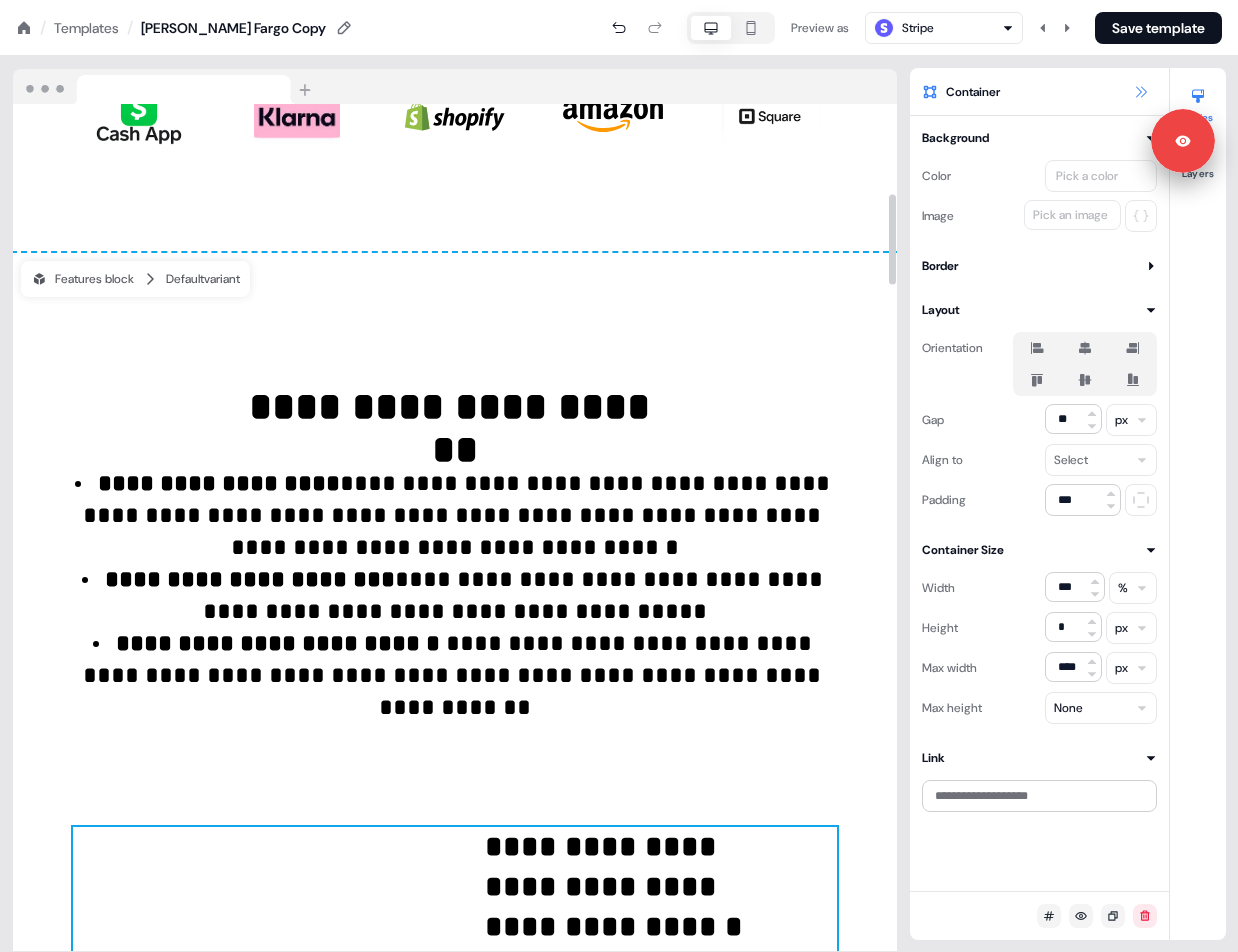 click 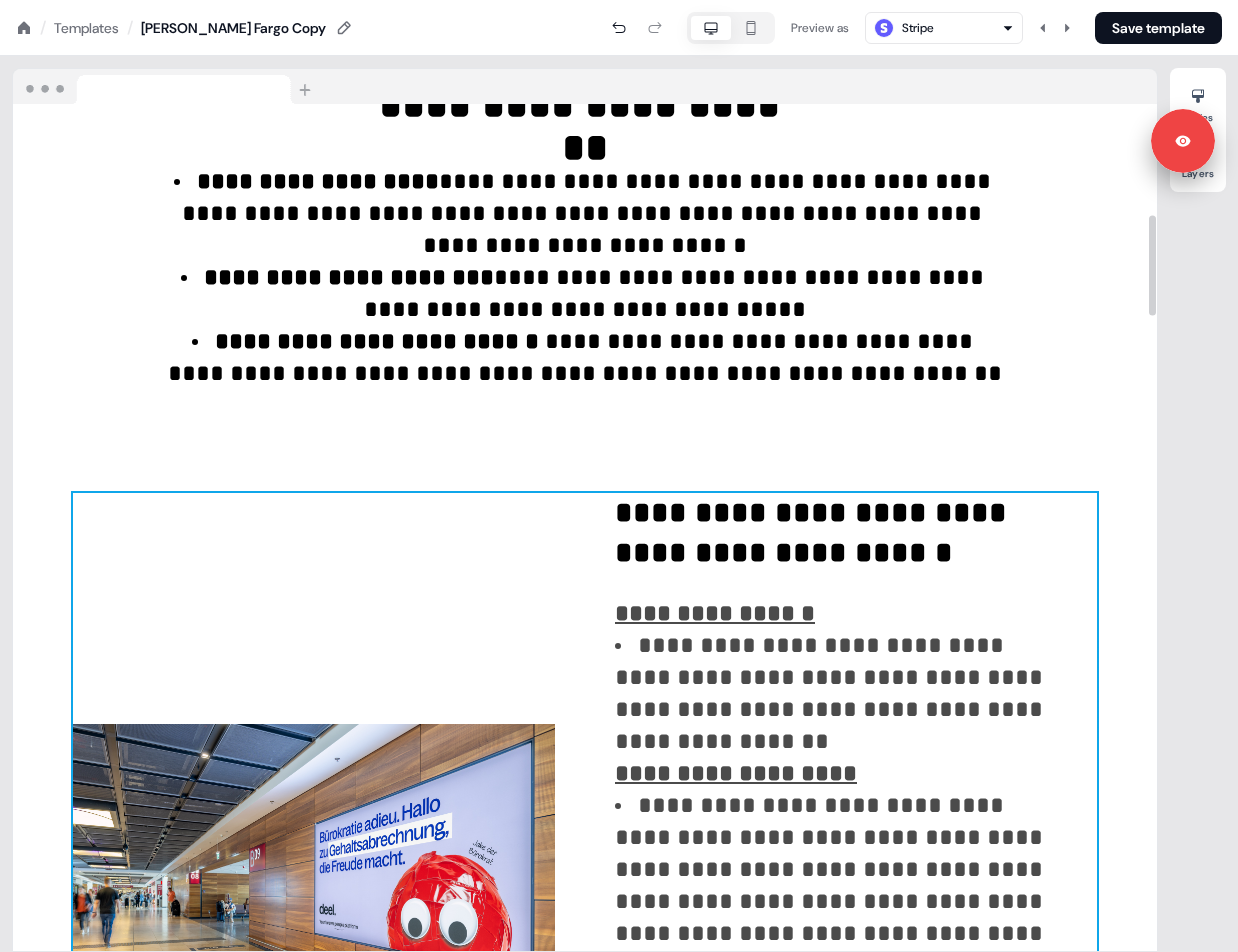 scroll, scrollTop: 930, scrollLeft: 0, axis: vertical 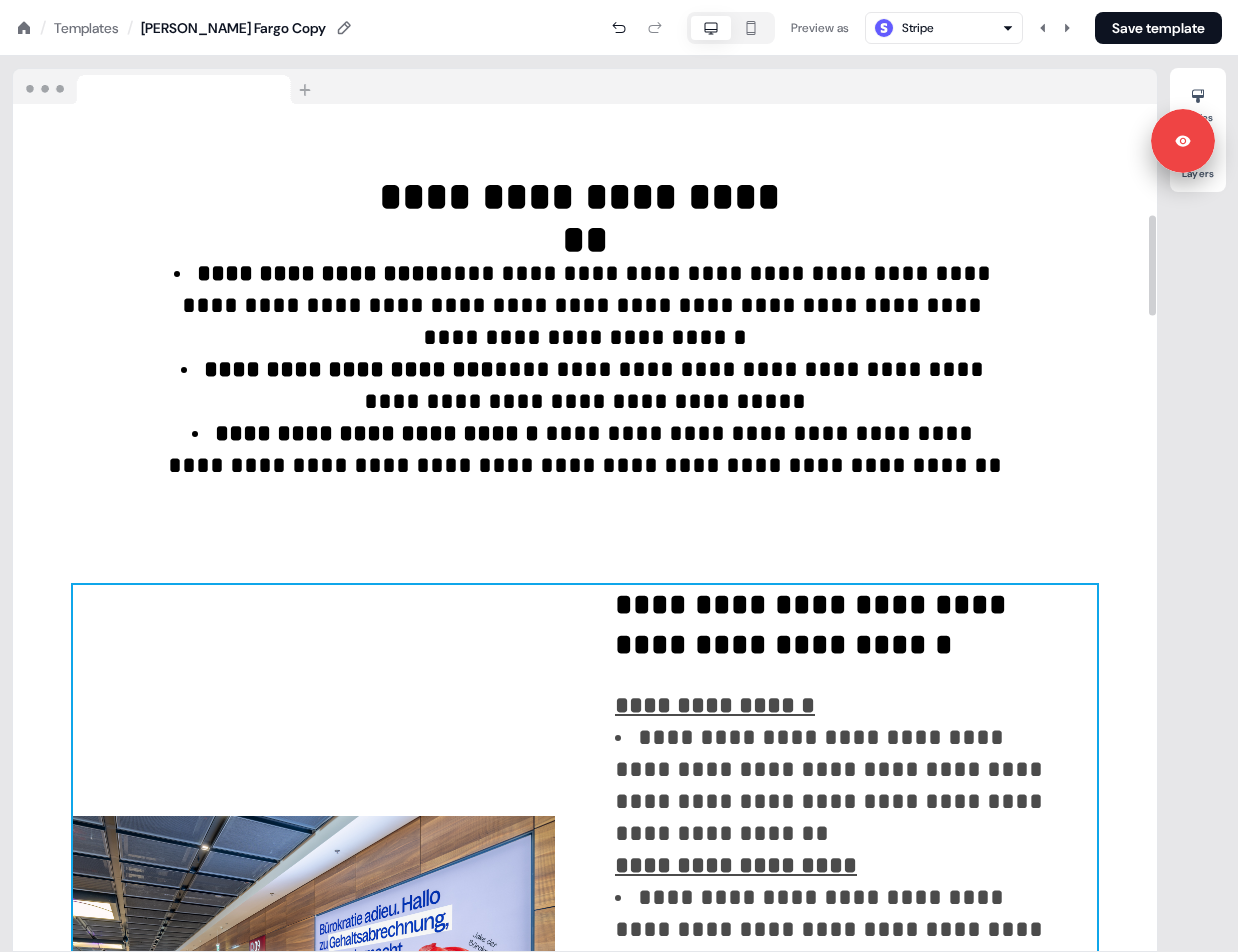 click on "Templates" at bounding box center (86, 28) 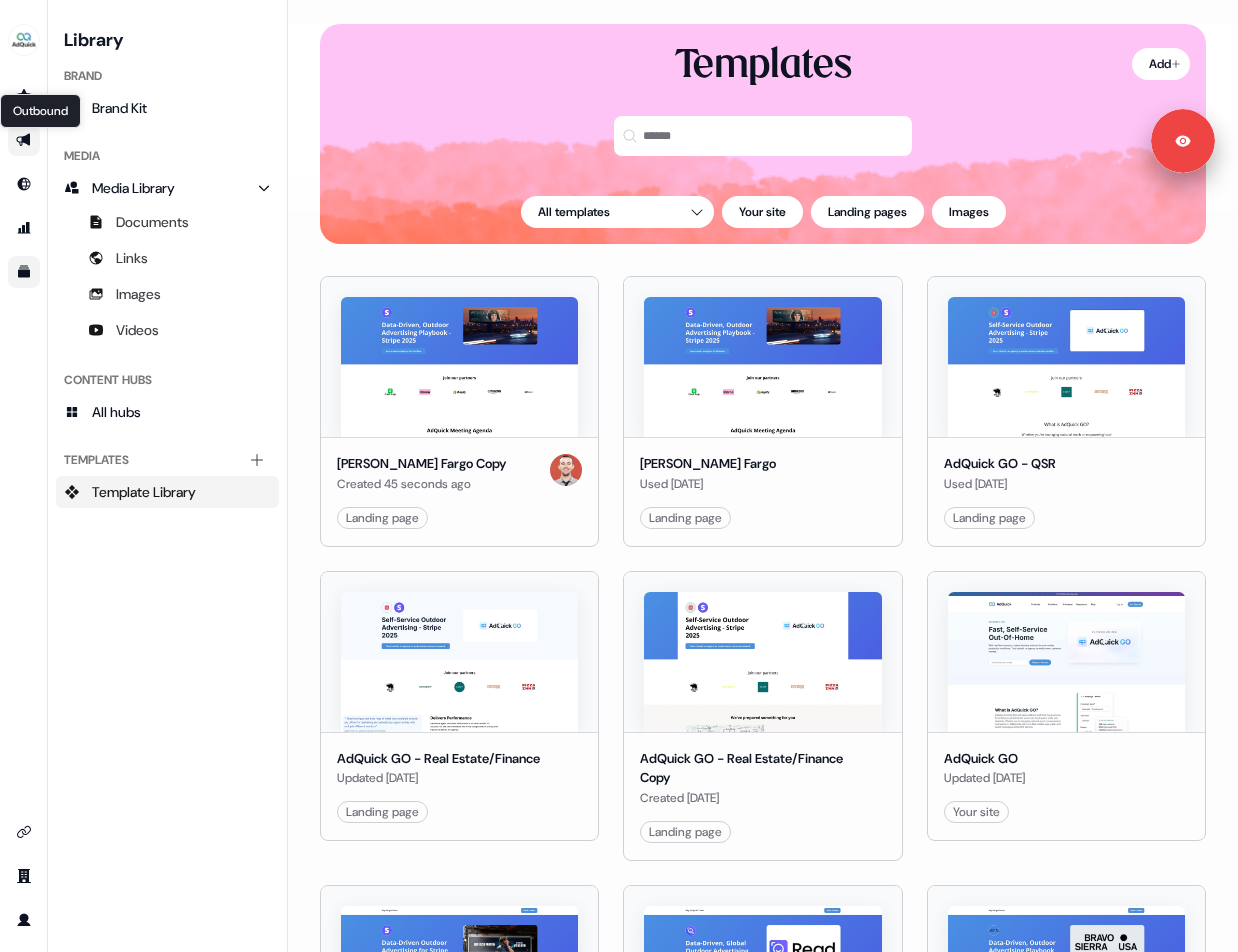 click 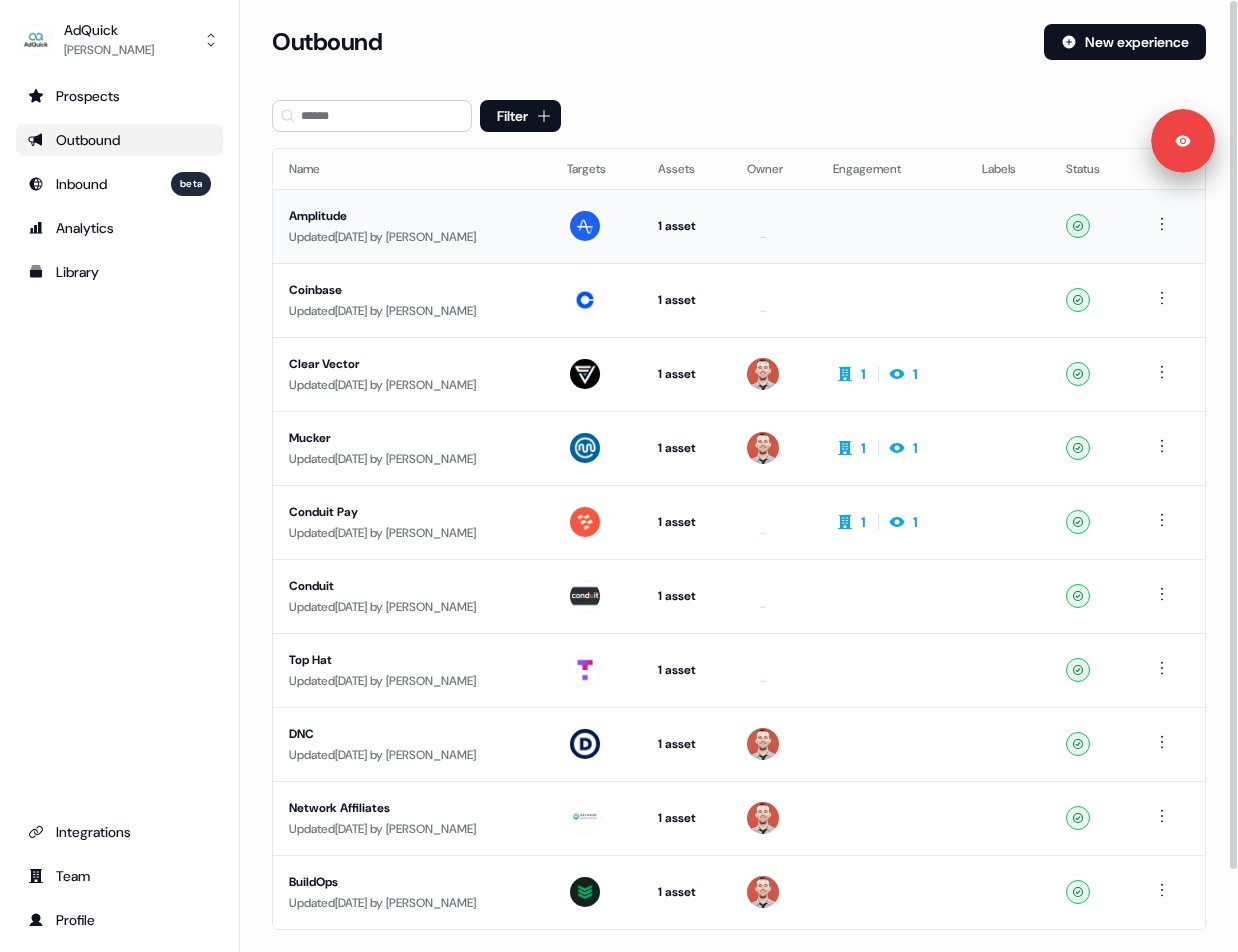 click on "Amplitude" at bounding box center [412, 216] 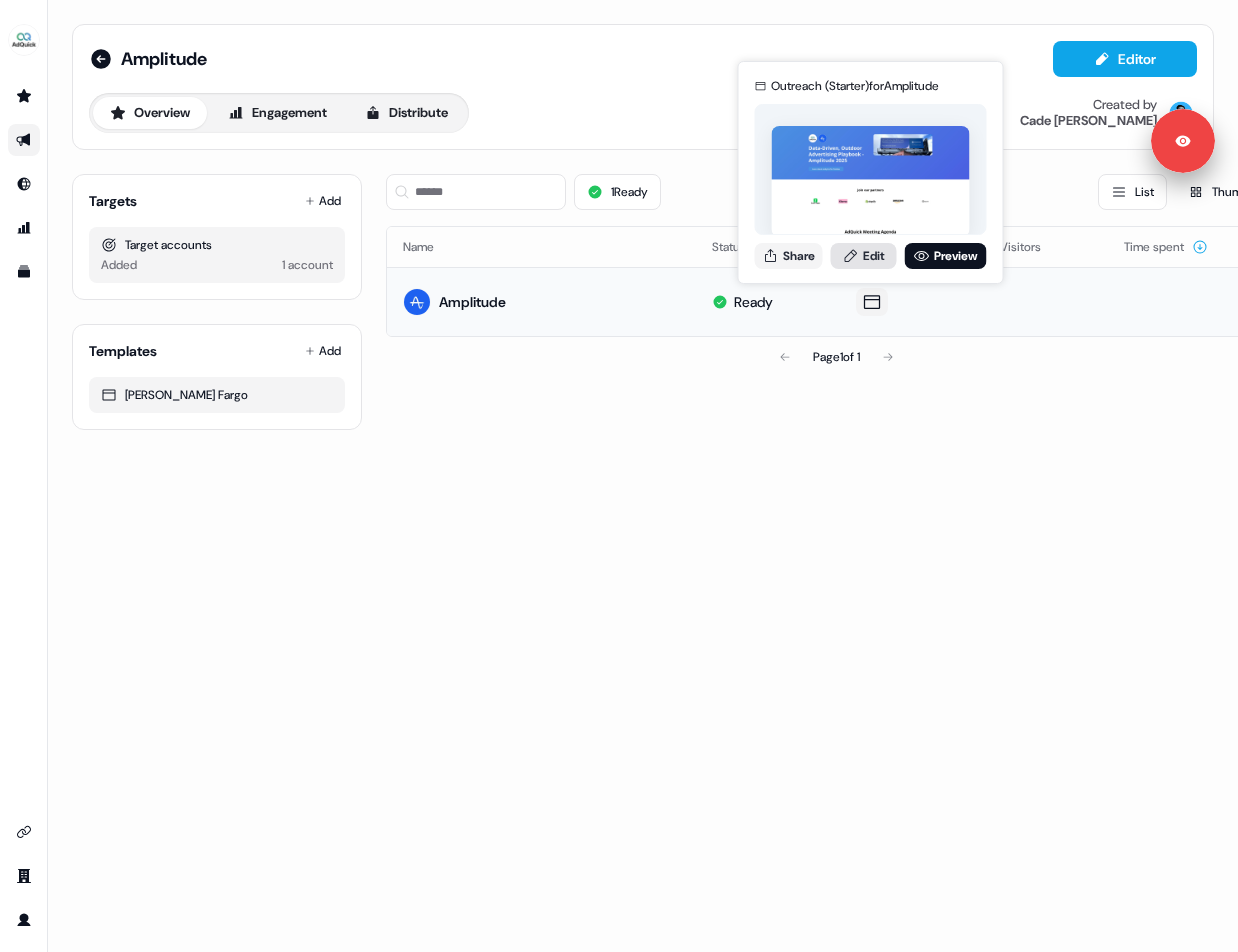click on "Edit" at bounding box center (864, 256) 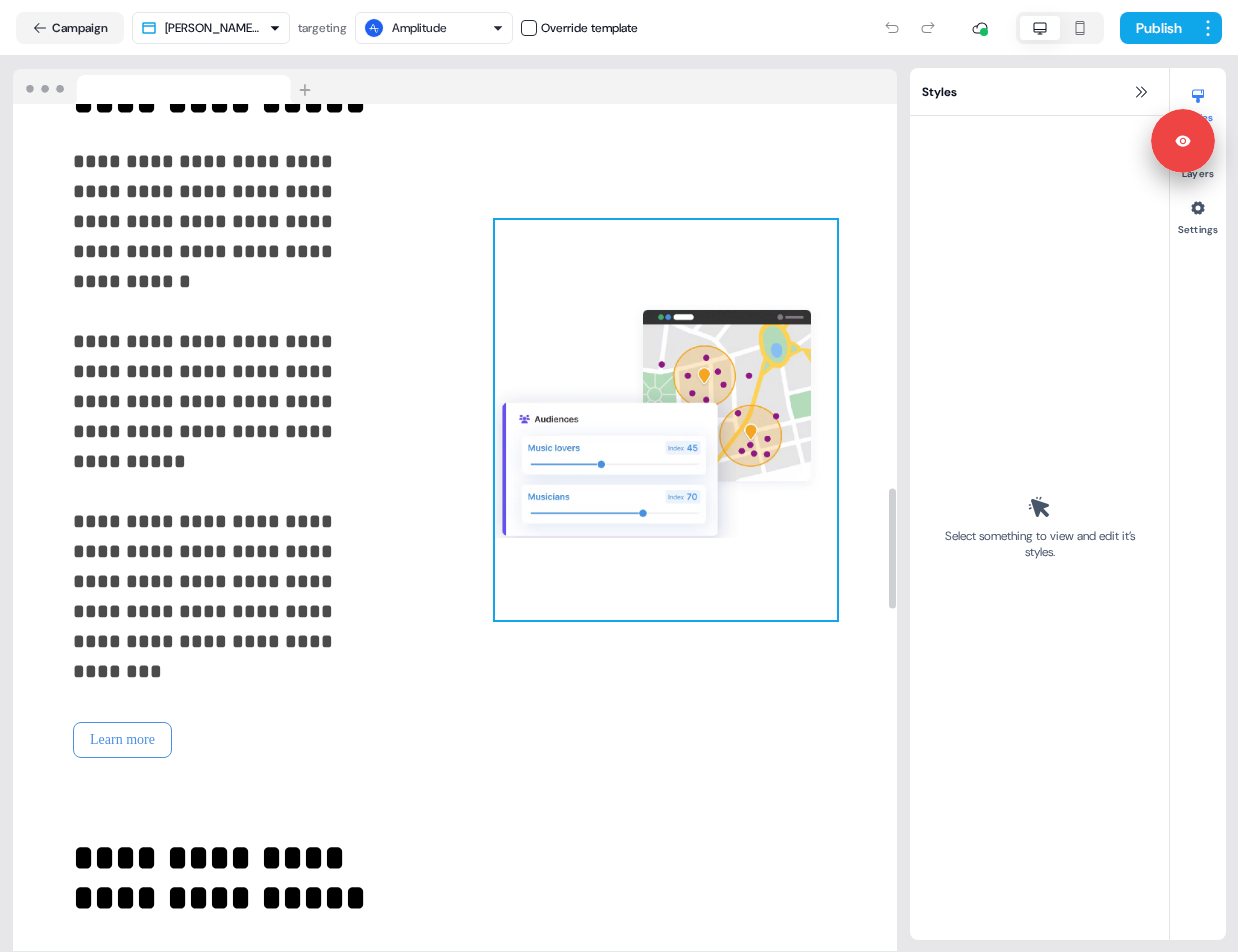 scroll, scrollTop: 2720, scrollLeft: 0, axis: vertical 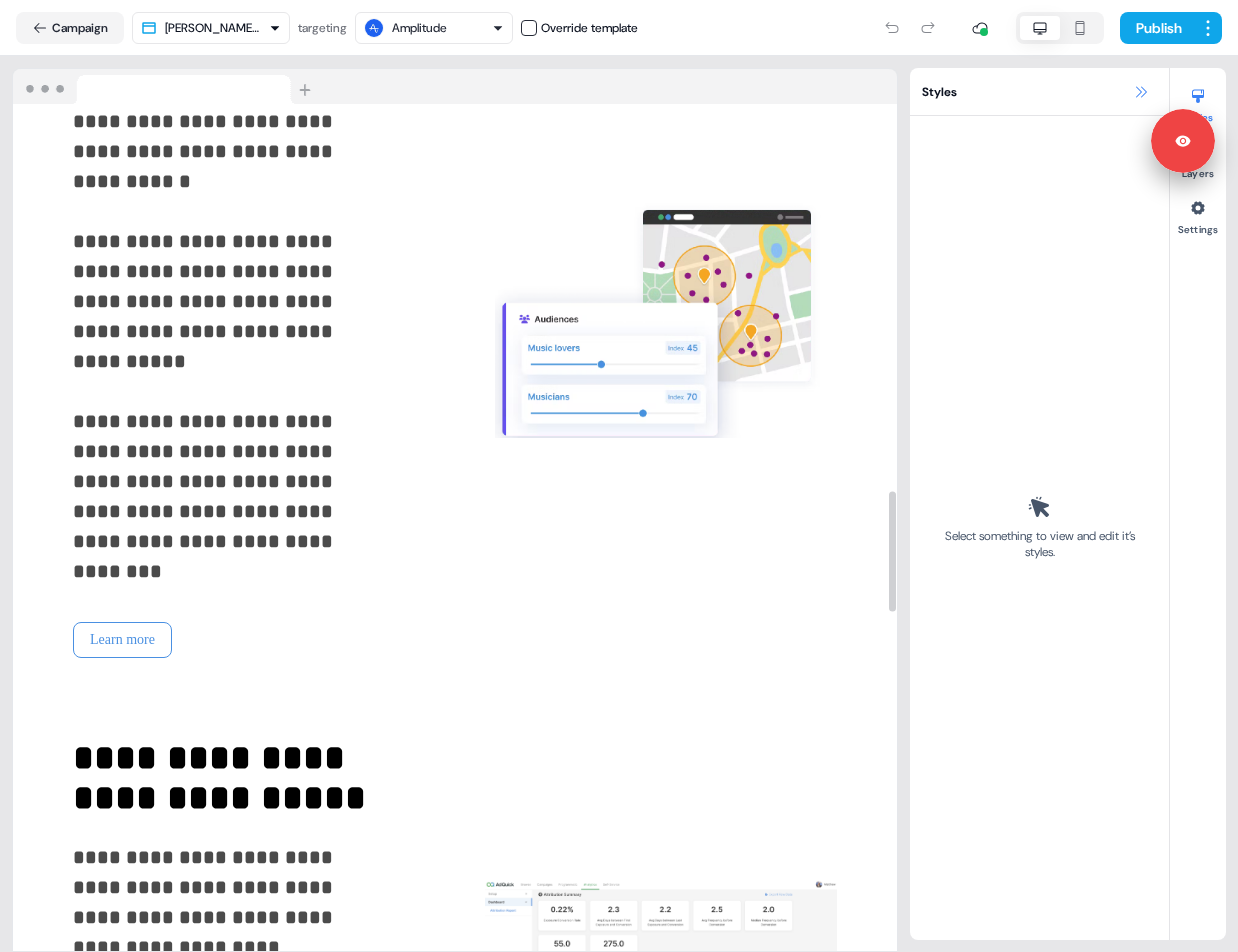 click 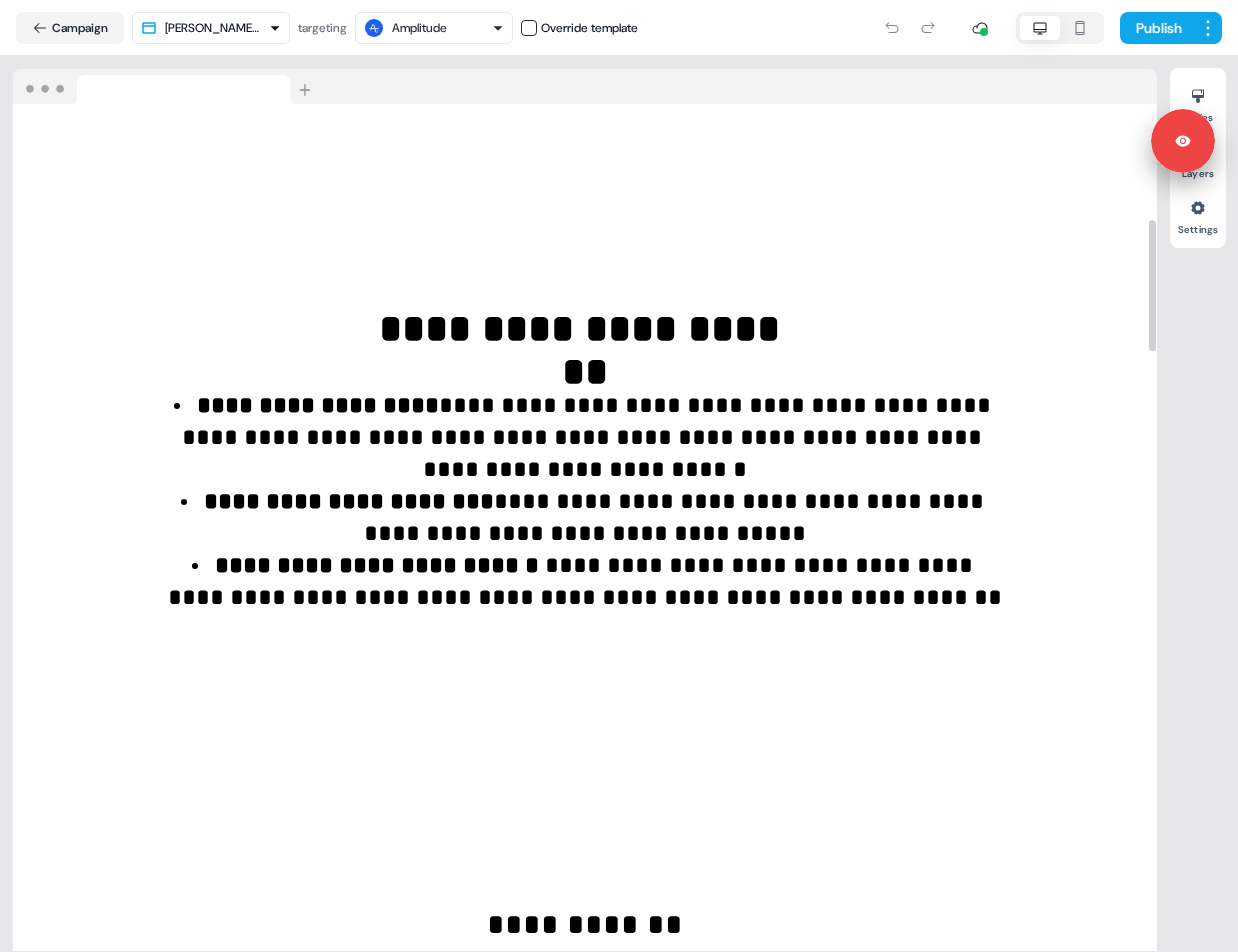 scroll, scrollTop: 0, scrollLeft: 0, axis: both 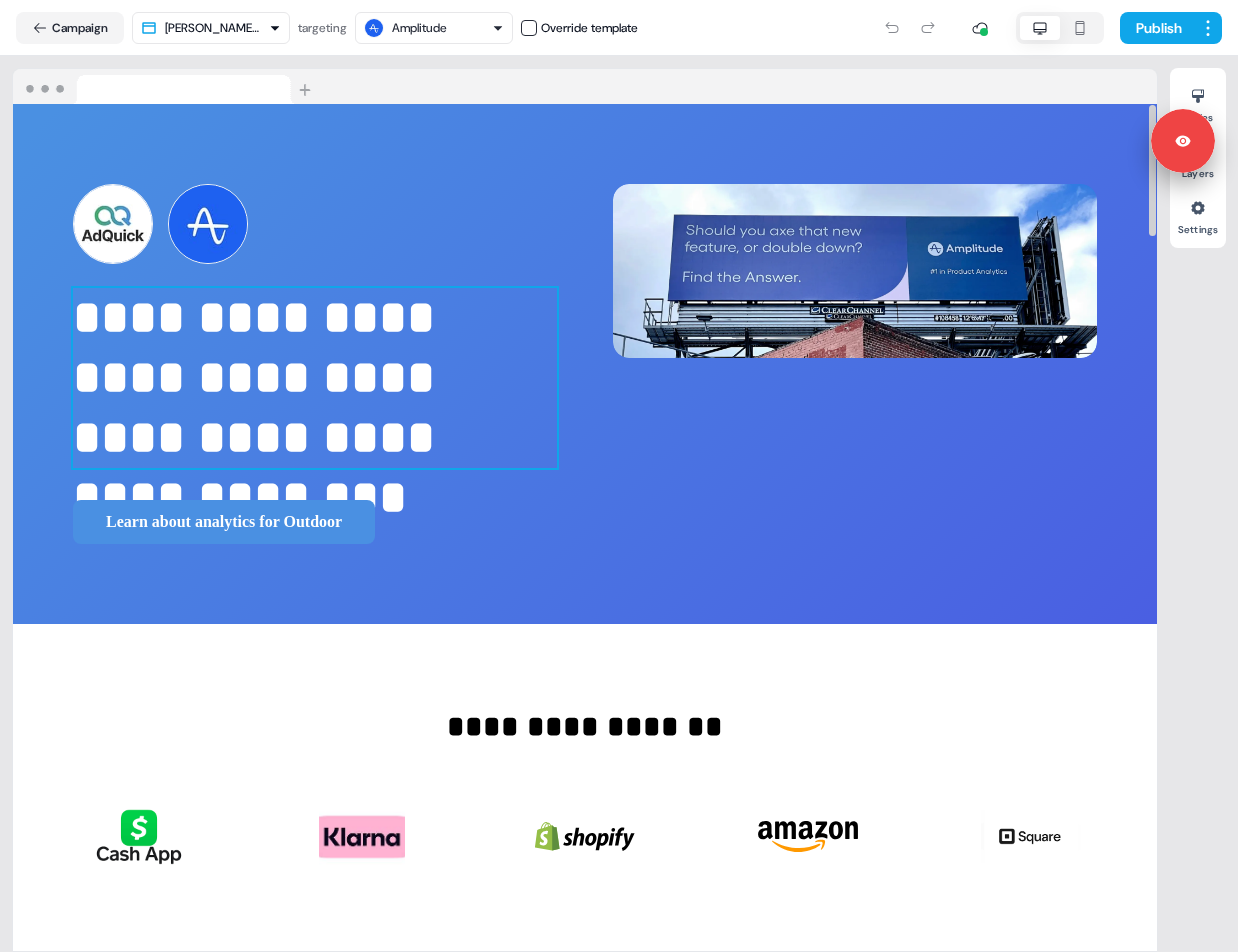 click on "**********" at bounding box center (315, 378) 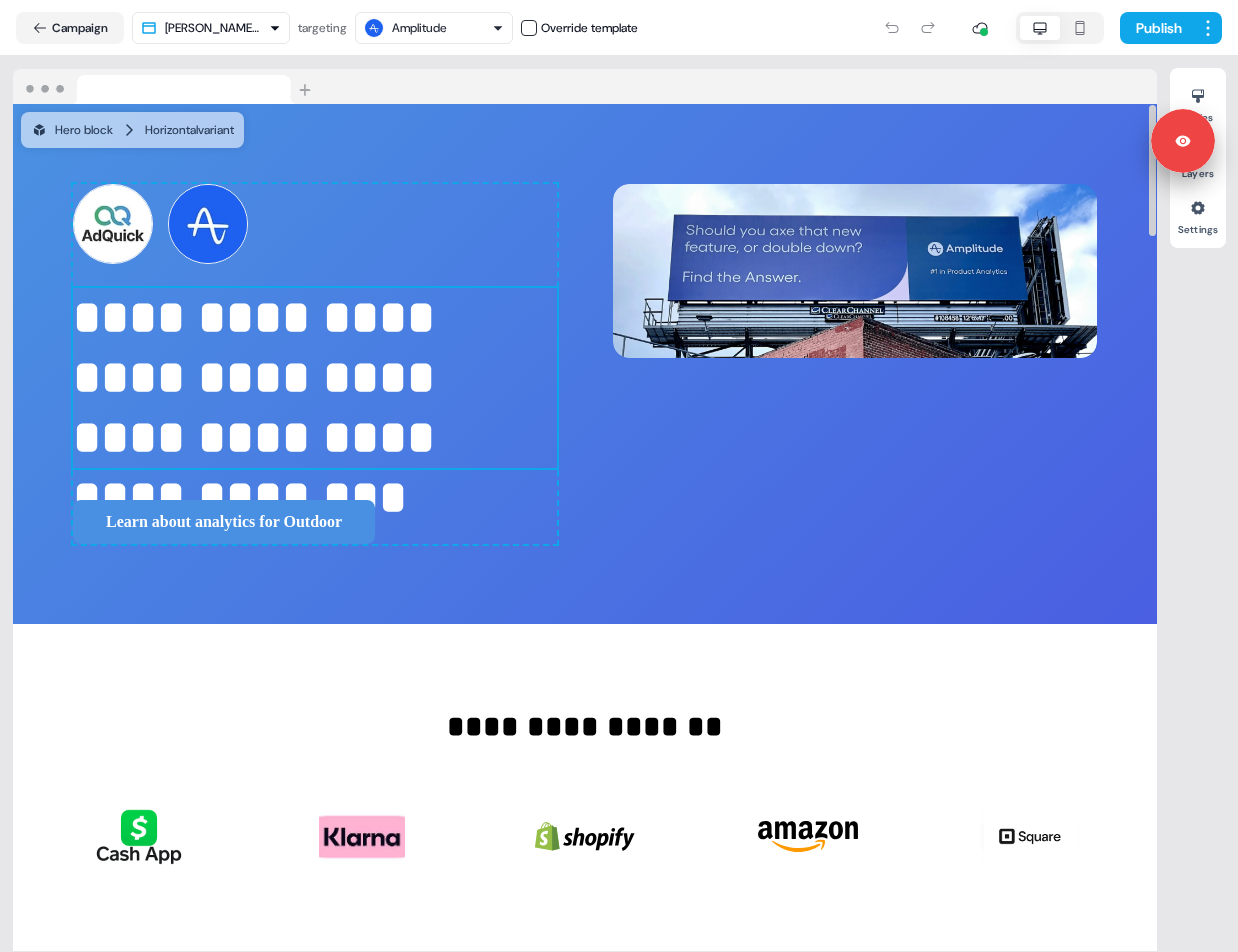 click on "**********" at bounding box center (315, 378) 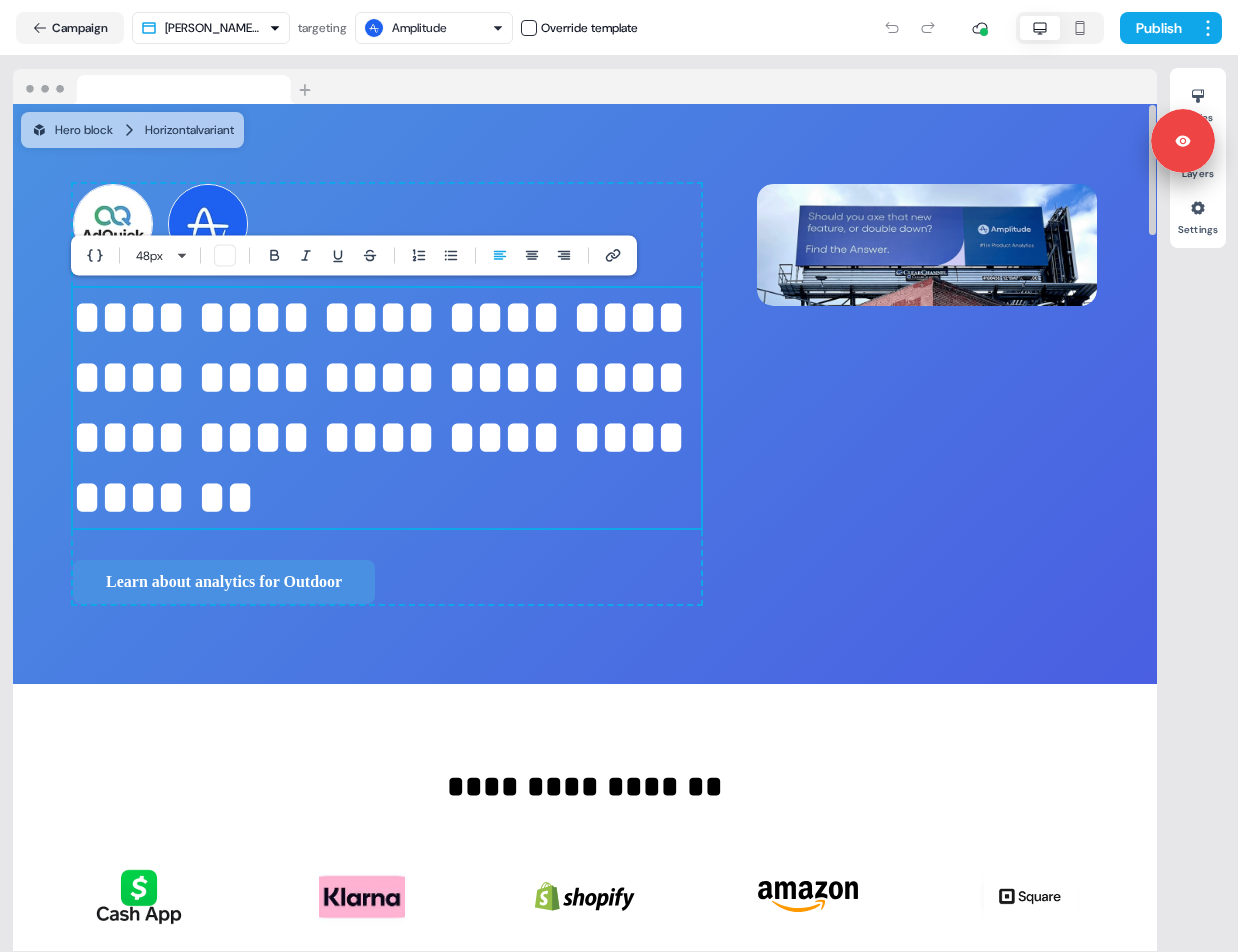 click on "Campaign Wells Fargo  targeting Amplitude Override template Publish" at bounding box center (619, 28) 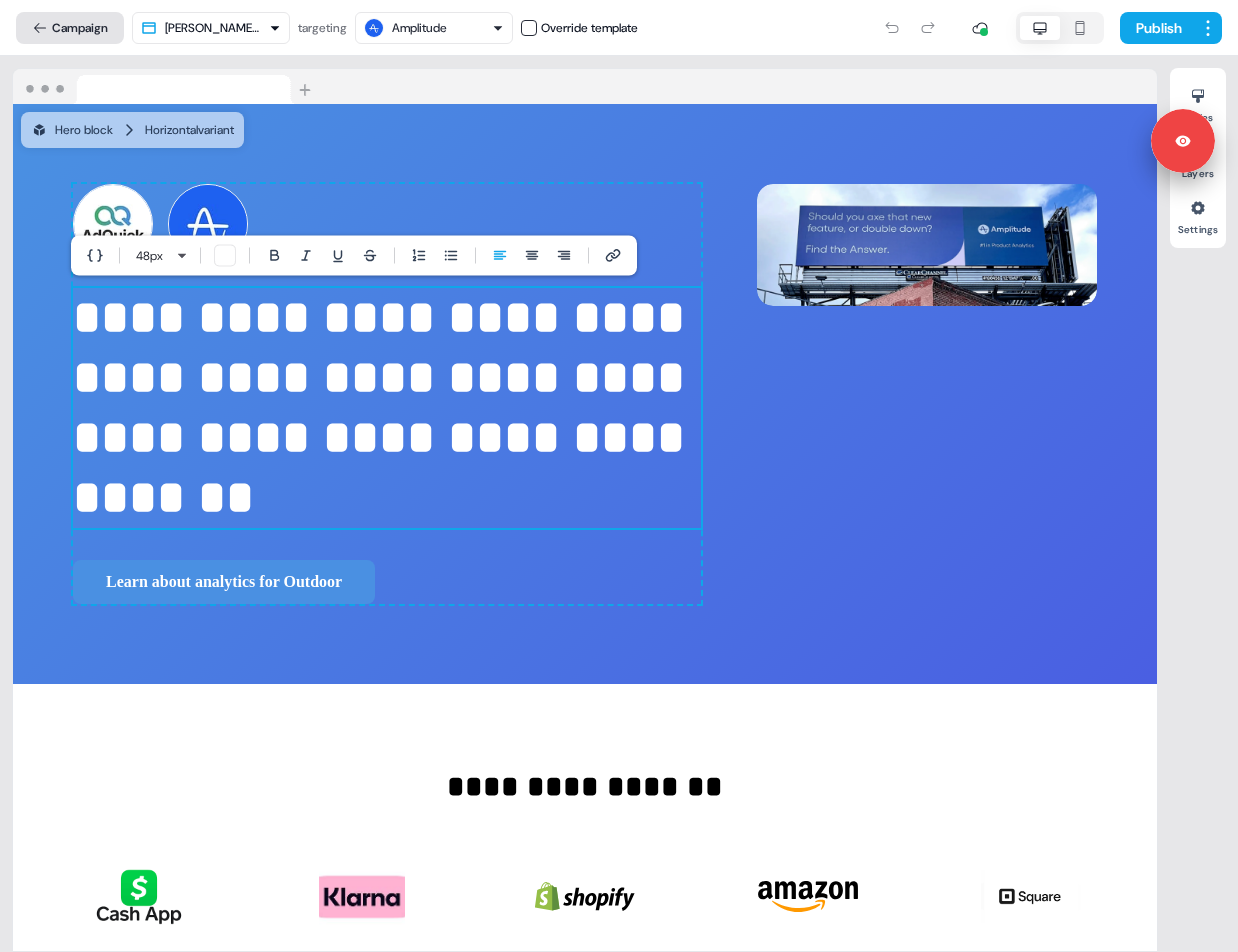 click on "Campaign" at bounding box center (70, 28) 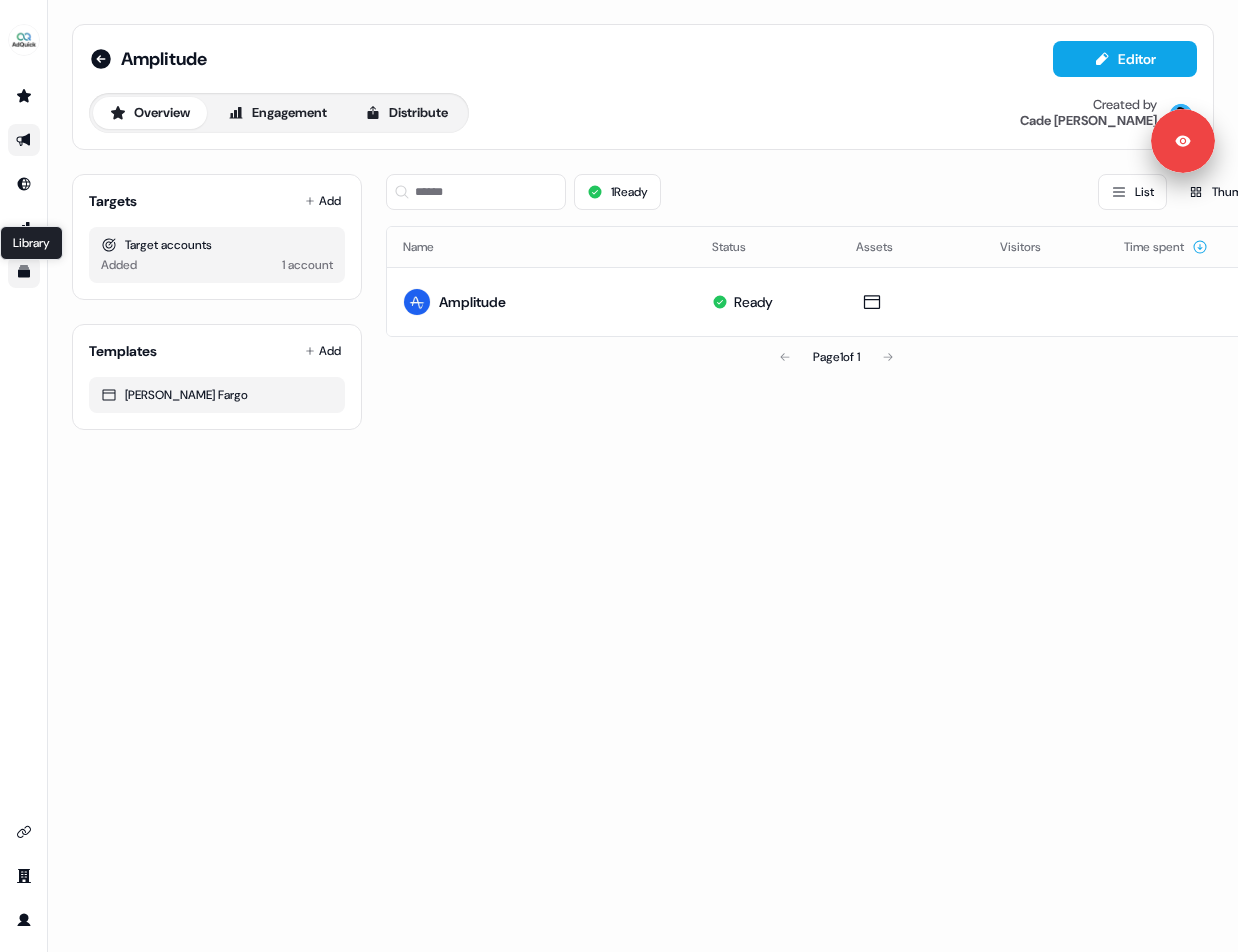 click 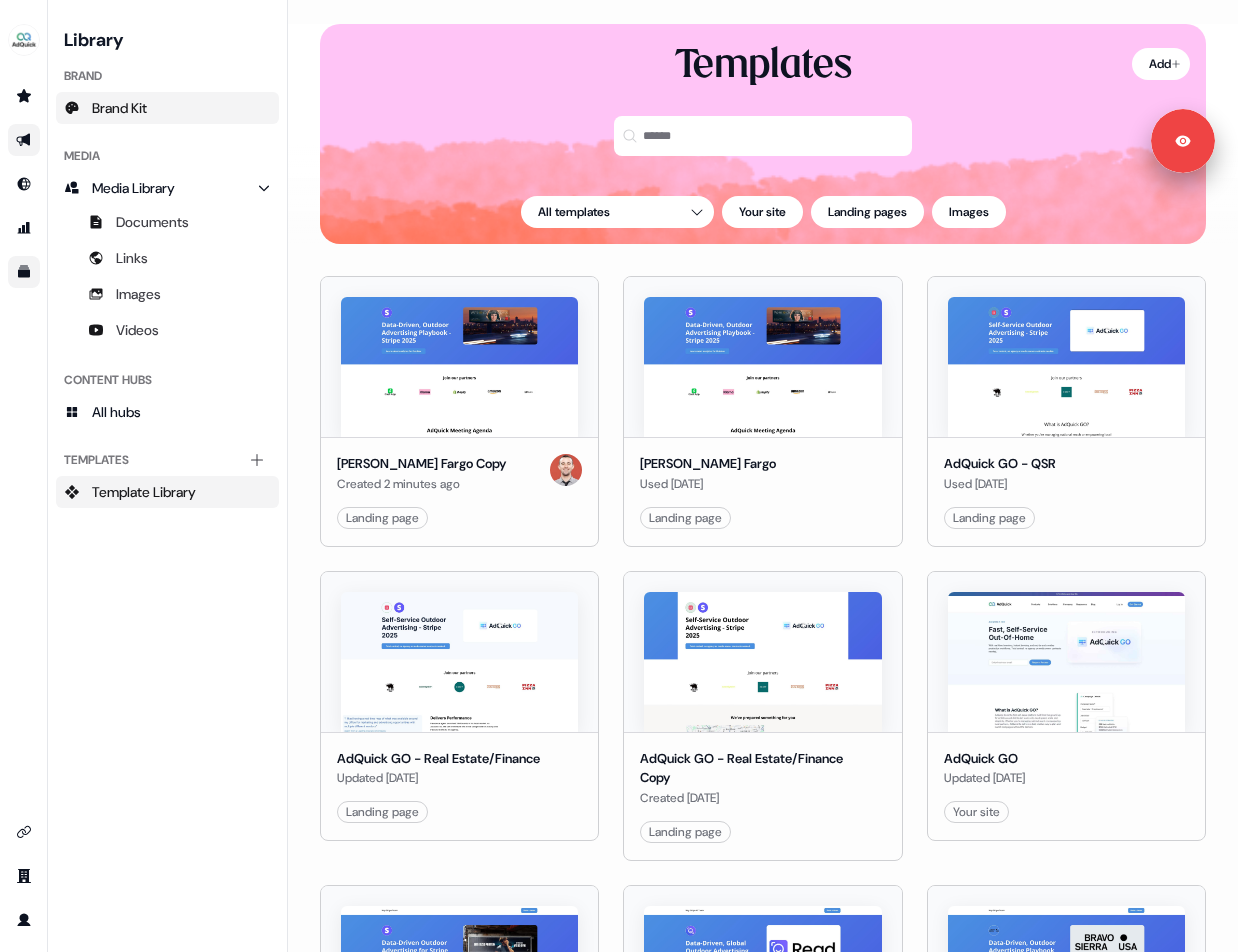 click on "Brand Kit" at bounding box center [119, 108] 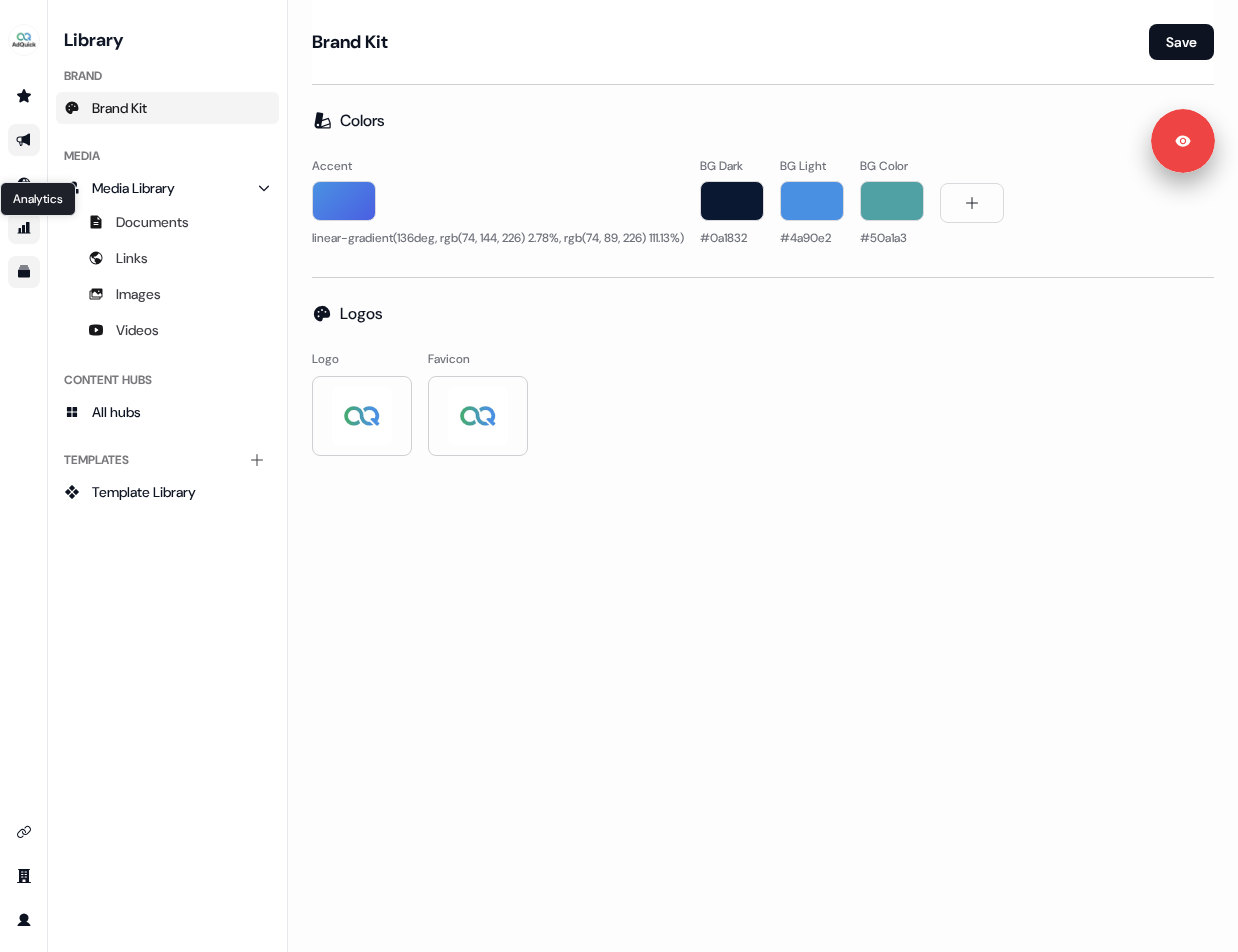 click 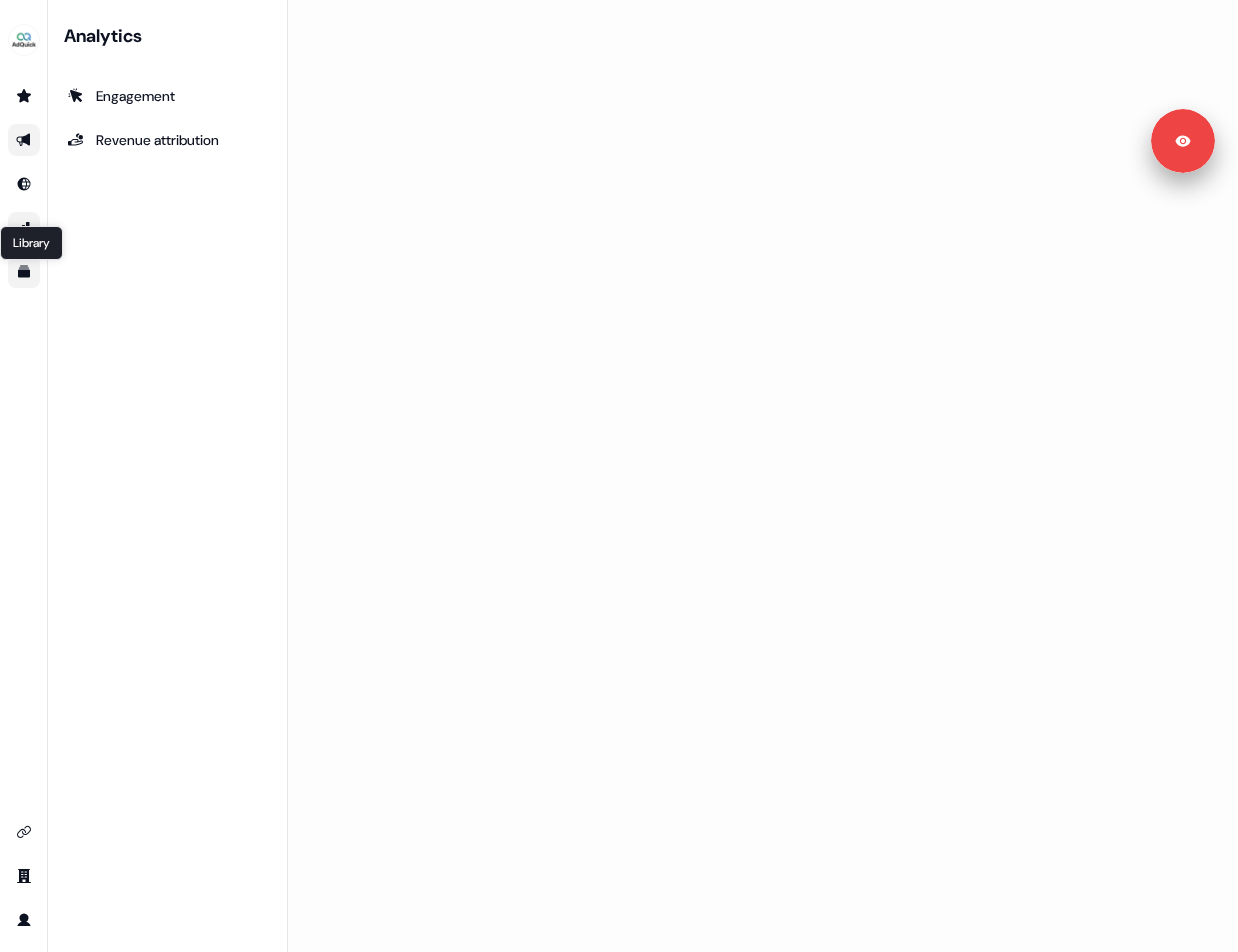 click 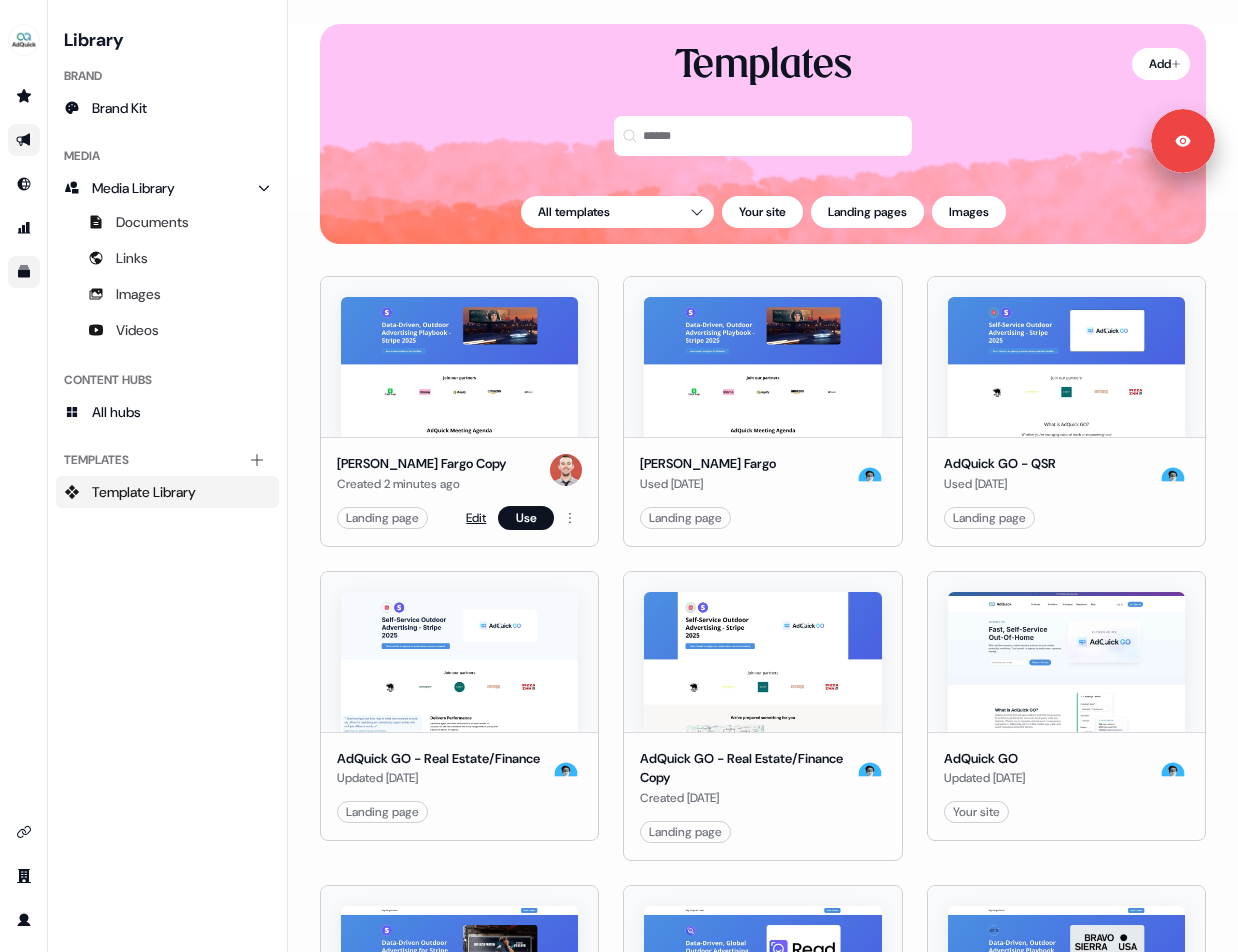 click on "Edit" at bounding box center (476, 518) 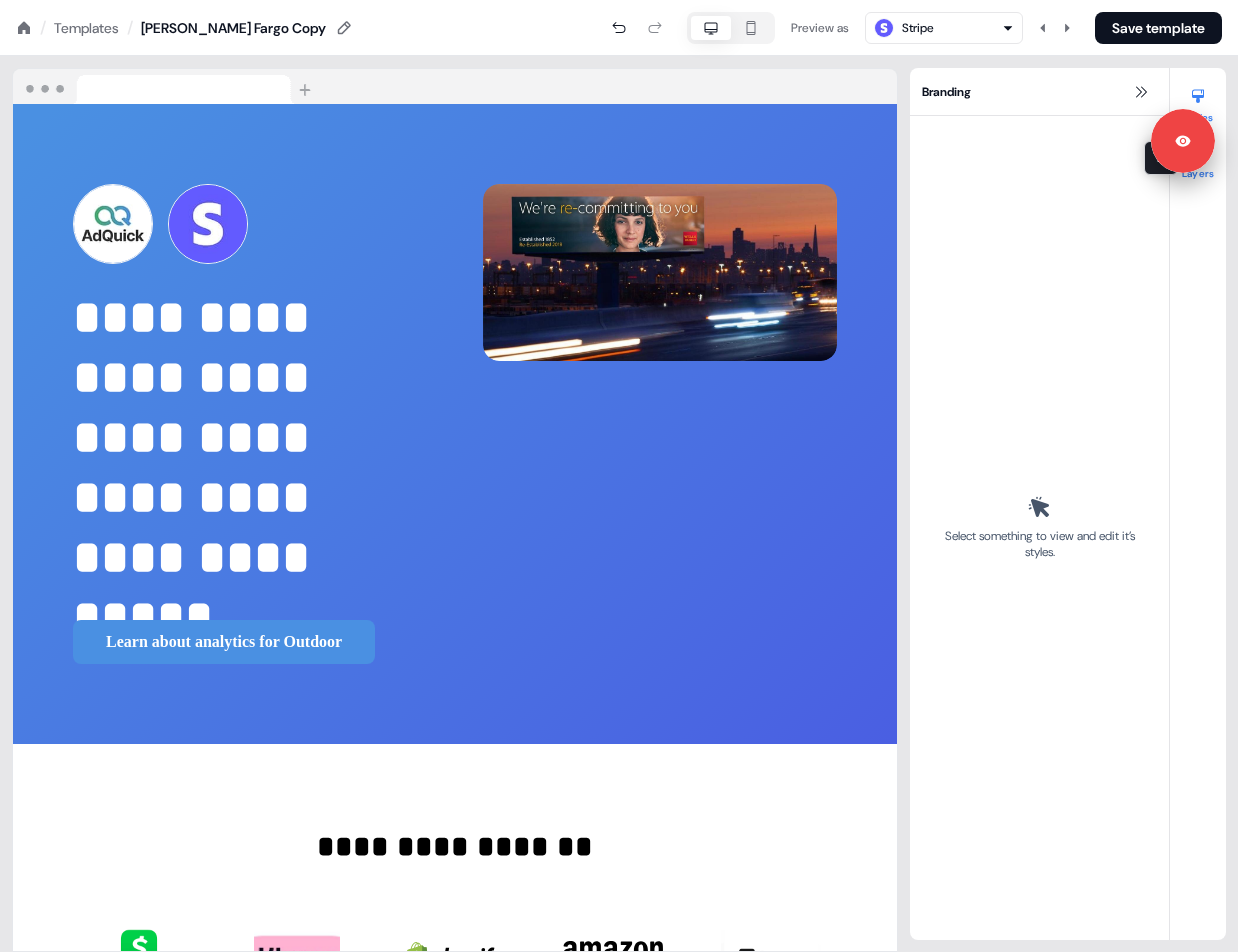 click on "Layers" at bounding box center [1198, 158] 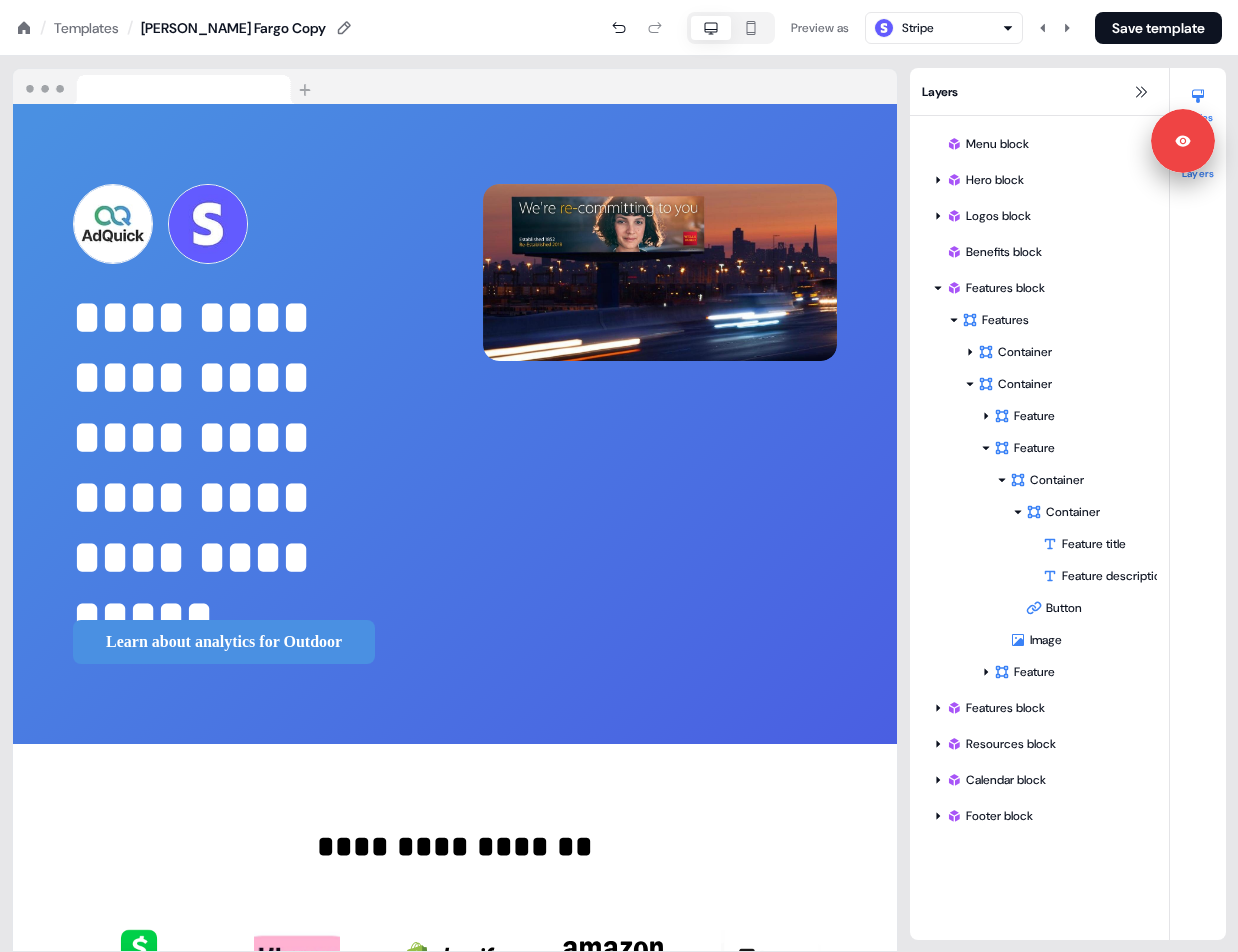 click at bounding box center [1198, 96] 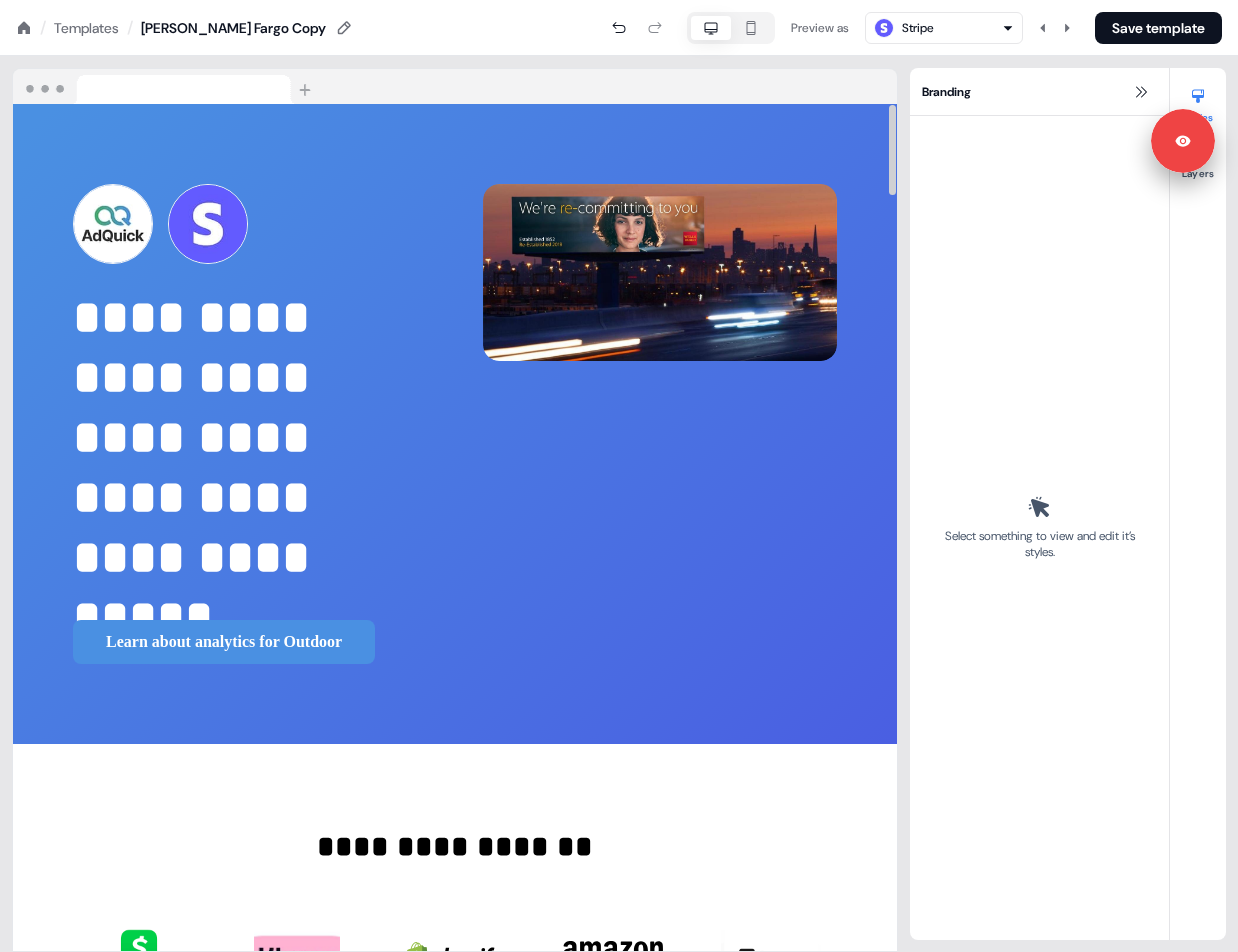 click on "**********" at bounding box center [250, 438] 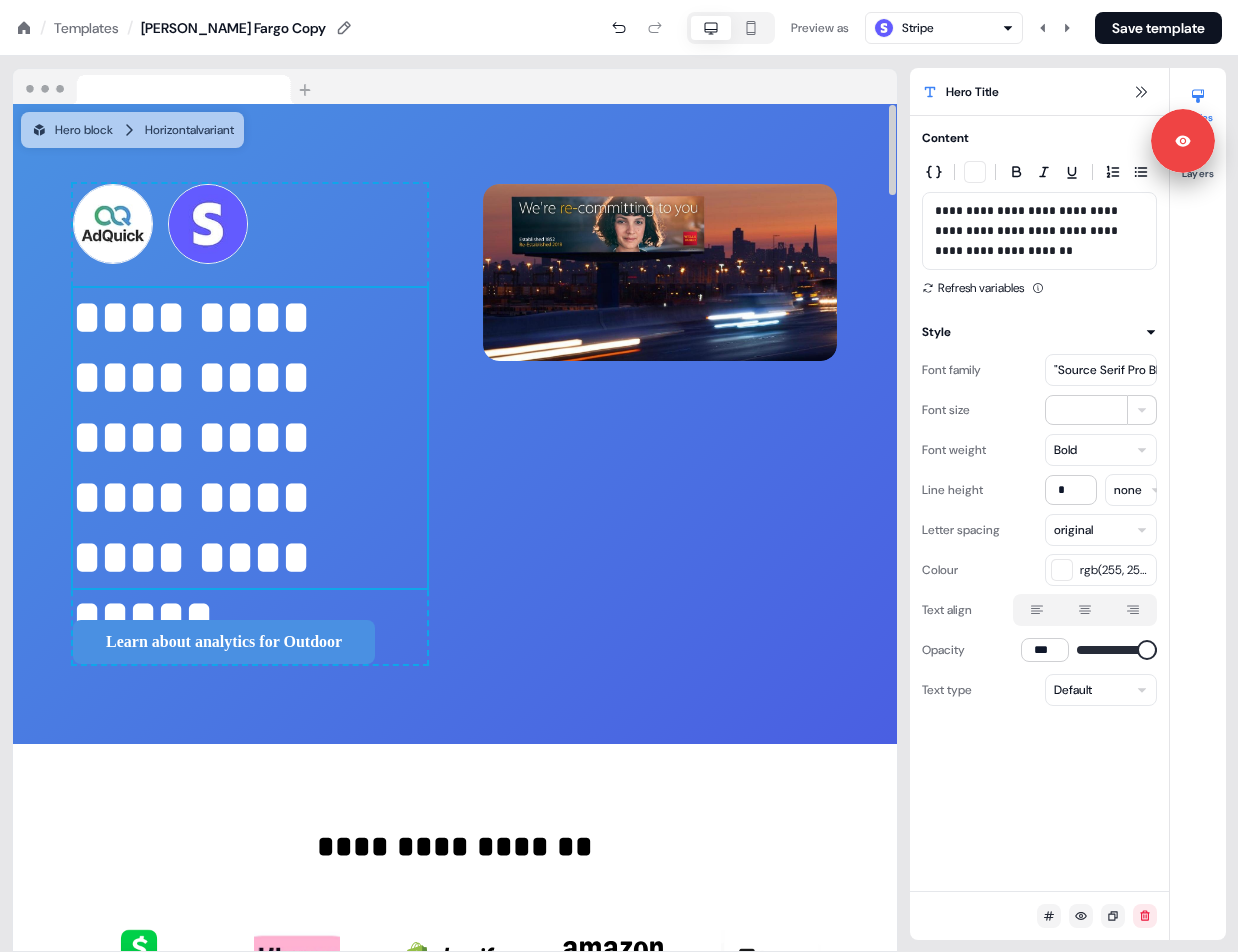 click on "**********" at bounding box center [250, 438] 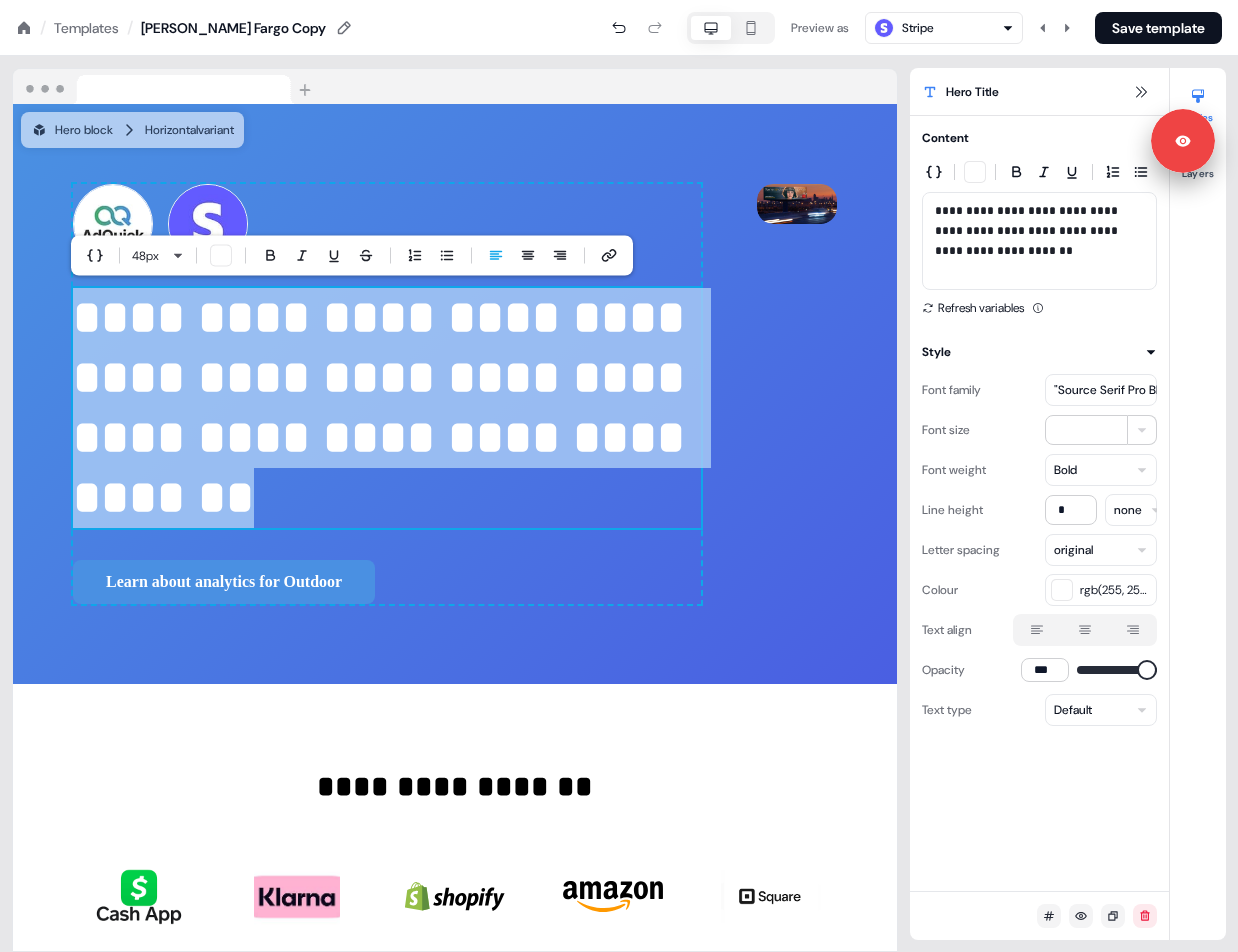 click on ""Source Serif Pro Black"" at bounding box center [1117, 390] 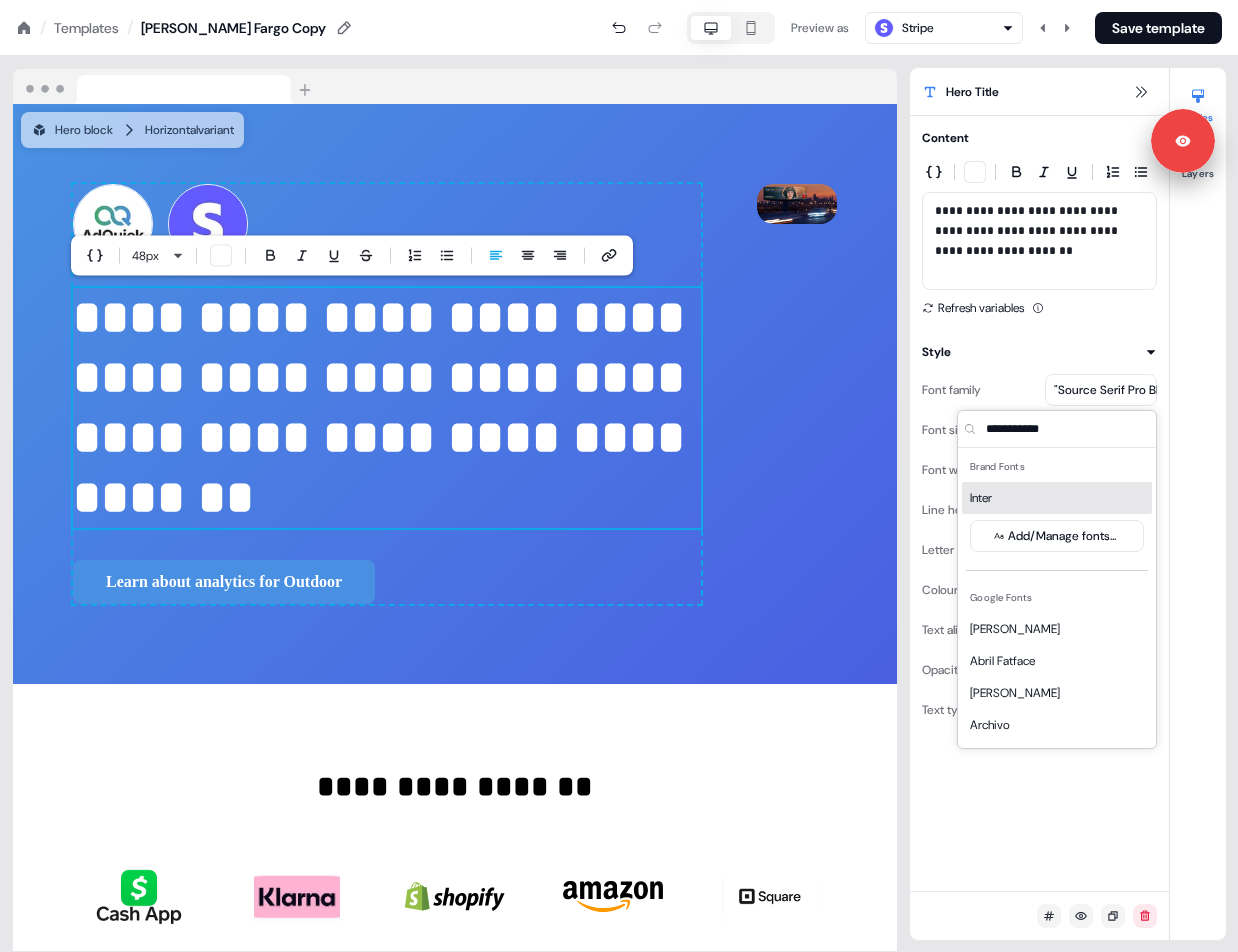 click on ""Source Serif Pro Black"" at bounding box center (1117, 390) 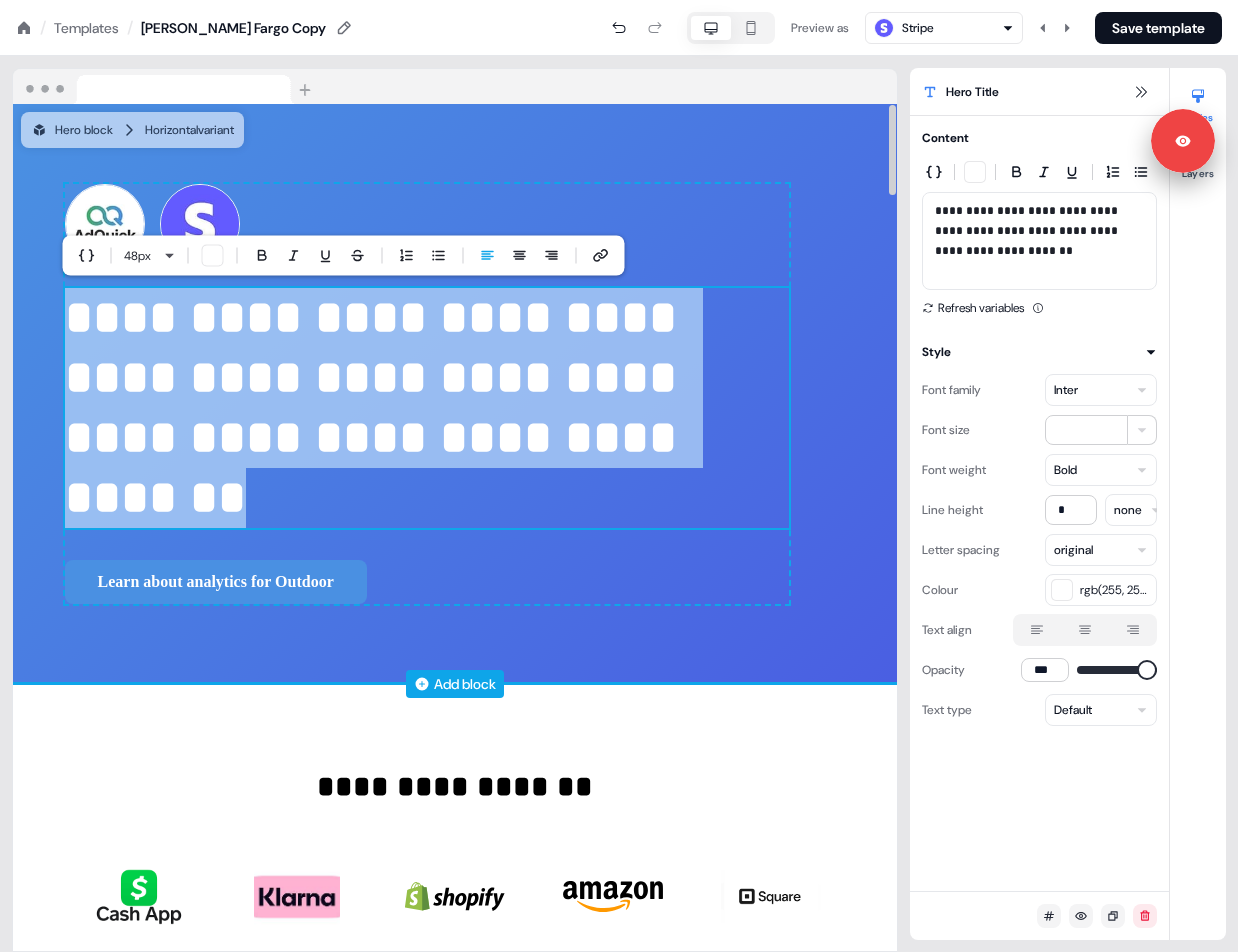 click on "Add block" at bounding box center [455, 684] 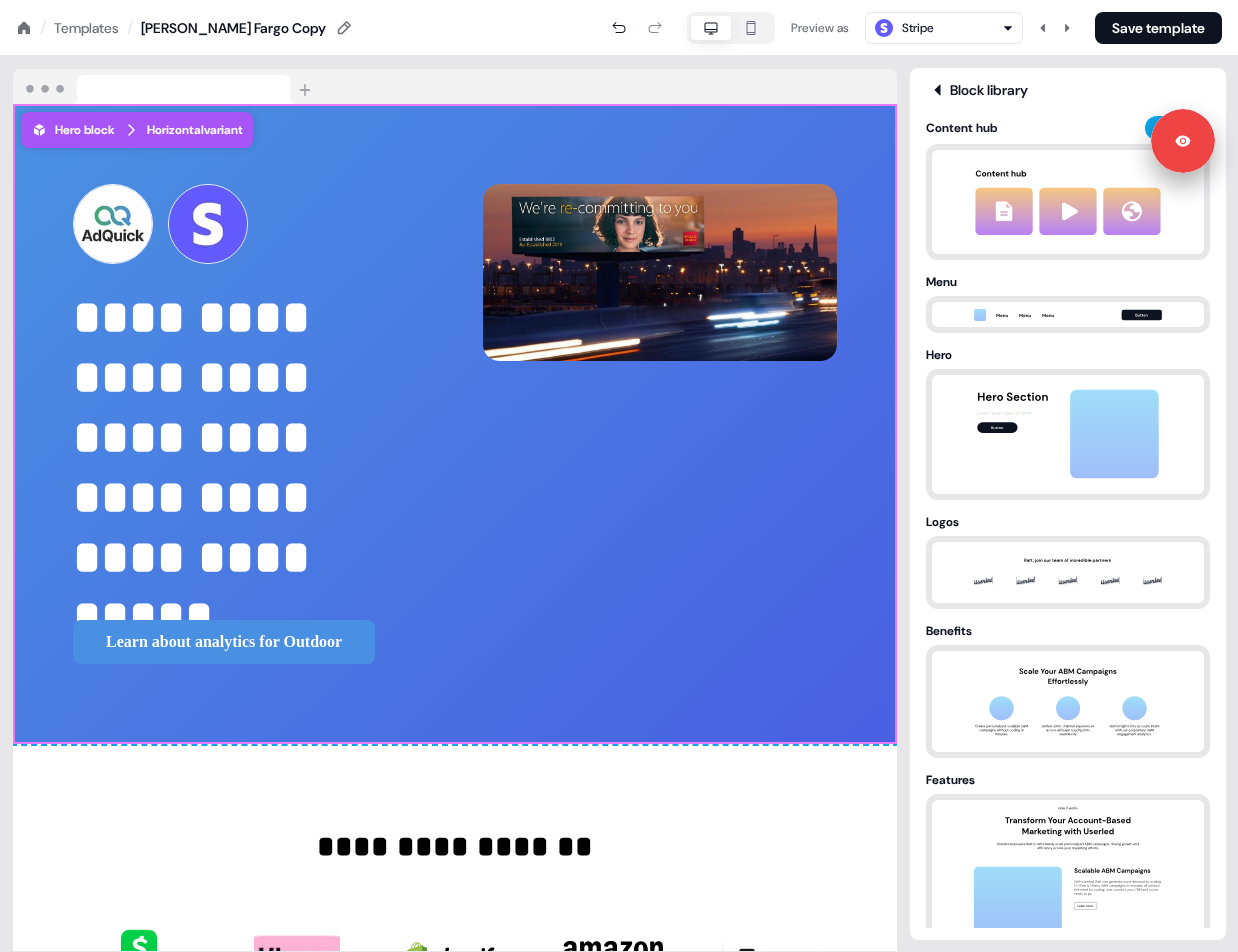 click on "Templates" at bounding box center [86, 28] 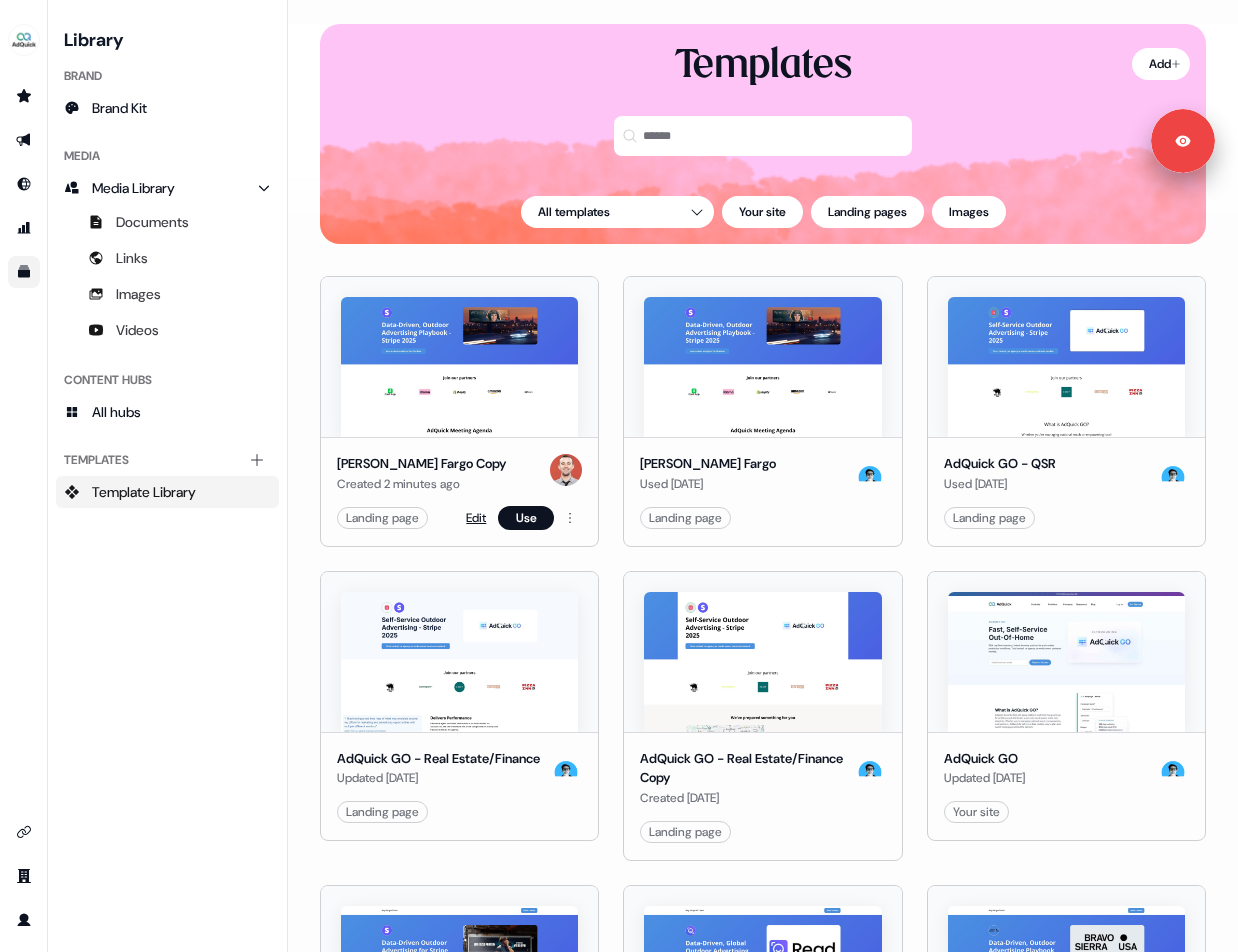 click on "Edit" at bounding box center [476, 518] 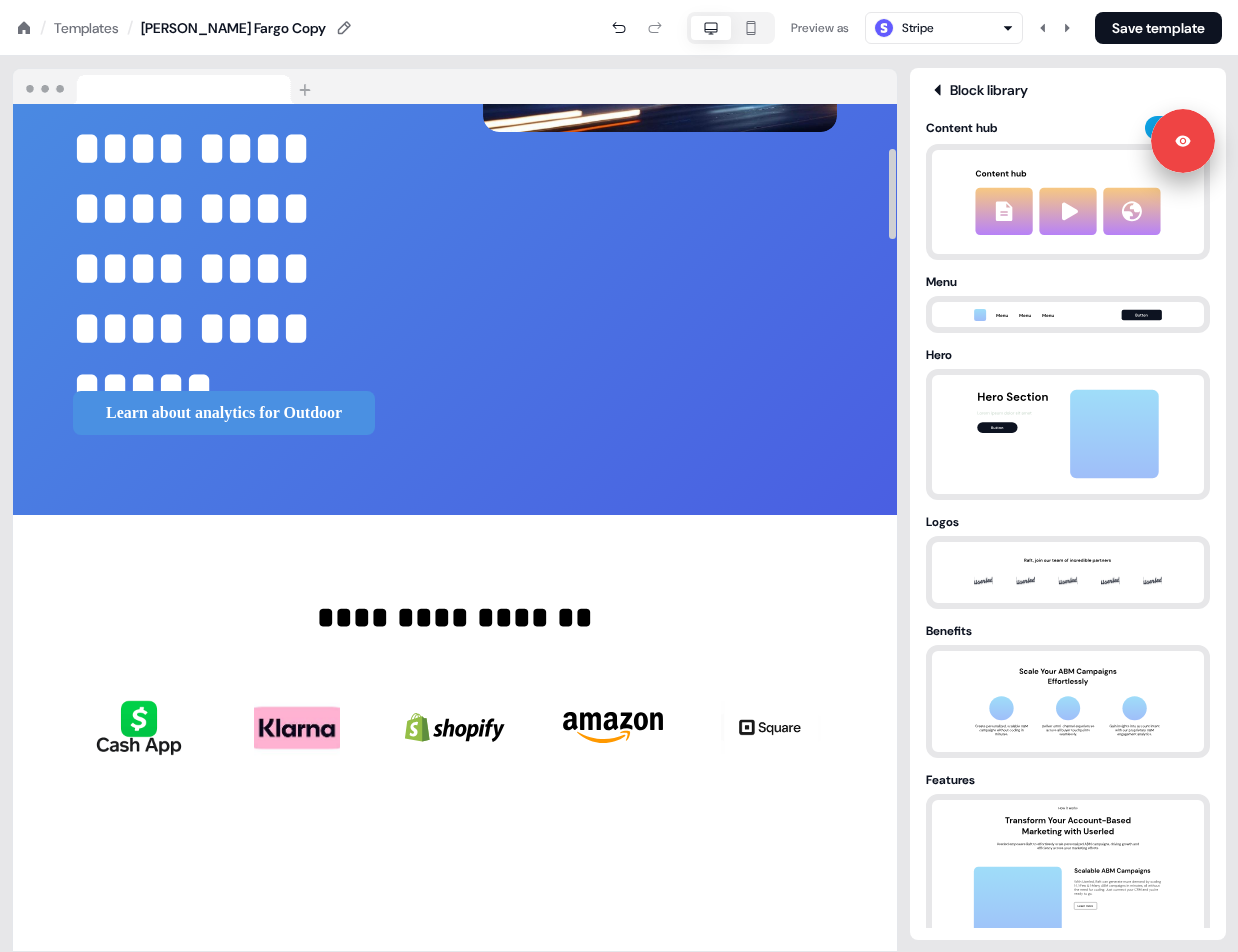 scroll, scrollTop: 546, scrollLeft: 0, axis: vertical 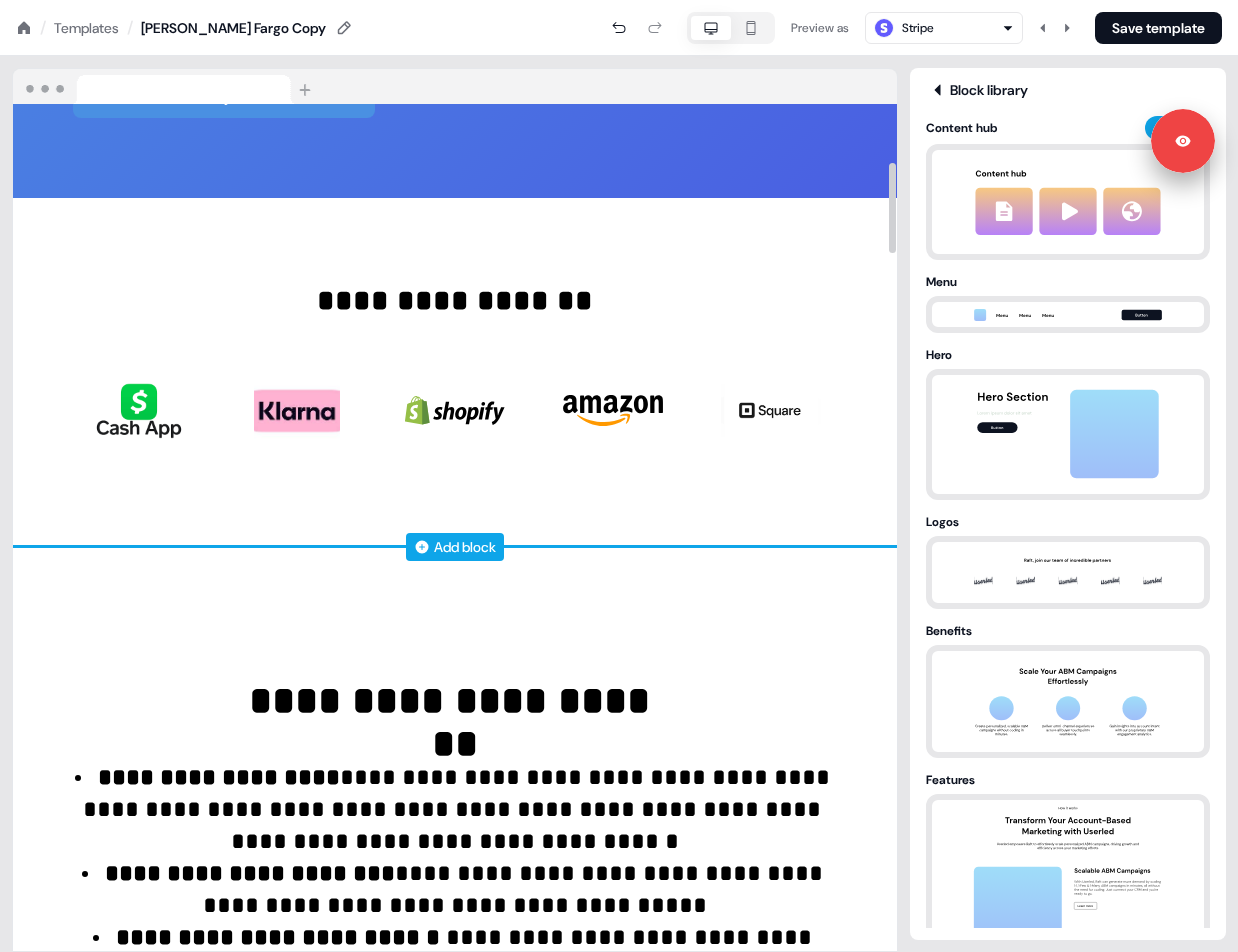 click on "Add block" at bounding box center (455, 547) 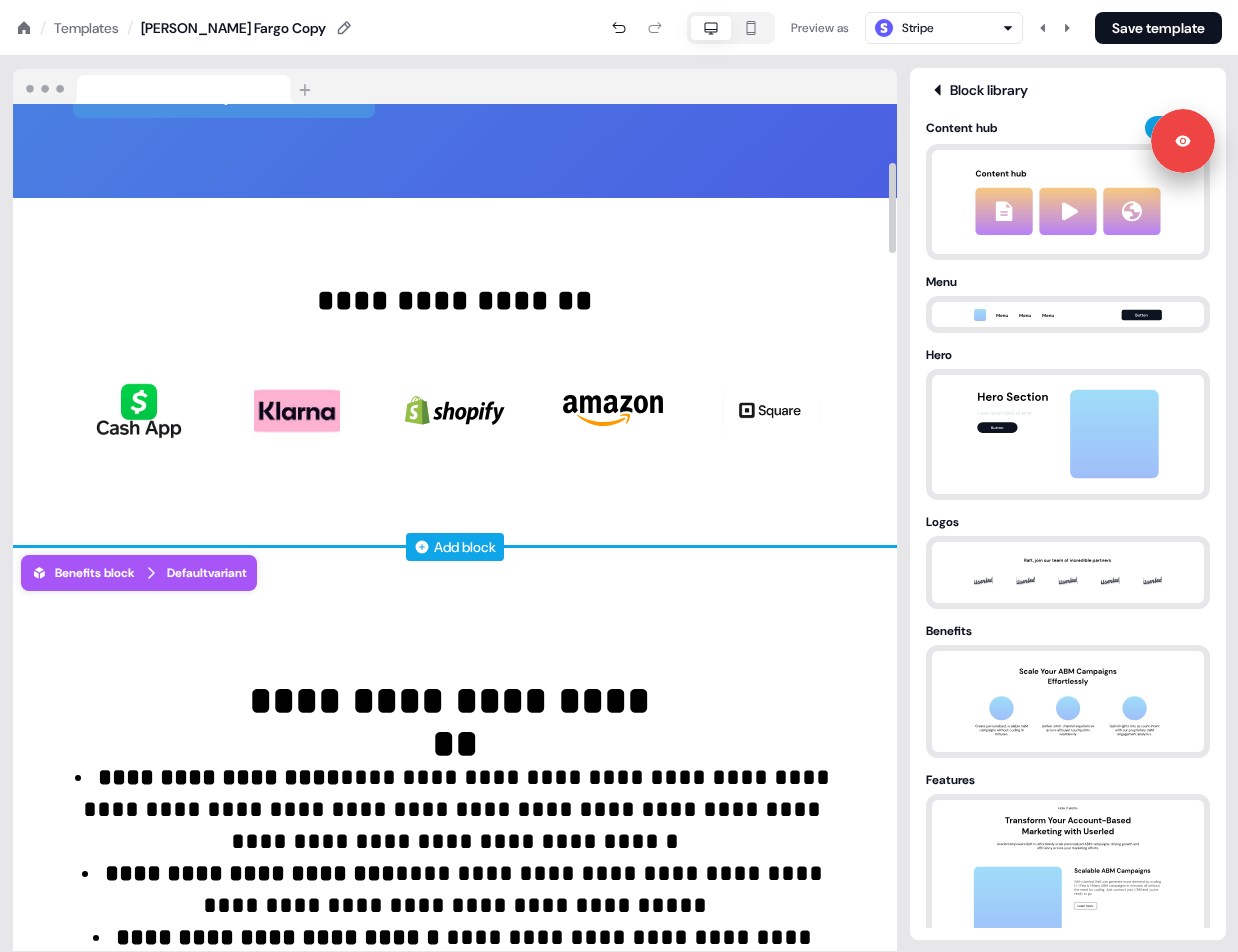 click on "Add block" at bounding box center (465, 547) 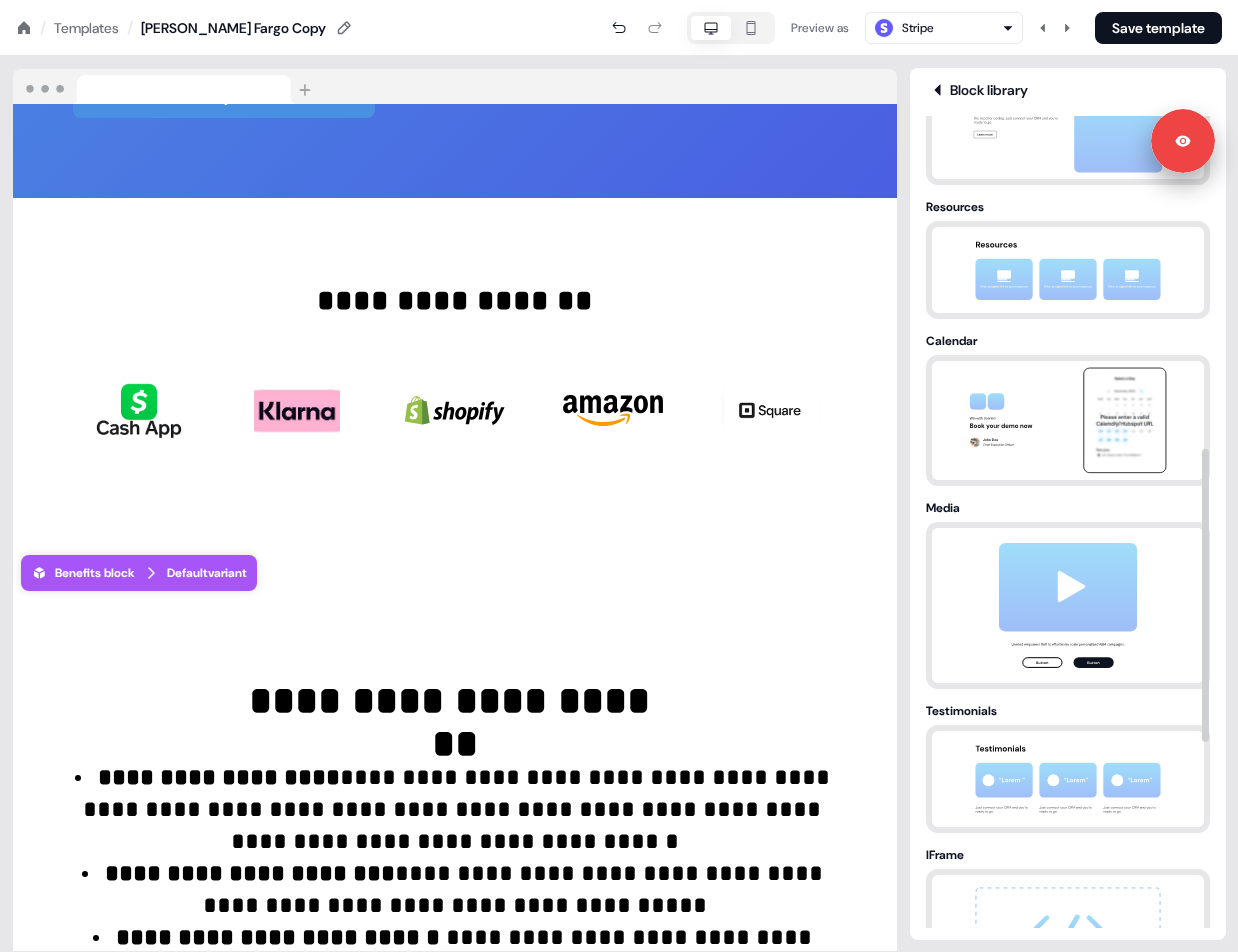 scroll, scrollTop: 978, scrollLeft: 0, axis: vertical 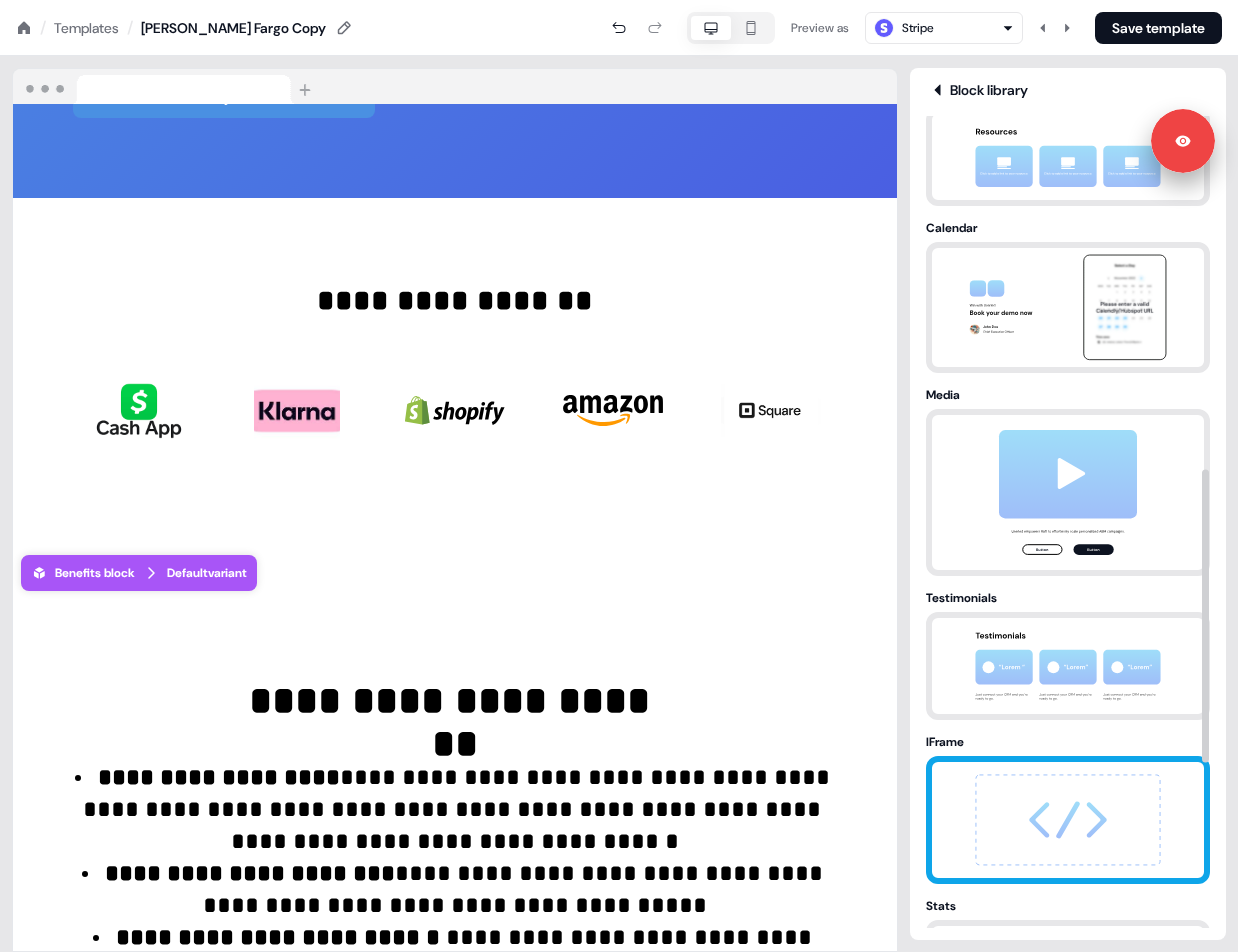 click at bounding box center (1068, 820) 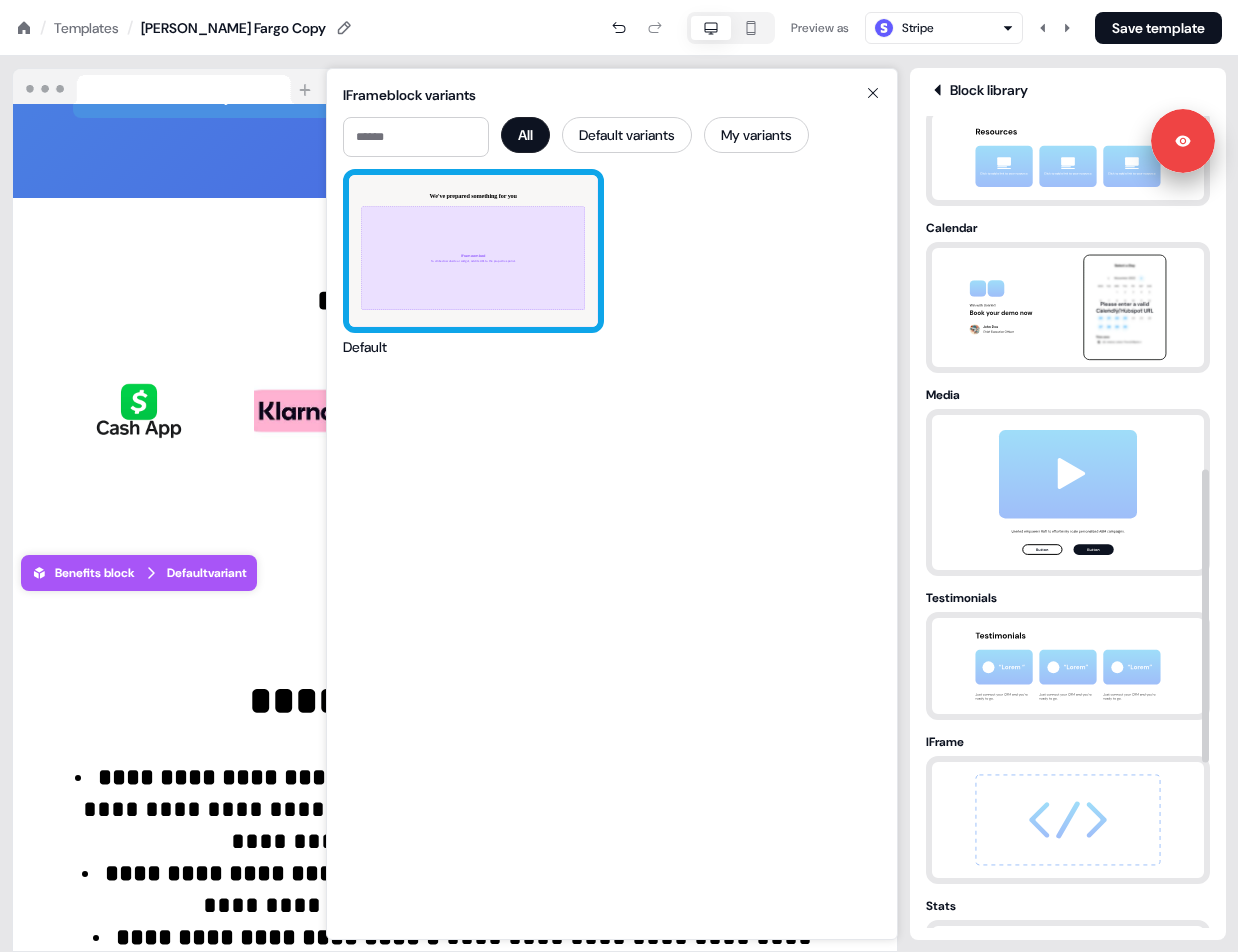 click on "We've prepared something for you IFrame embed To embed a website or widget, add its URL to the properties panel." at bounding box center (473, 251) 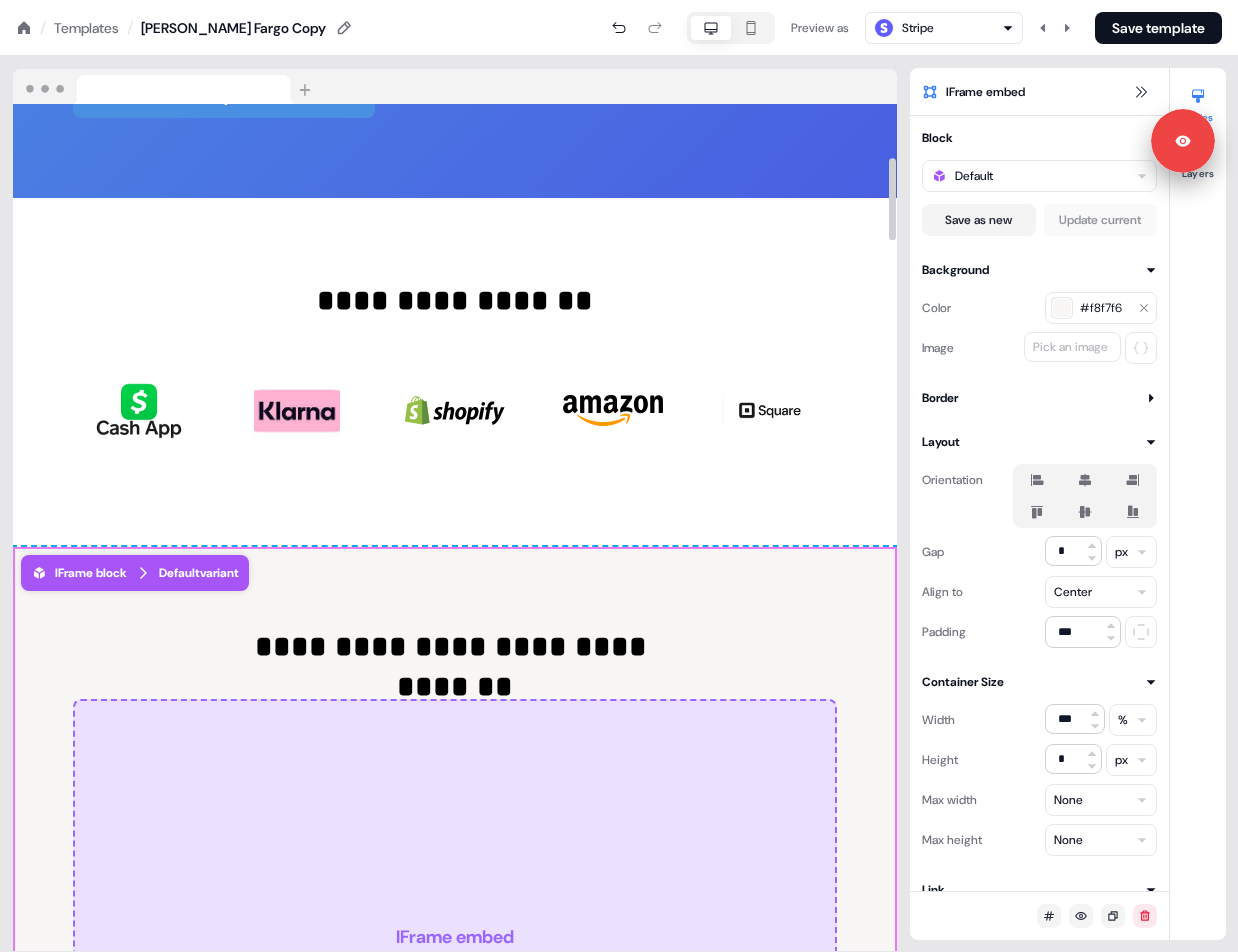 scroll, scrollTop: 1015, scrollLeft: 0, axis: vertical 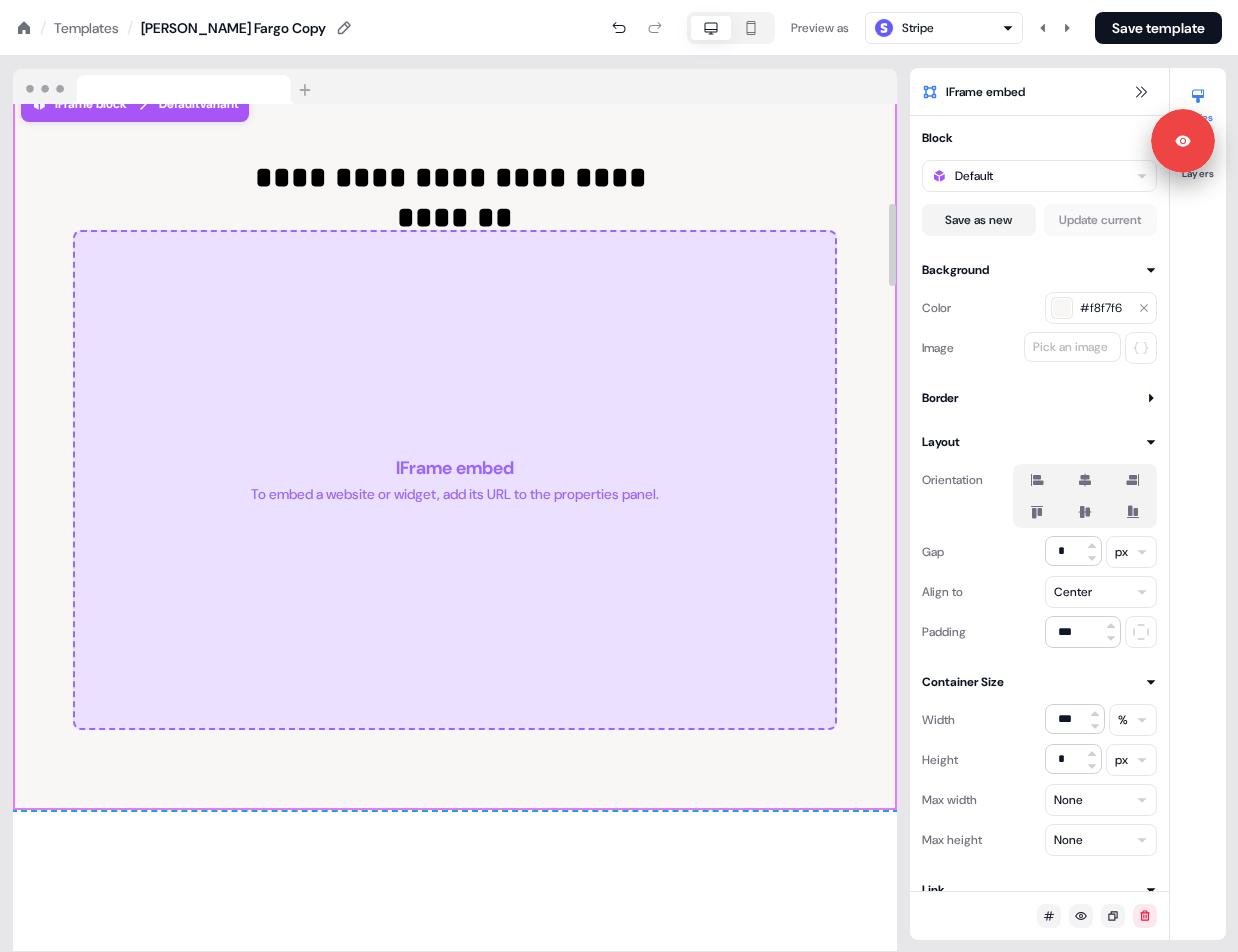 click on "IFrame embed To embed a website or widget, add its URL to the properties panel." at bounding box center [455, 480] 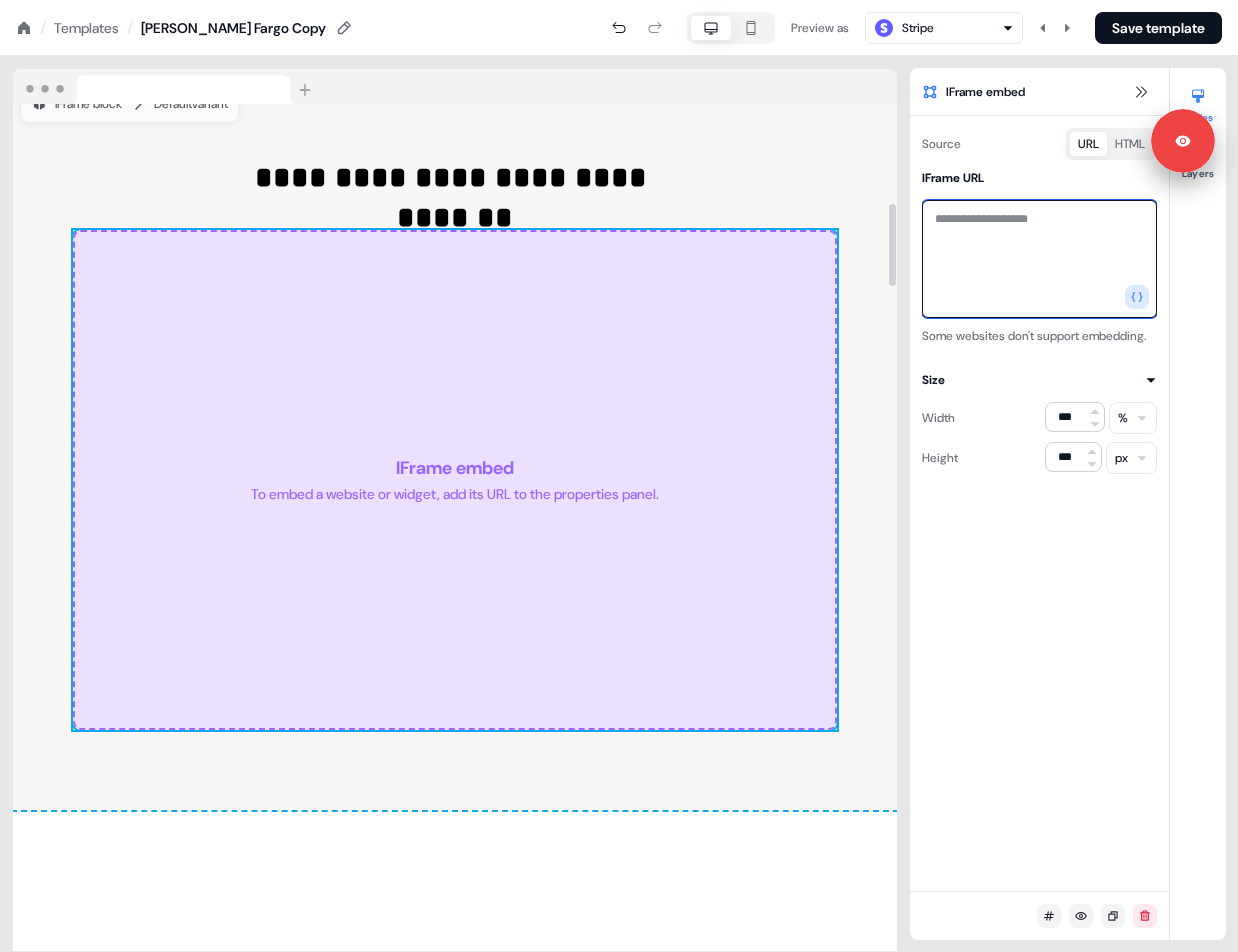 click at bounding box center (1039, 259) 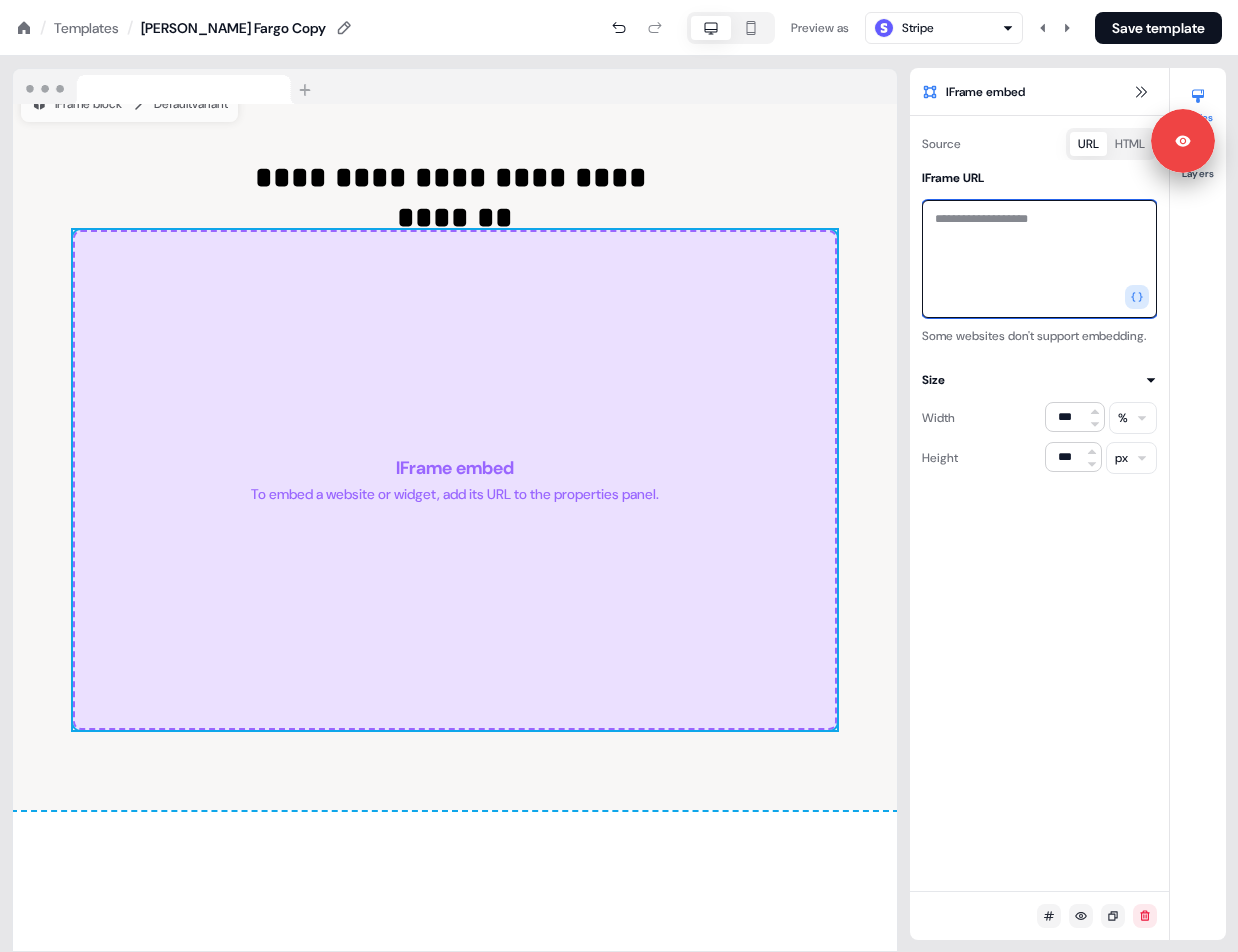 paste on "**********" 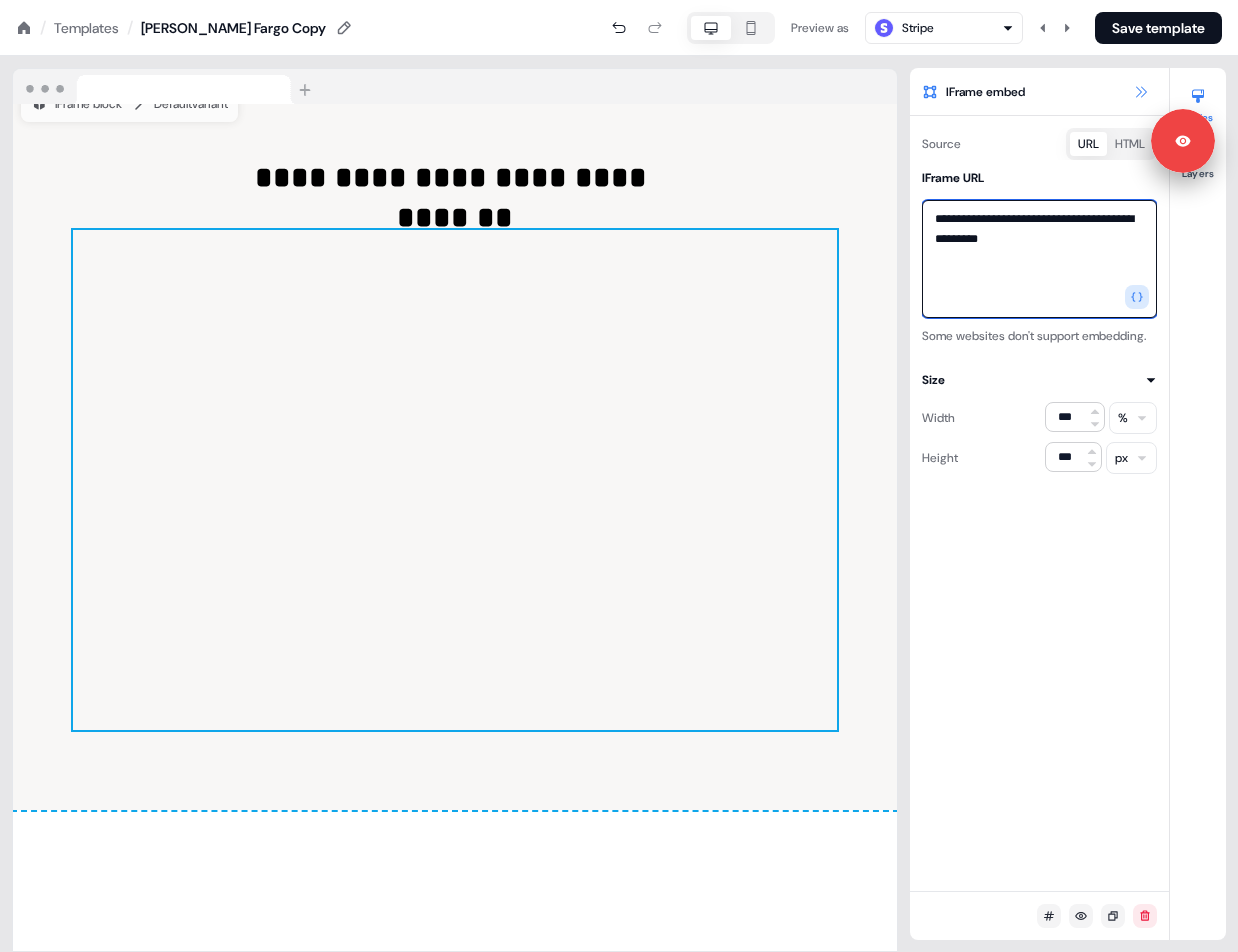 type on "**********" 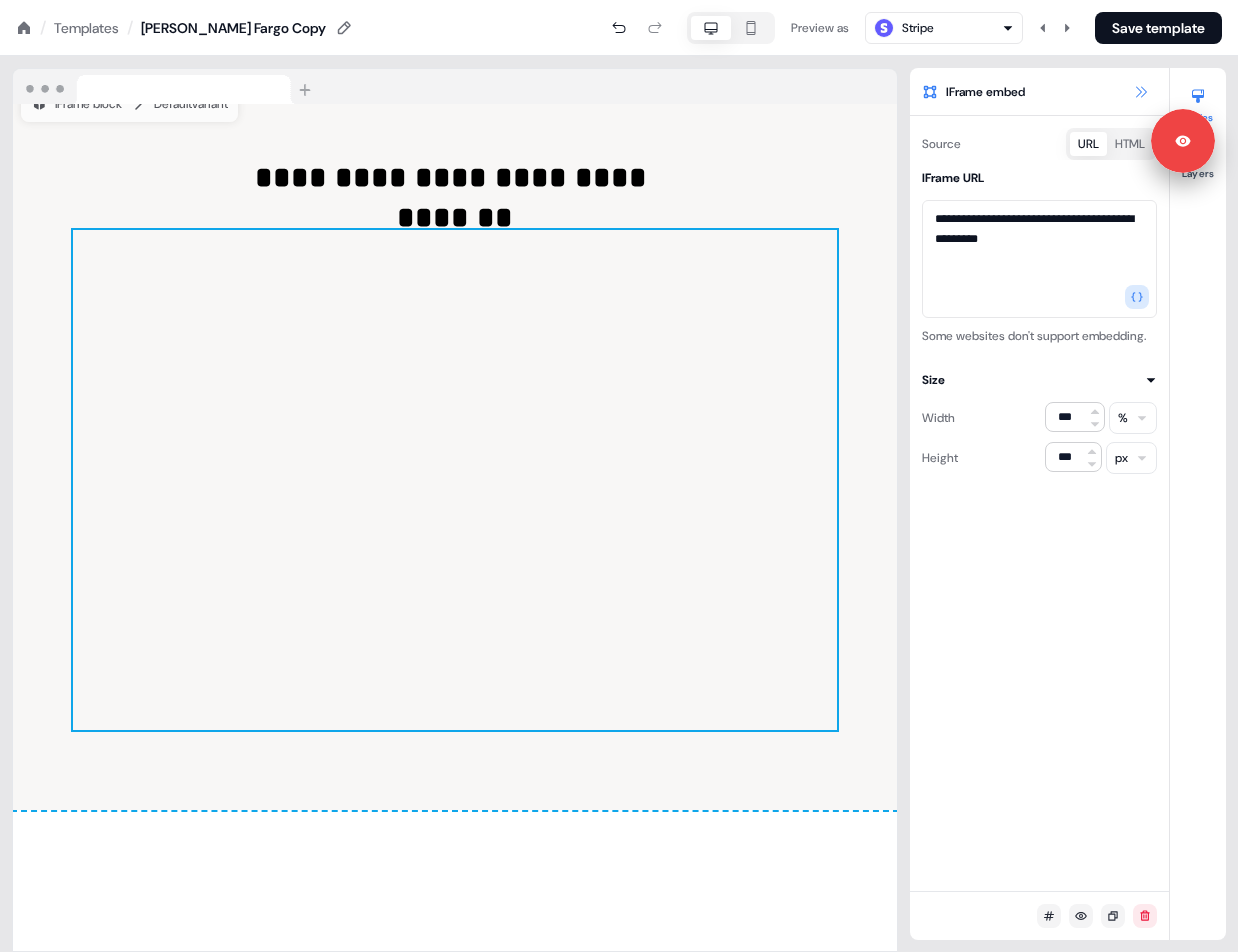 click at bounding box center (1141, 92) 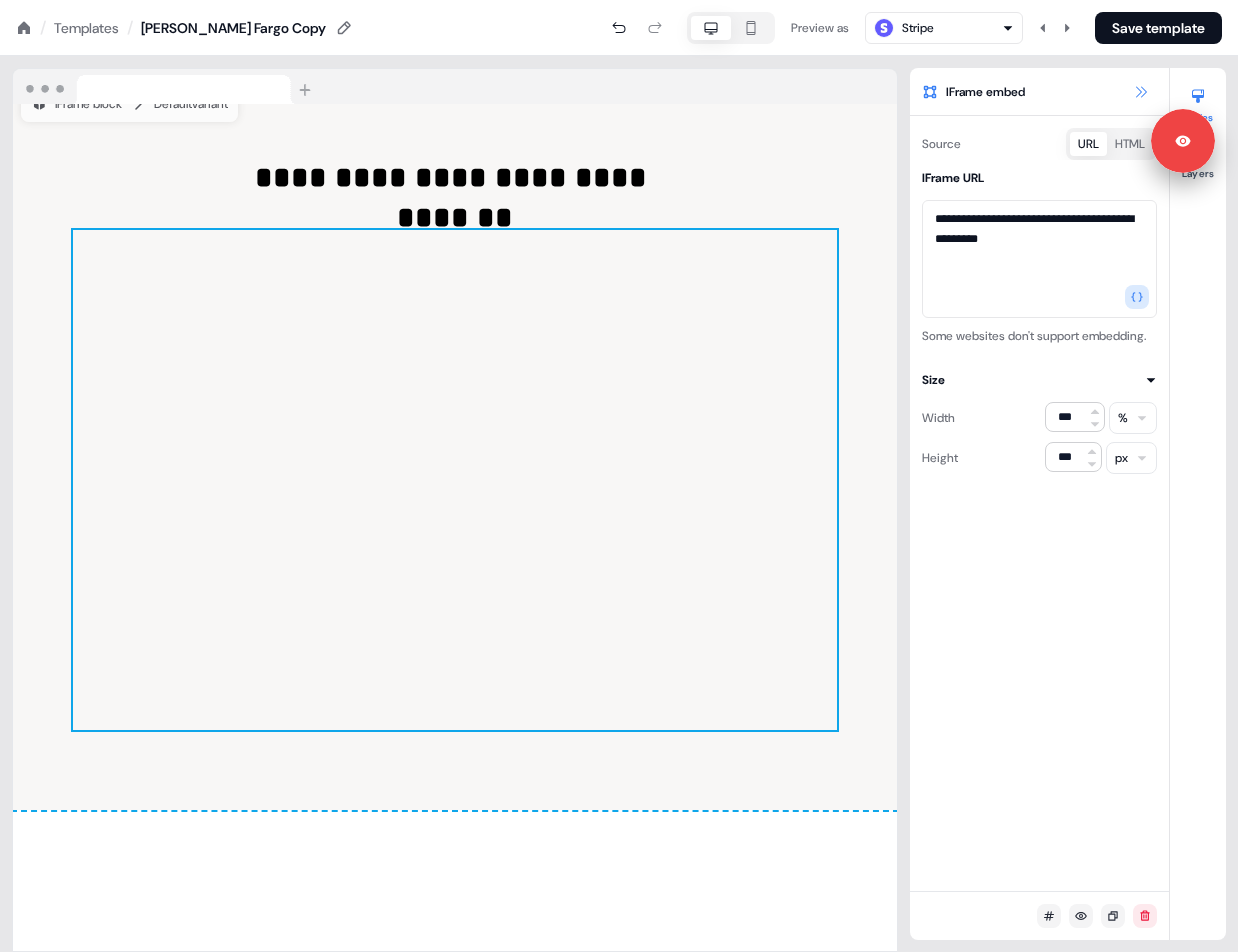 click 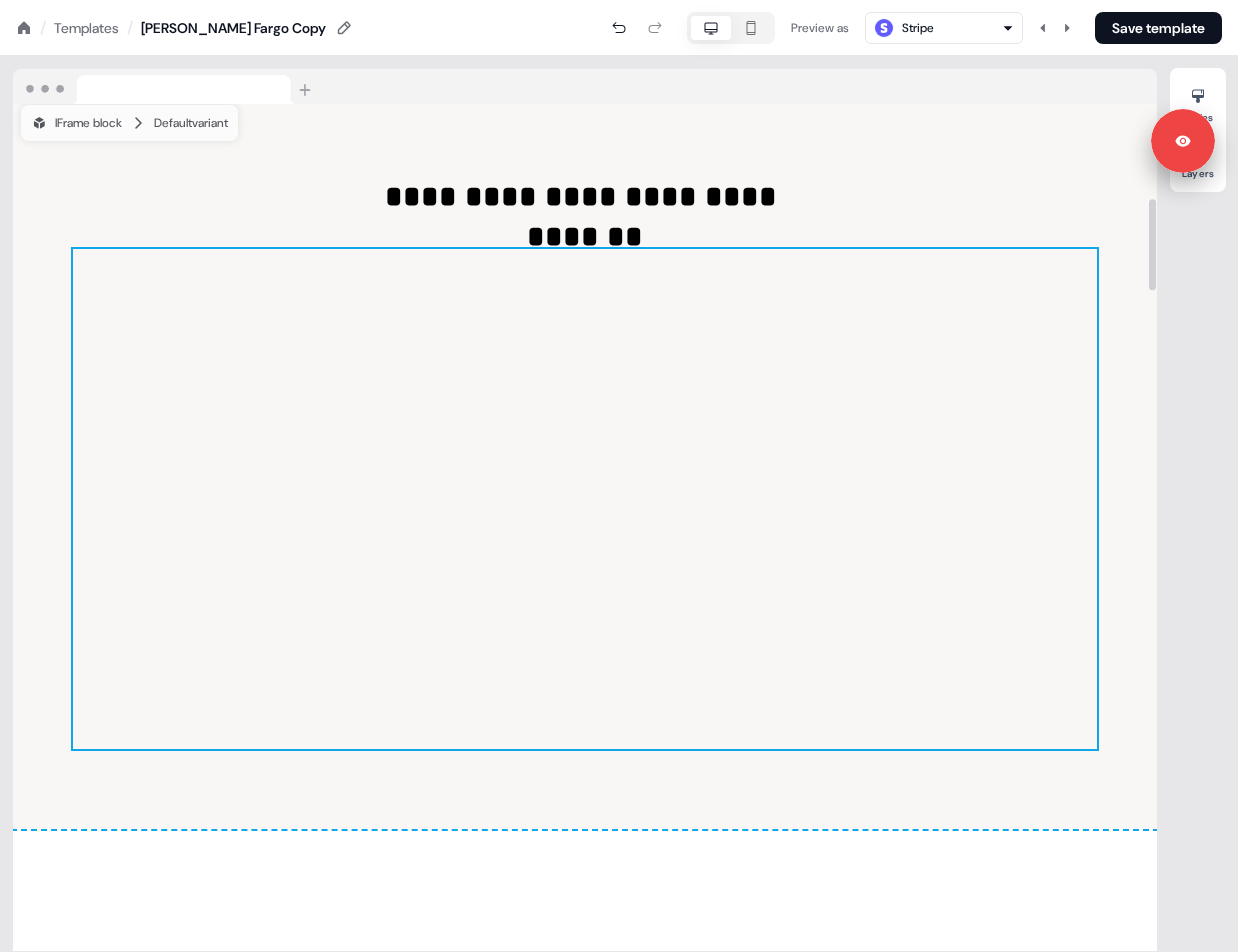 scroll, scrollTop: 874, scrollLeft: 0, axis: vertical 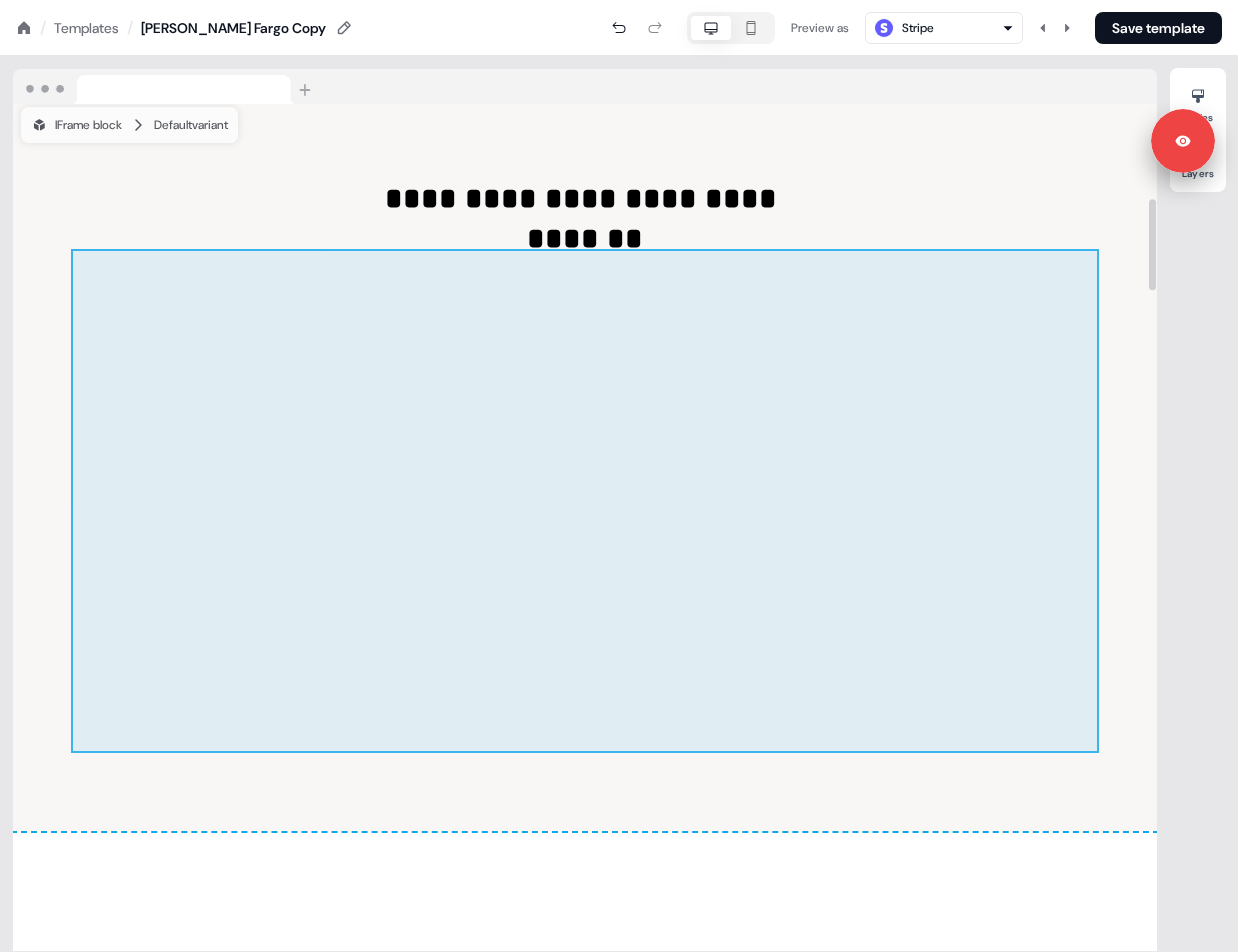 drag, startPoint x: 526, startPoint y: 564, endPoint x: 553, endPoint y: 581, distance: 31.906113 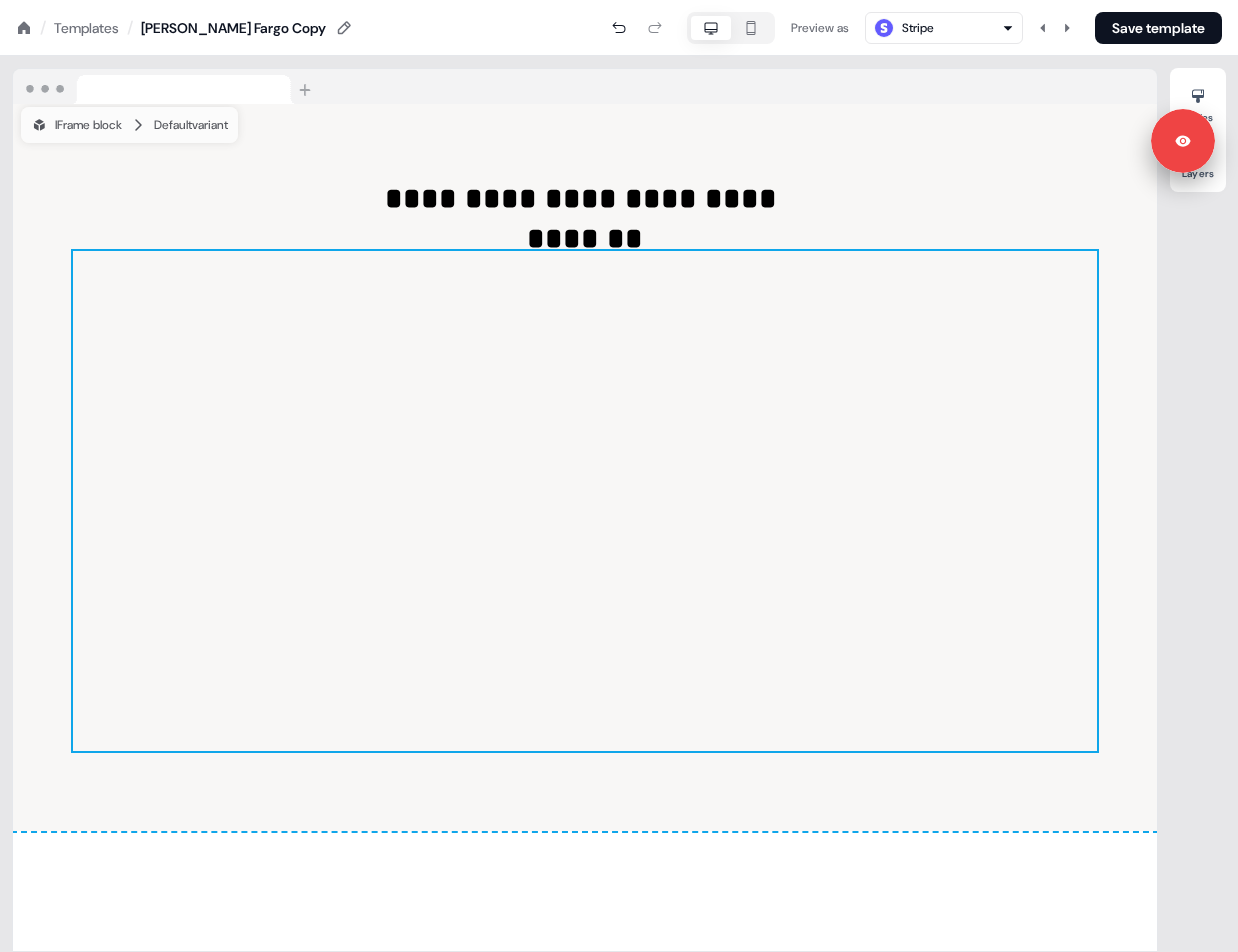 drag, startPoint x: 1156, startPoint y: 23, endPoint x: 892, endPoint y: 175, distance: 304.63092 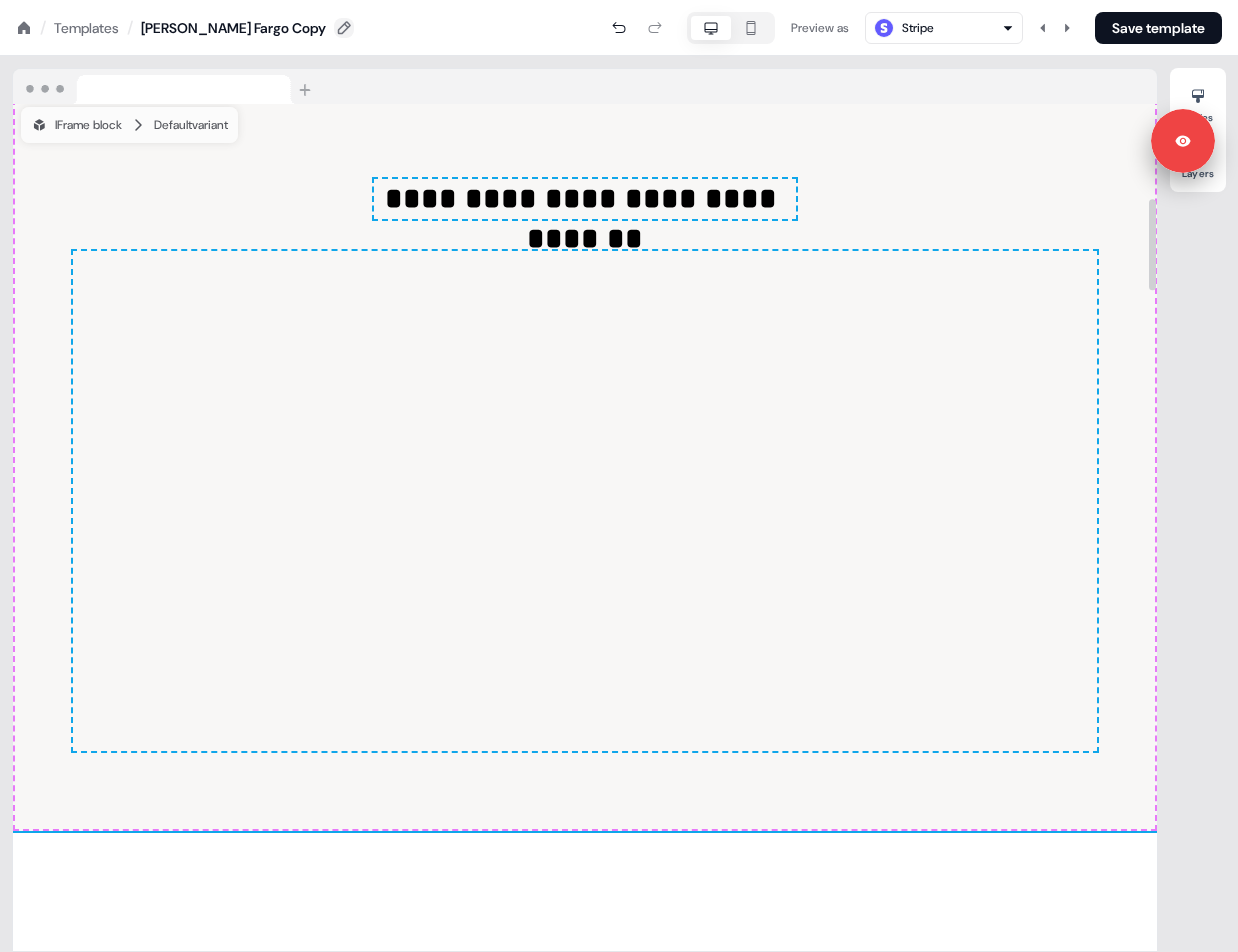 click 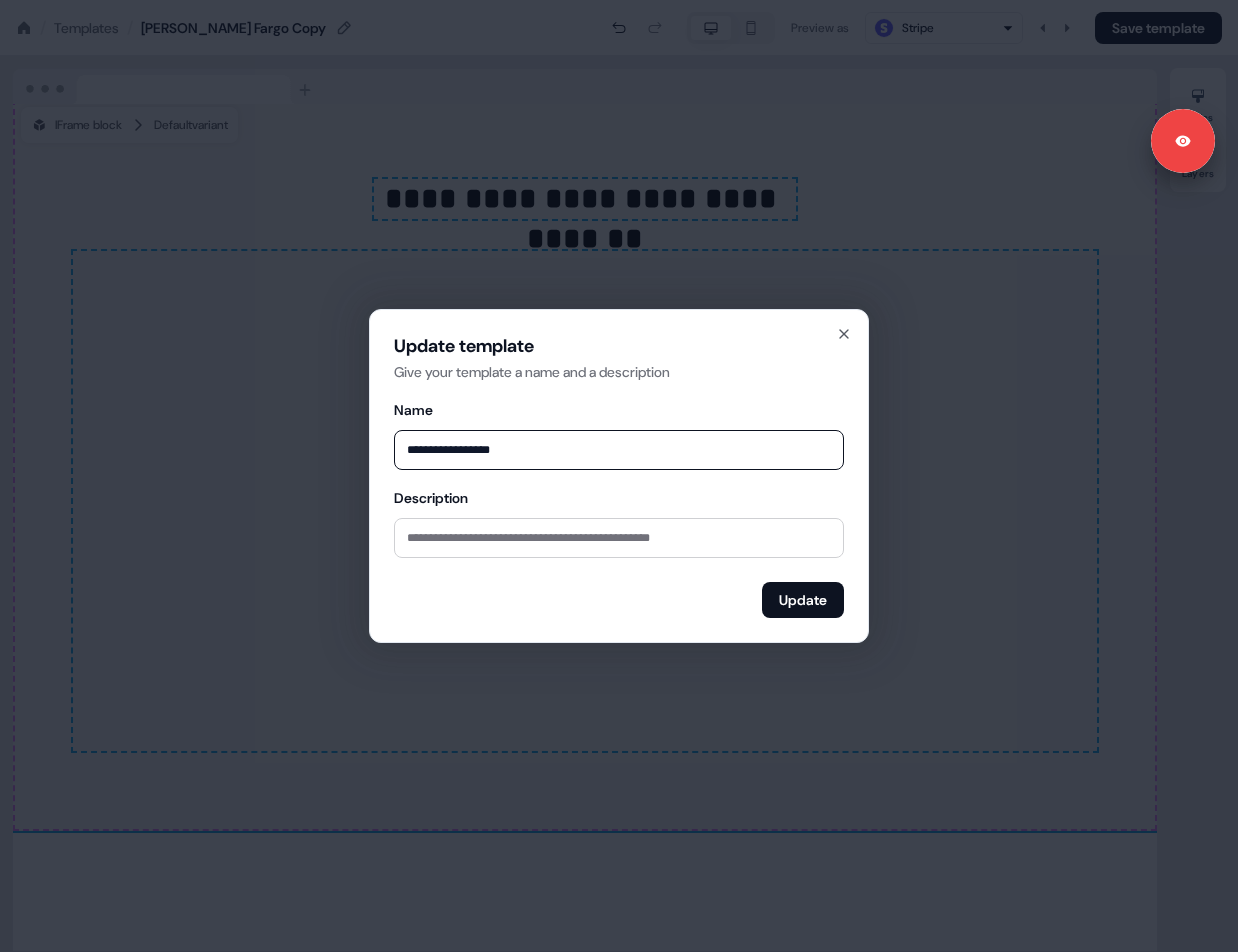 click on "**********" at bounding box center (619, 450) 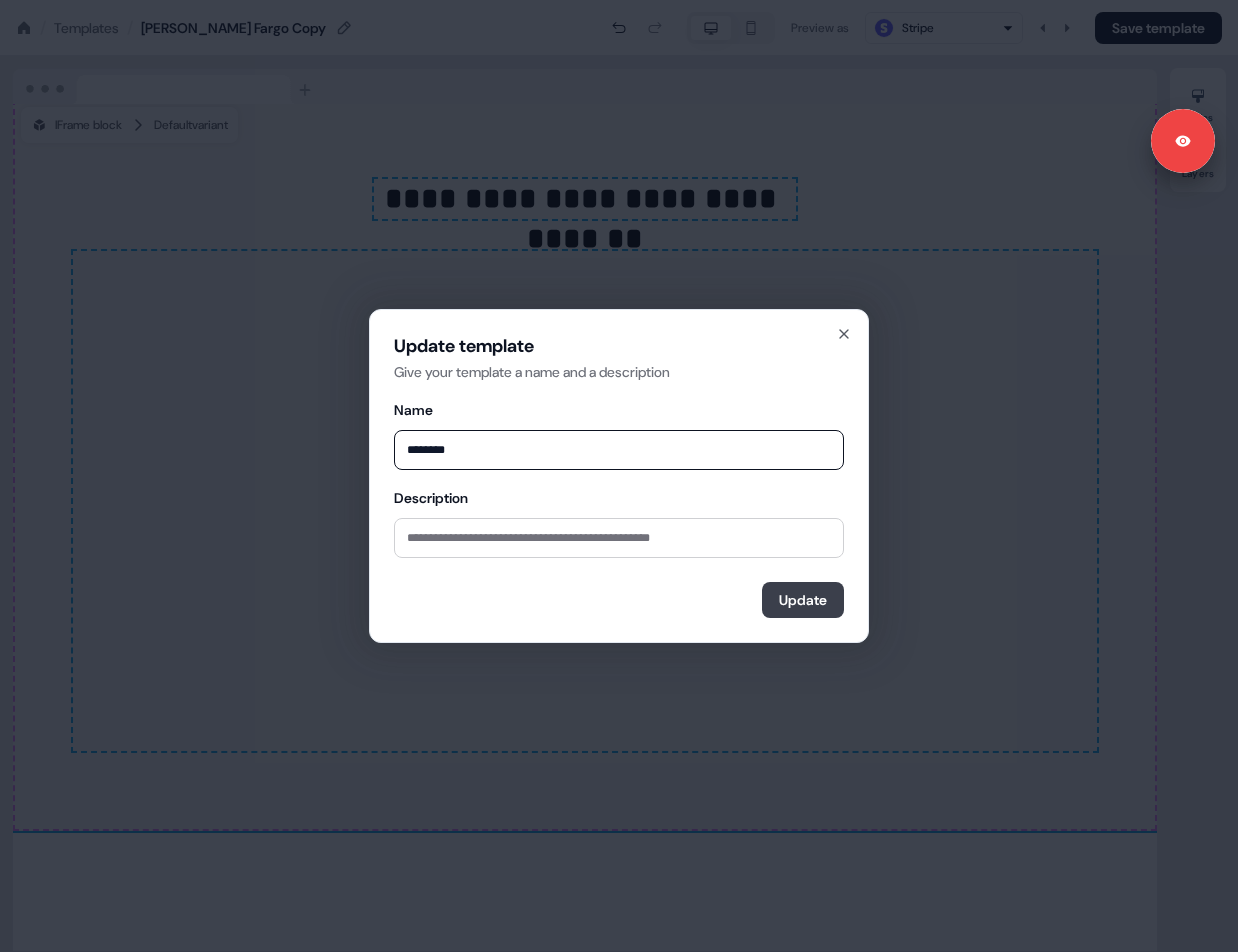 type on "********" 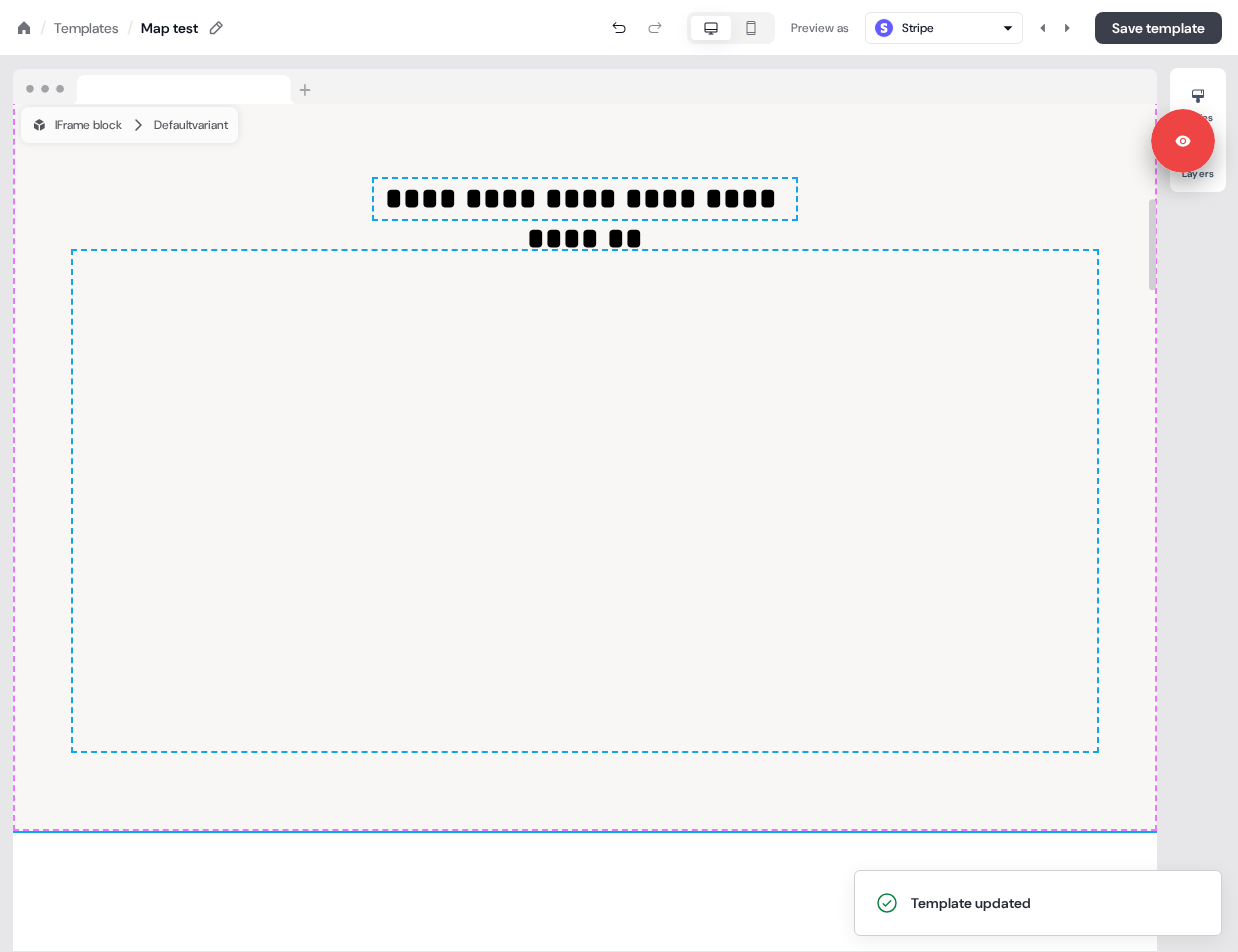 click on "Save template" at bounding box center (1158, 28) 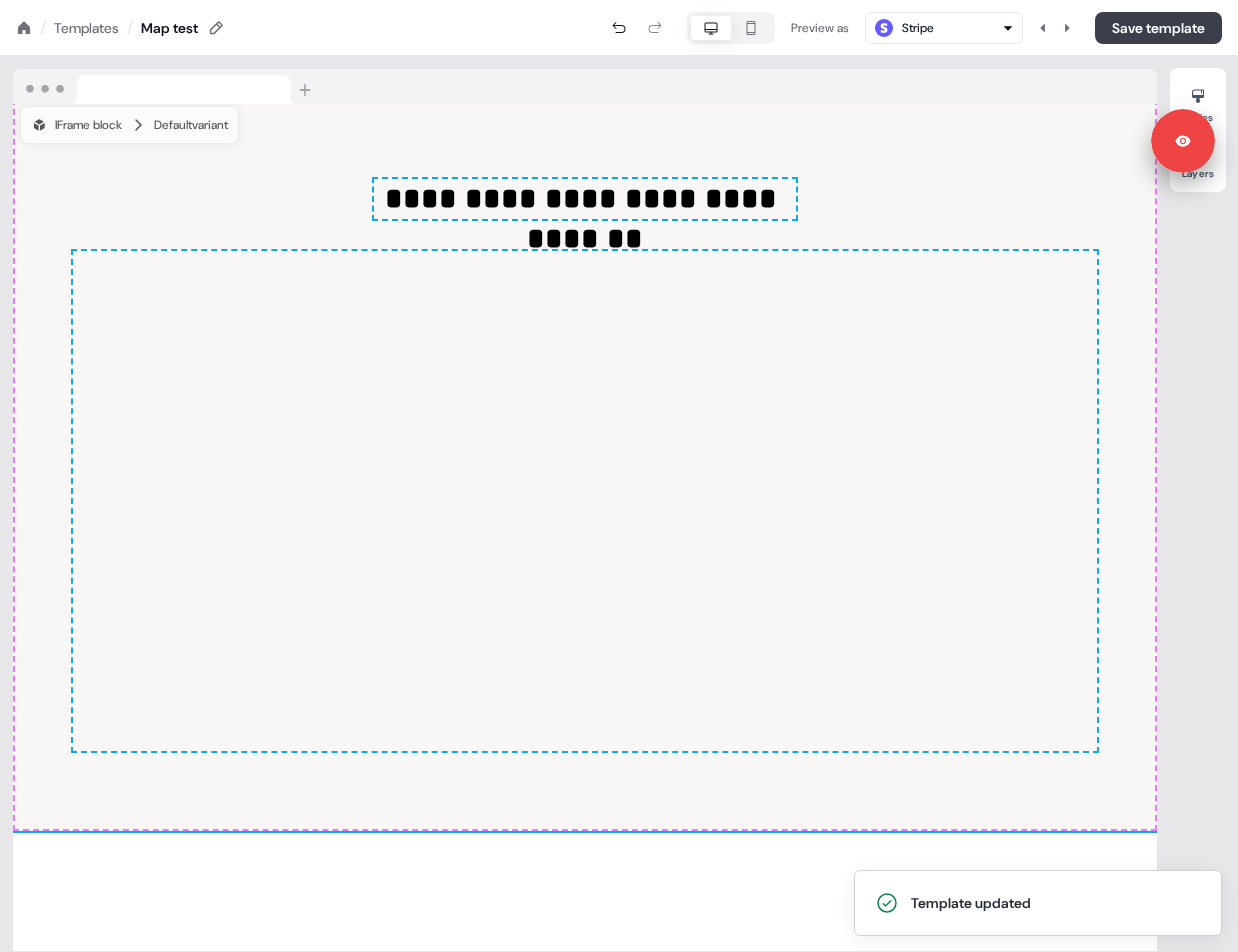click on "Save template" at bounding box center [1158, 28] 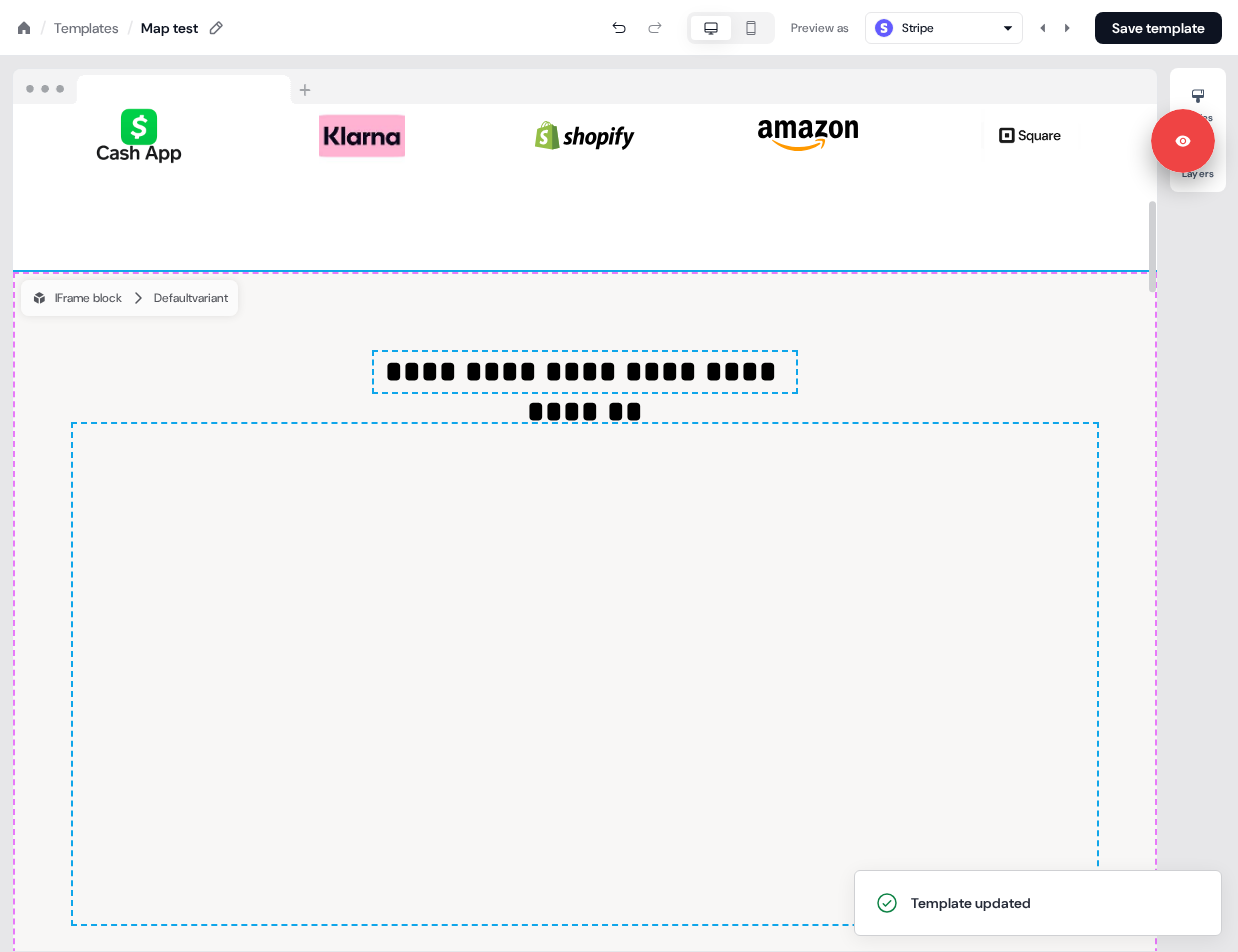 scroll, scrollTop: 548, scrollLeft: 0, axis: vertical 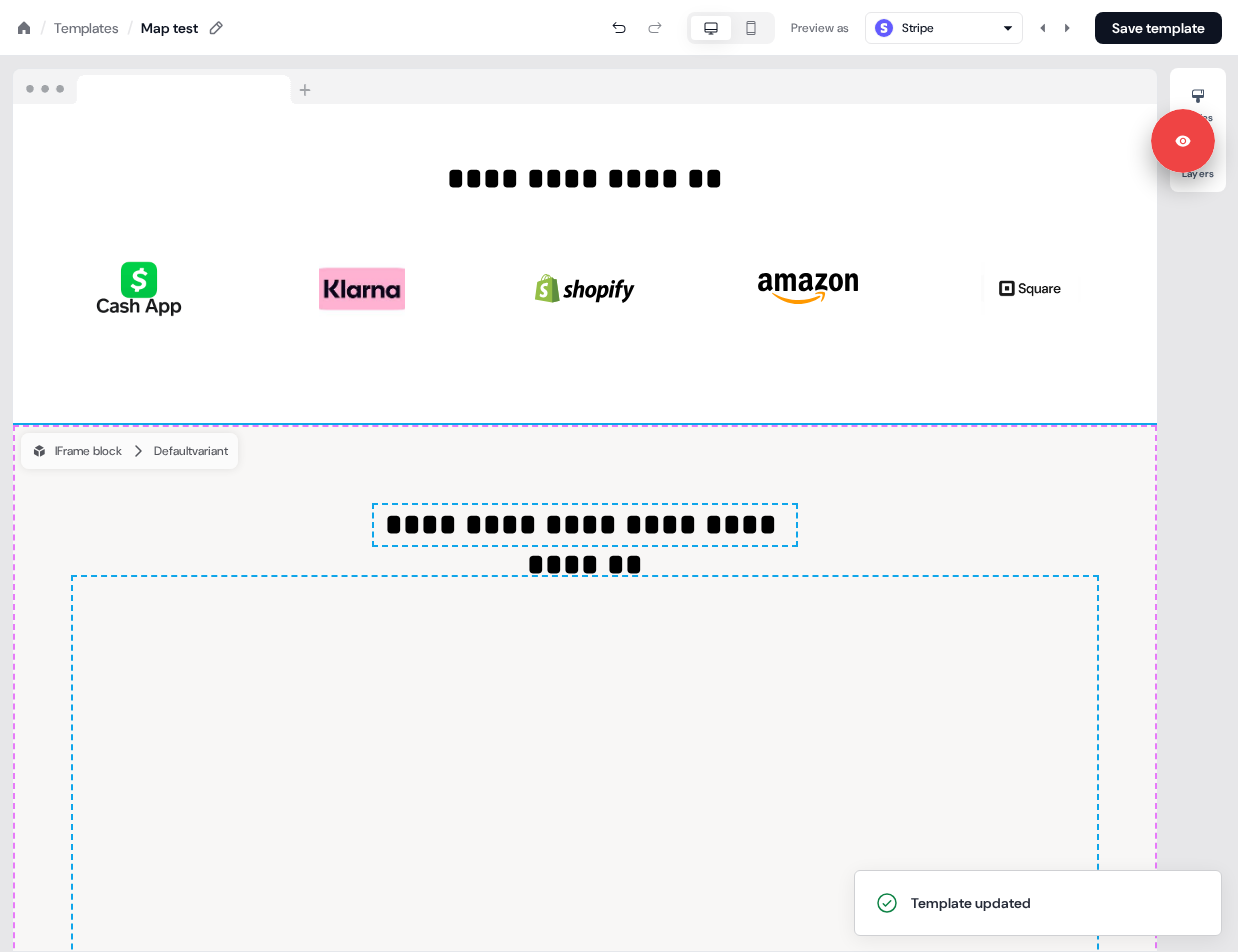 click on "/ Templates / Map test Preview as Stripe Save template" at bounding box center [619, 28] 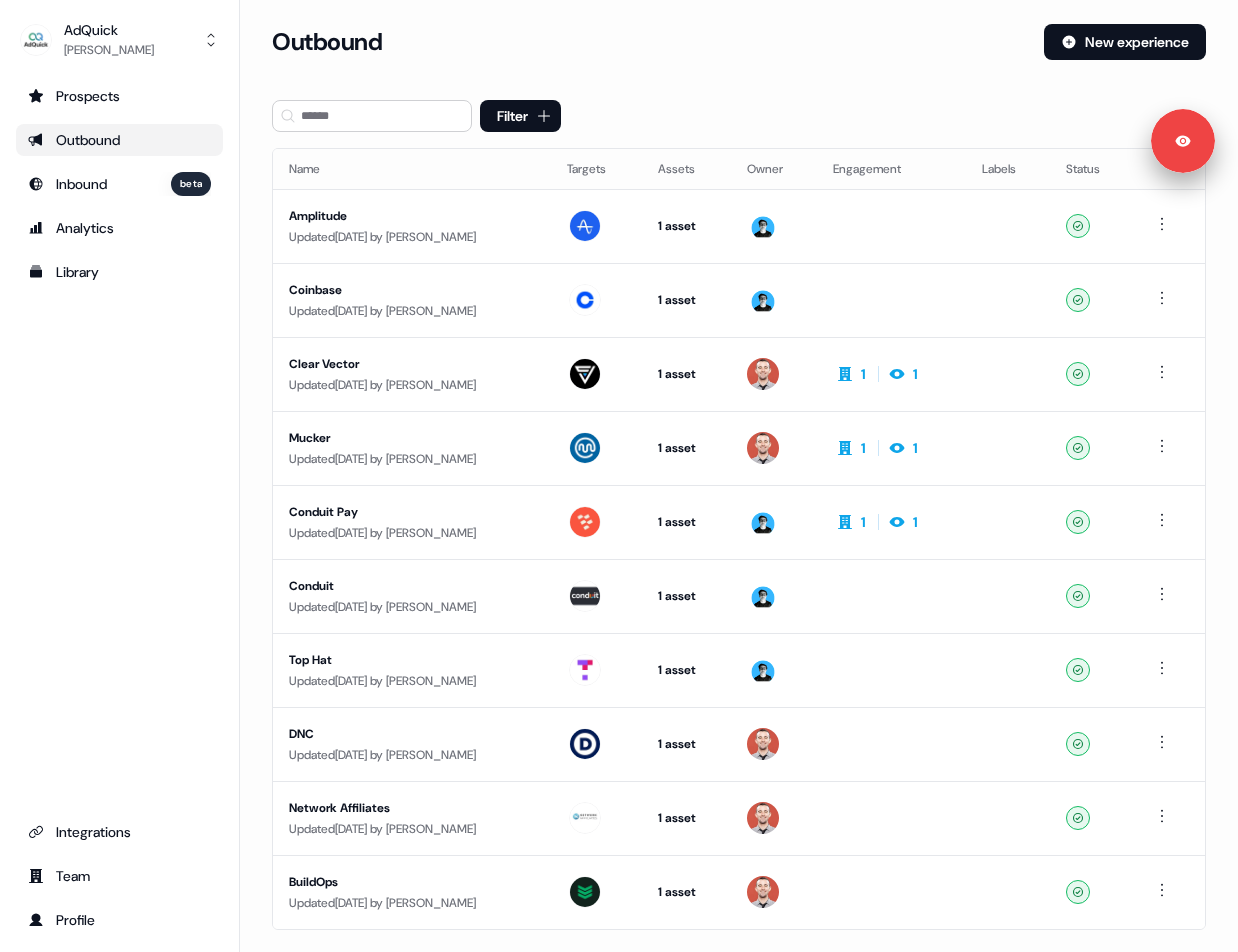 click on "Outbound" at bounding box center (119, 140) 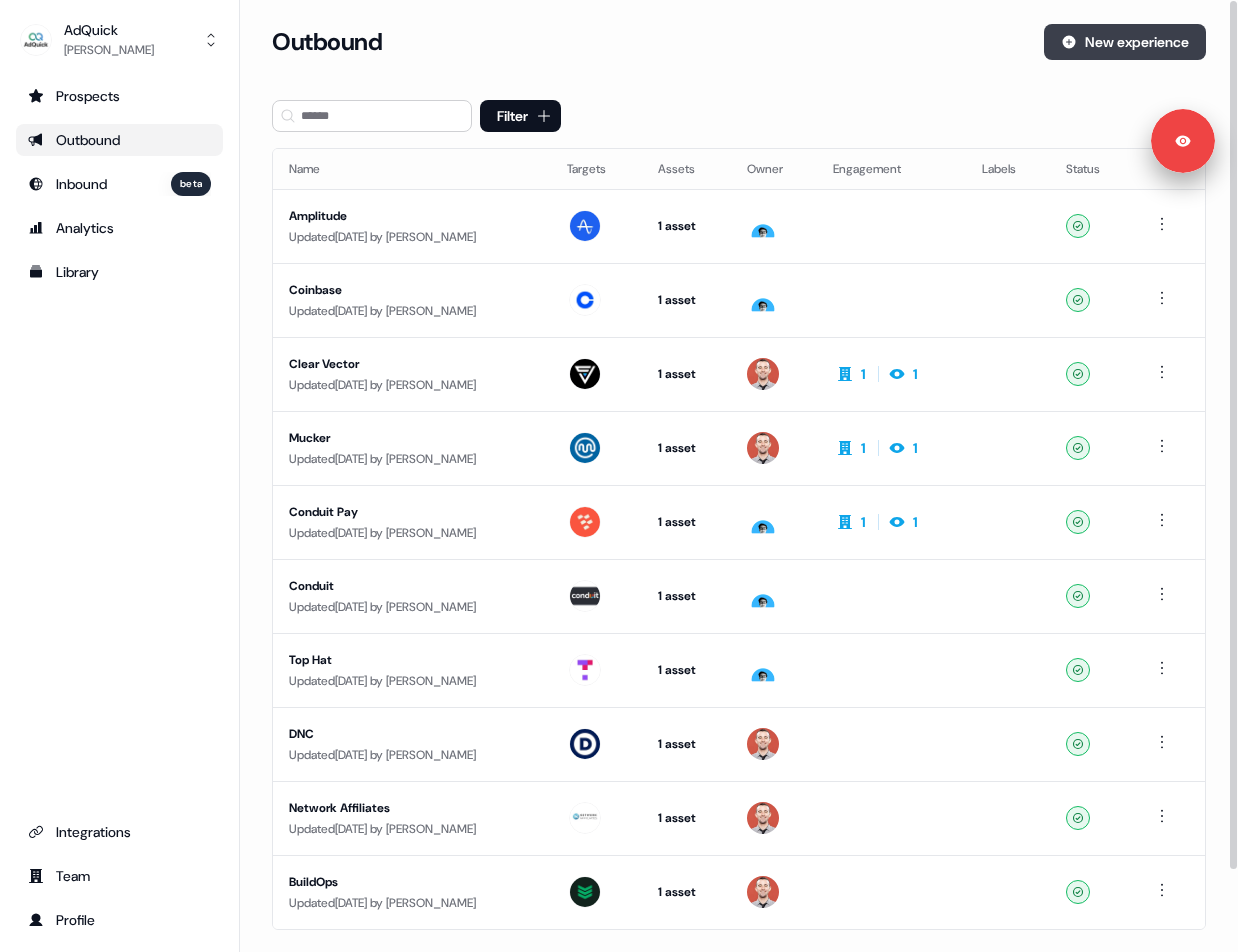 click 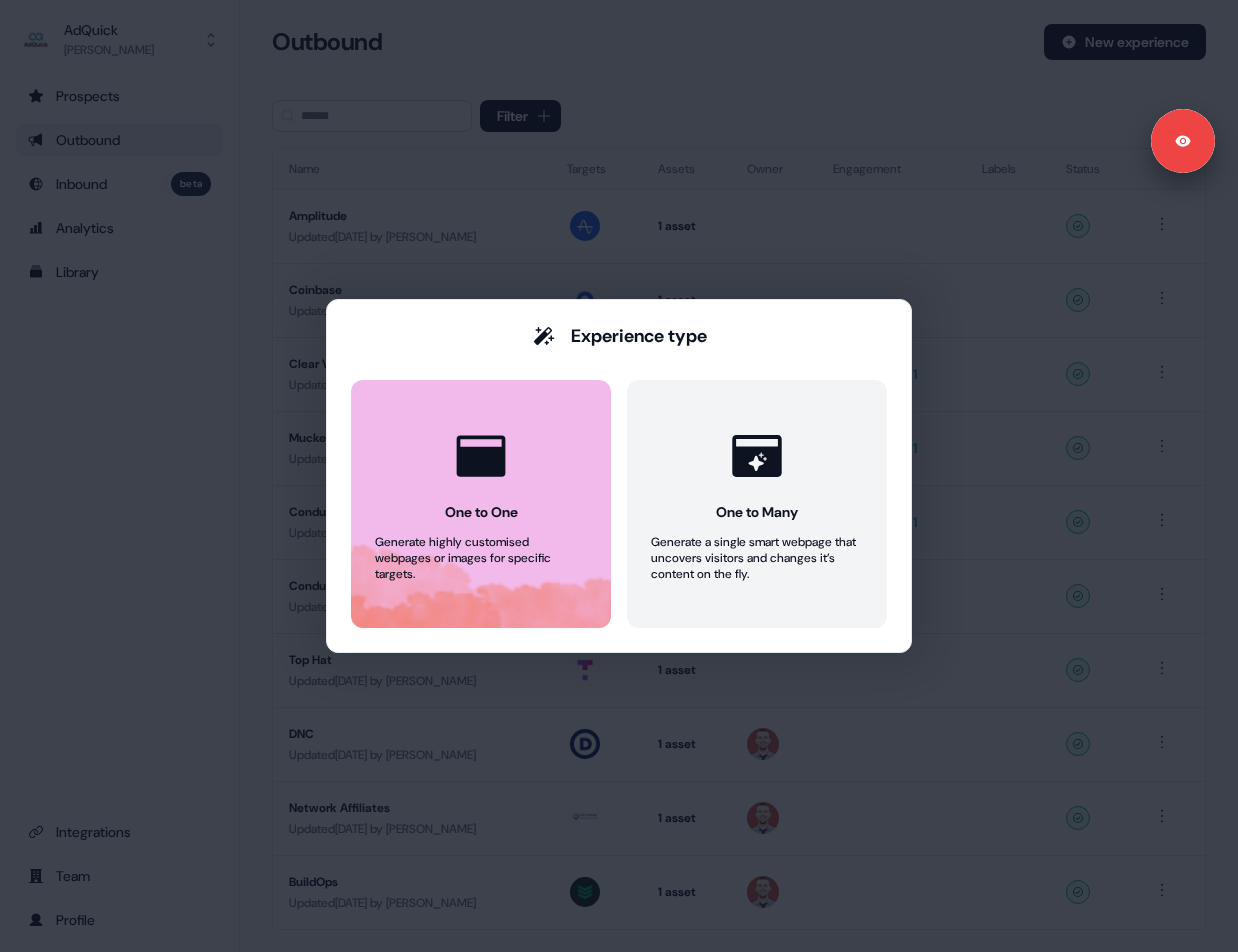 click on "One to One Generate highly customised webpages or images for specific targets." at bounding box center [481, 504] 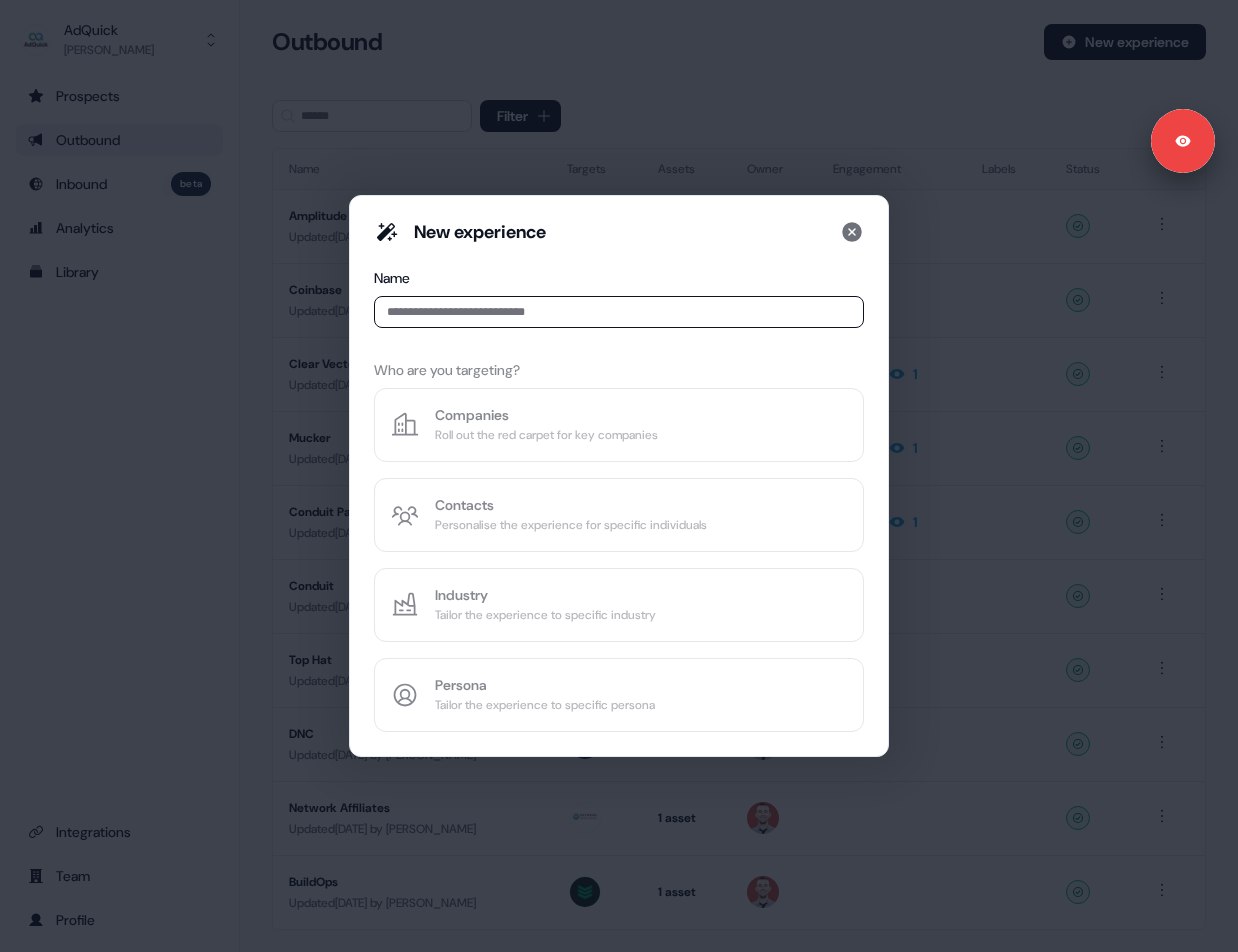 click at bounding box center (619, 312) 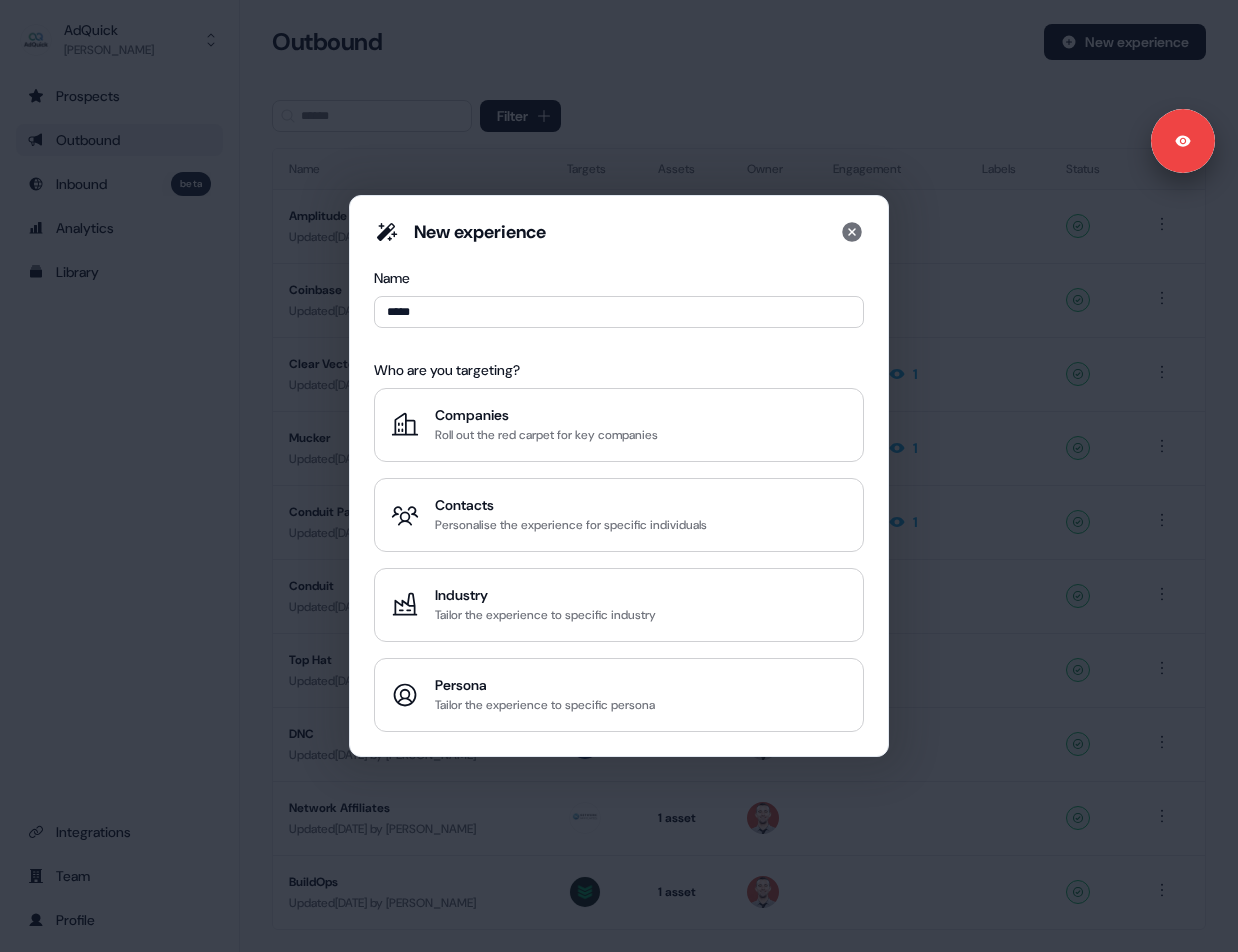 click on "Name *****" at bounding box center [619, 302] 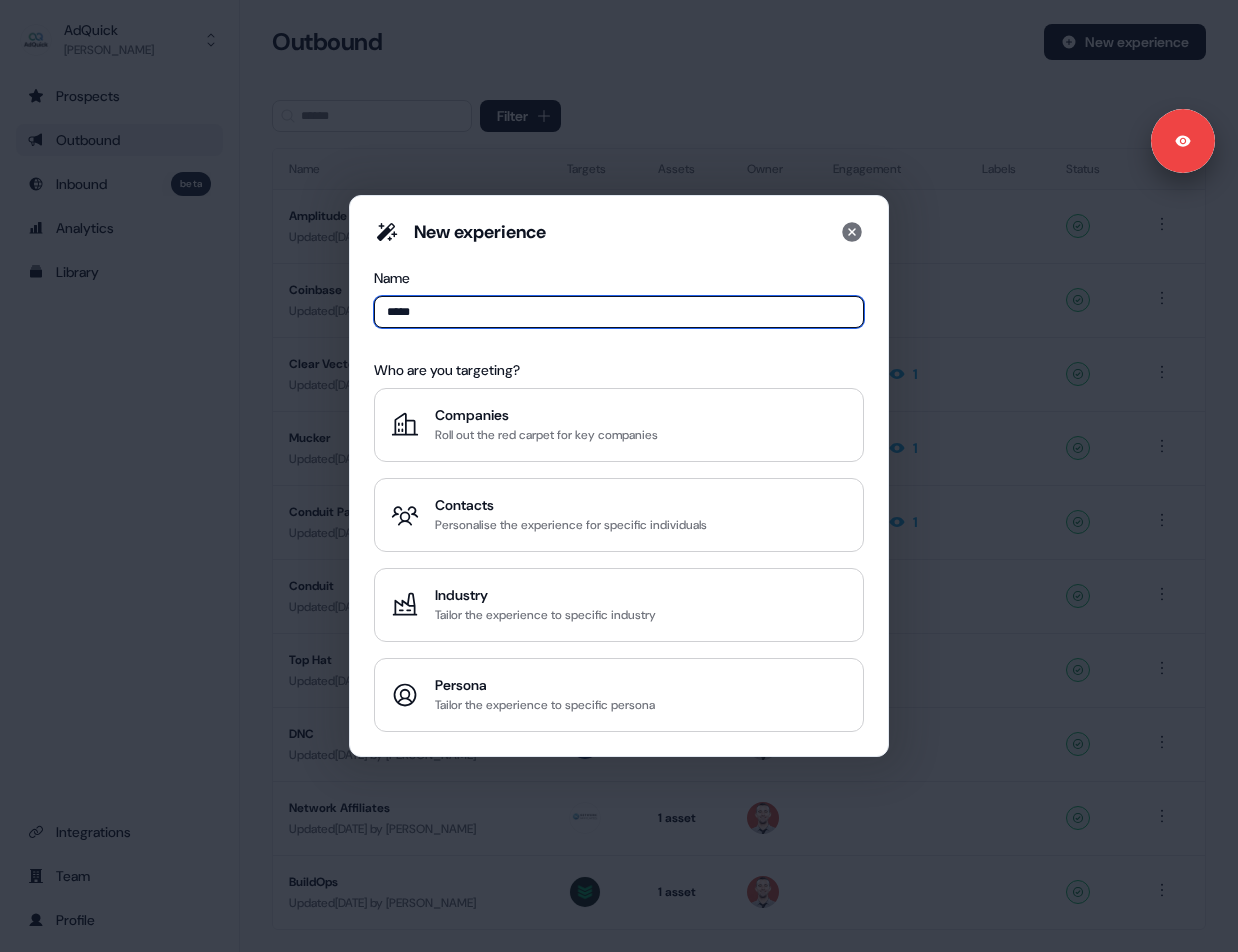 click on "*****" at bounding box center [619, 312] 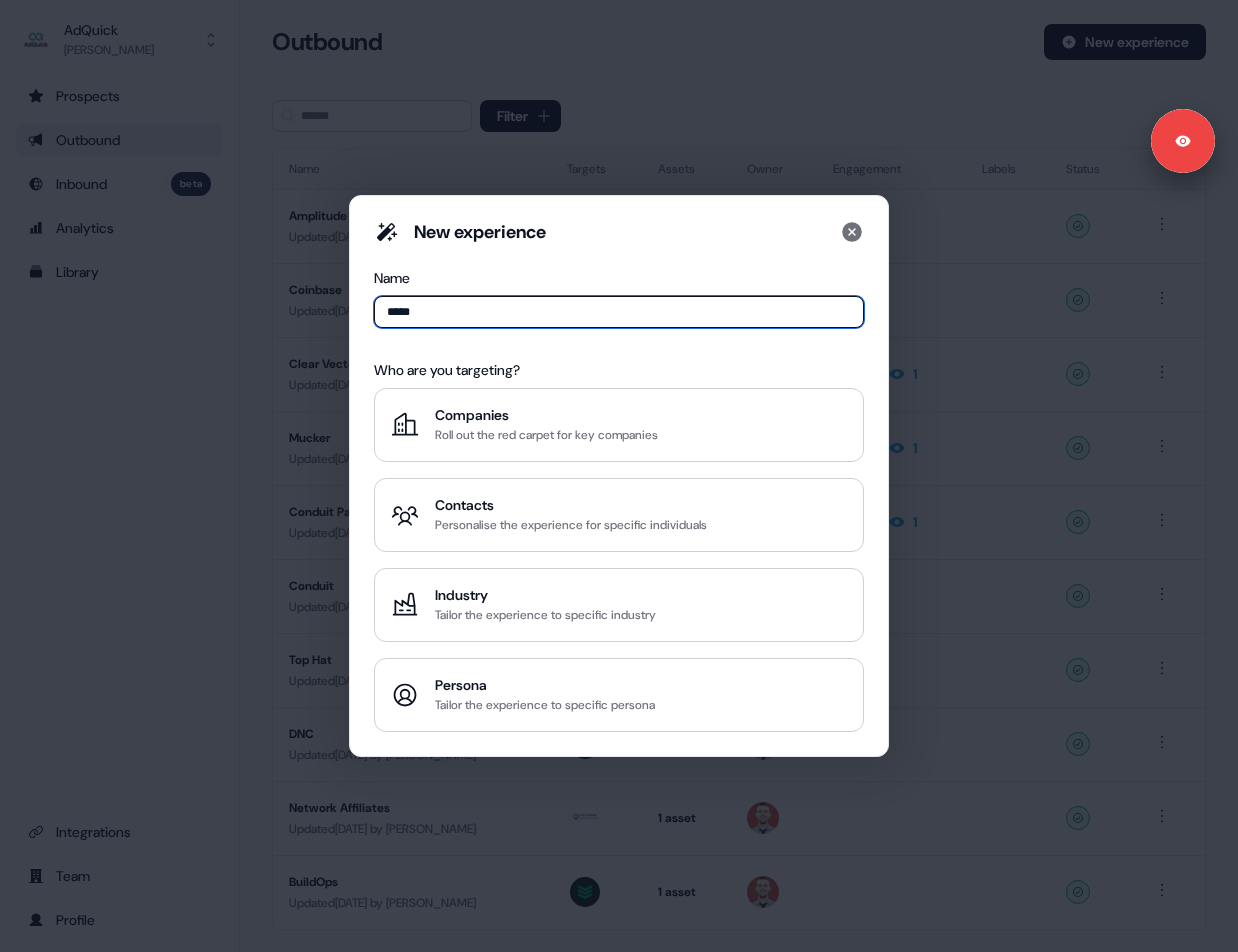 click on "*****" at bounding box center (619, 312) 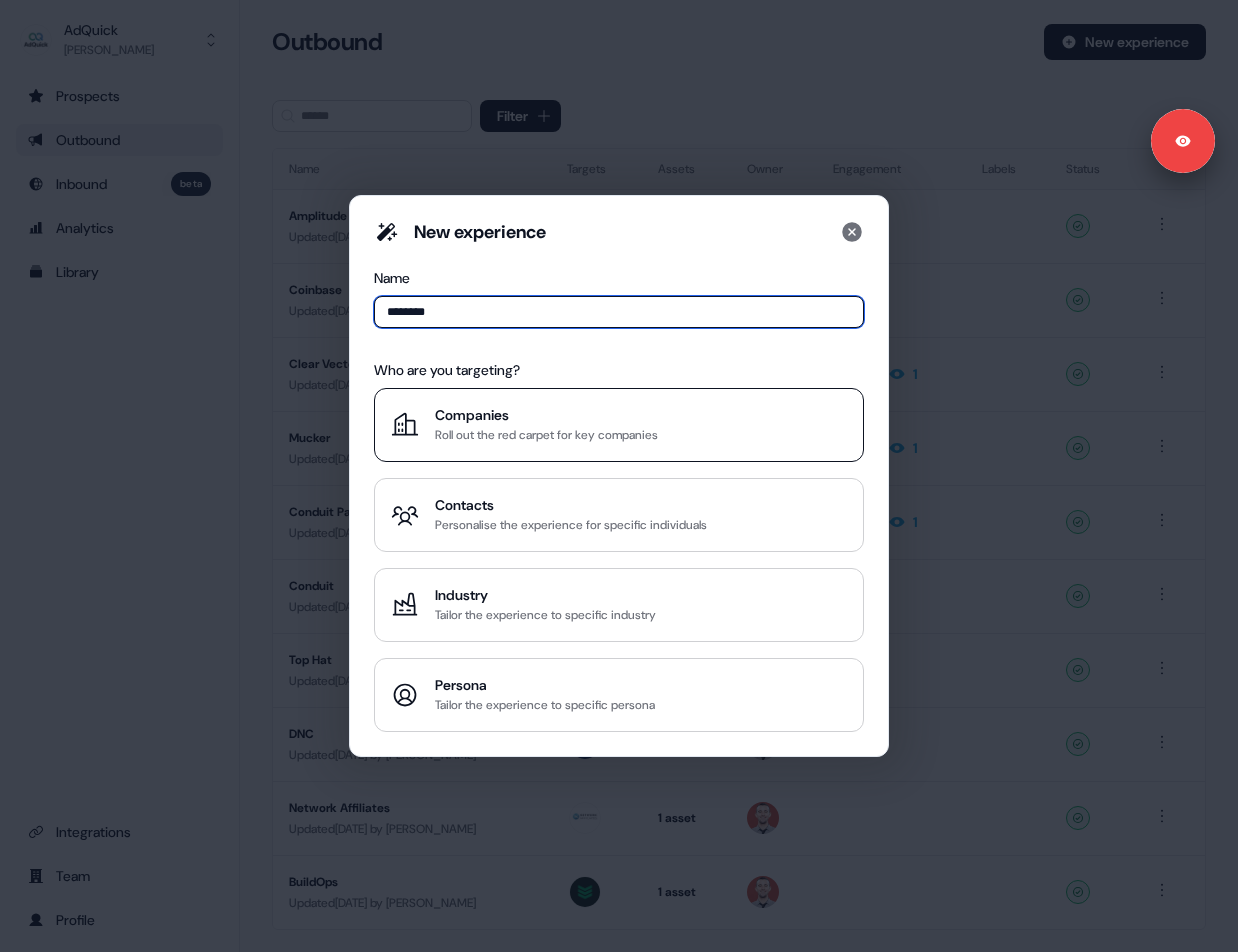 type on "********" 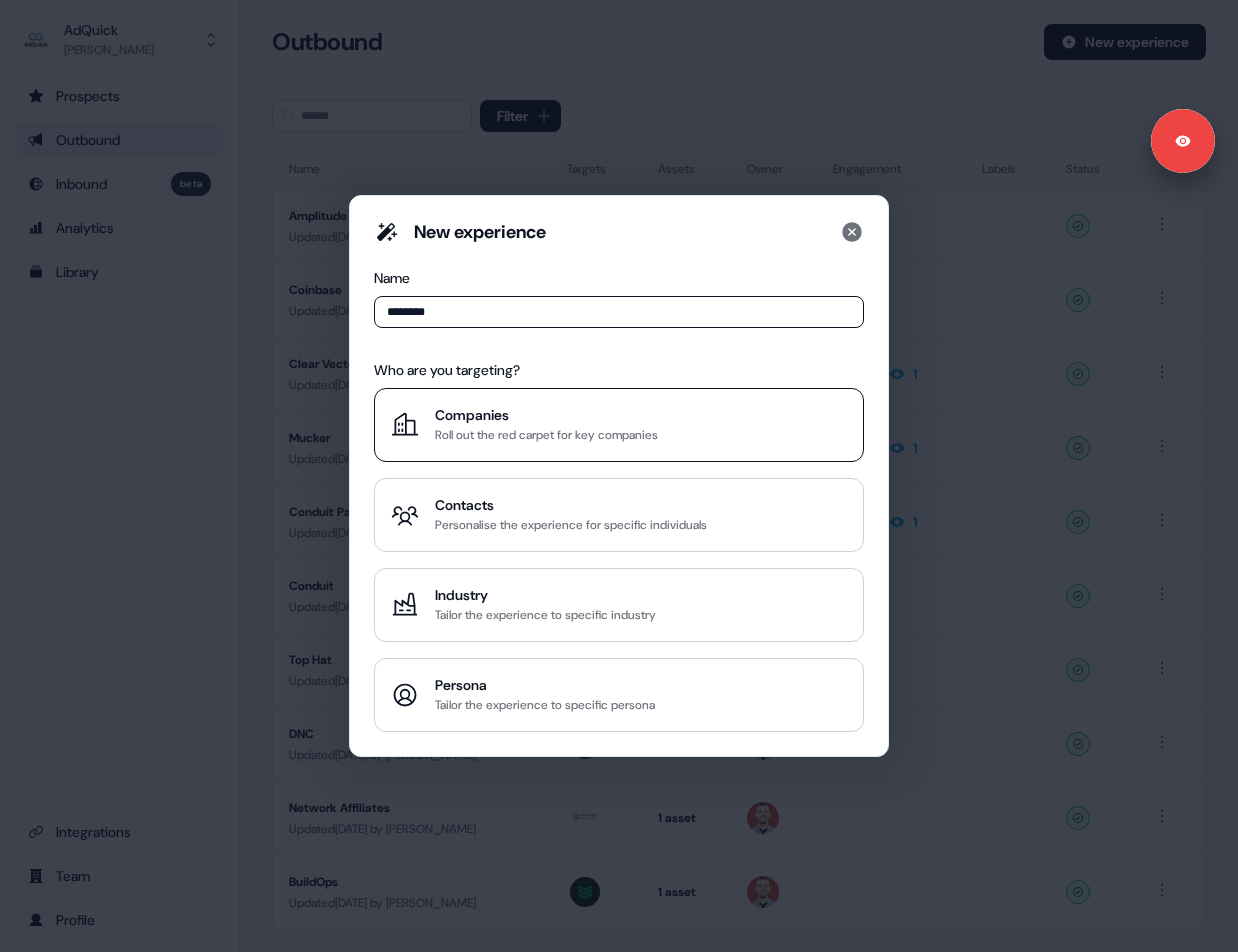 click on "Companies" at bounding box center [546, 415] 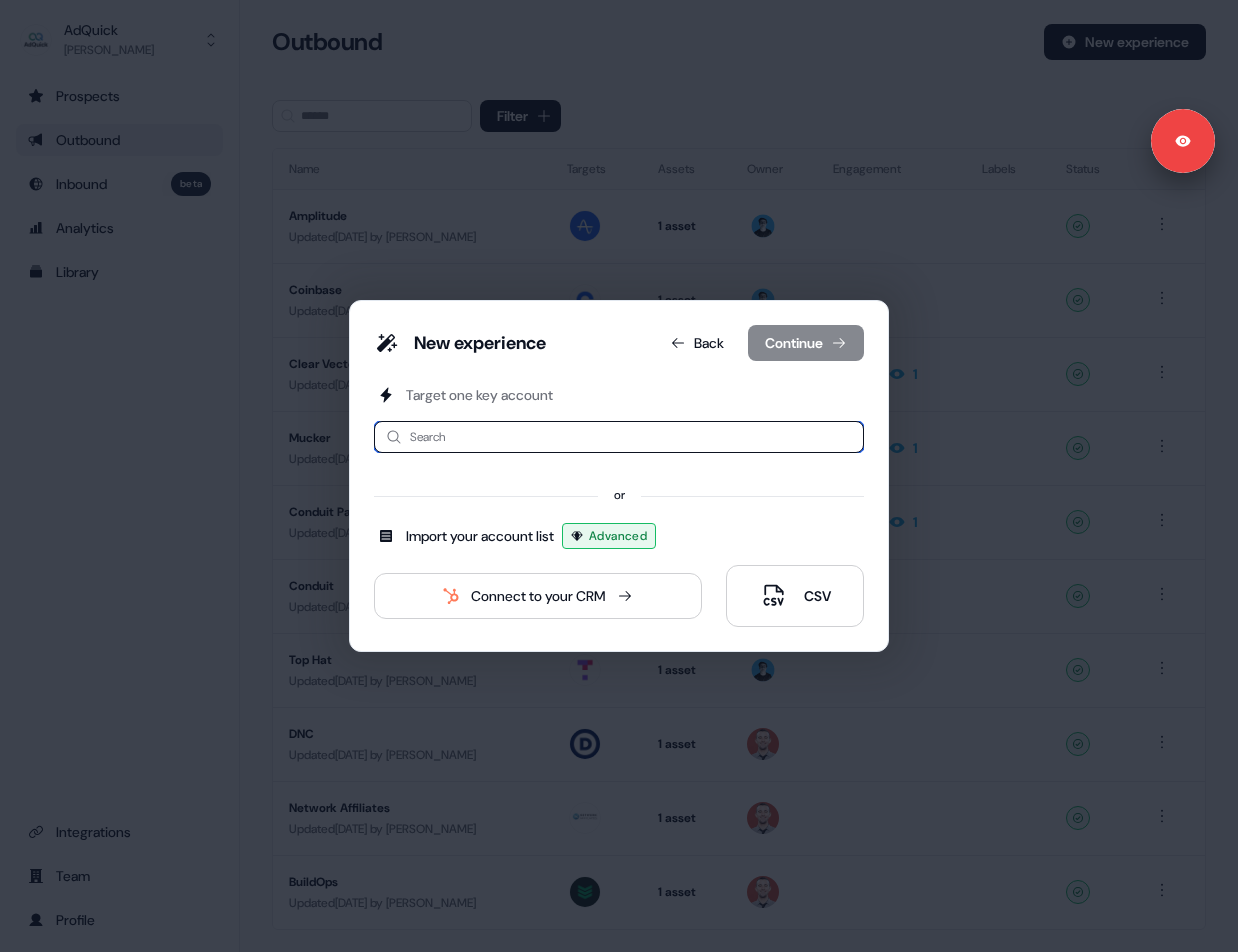 click at bounding box center [619, 437] 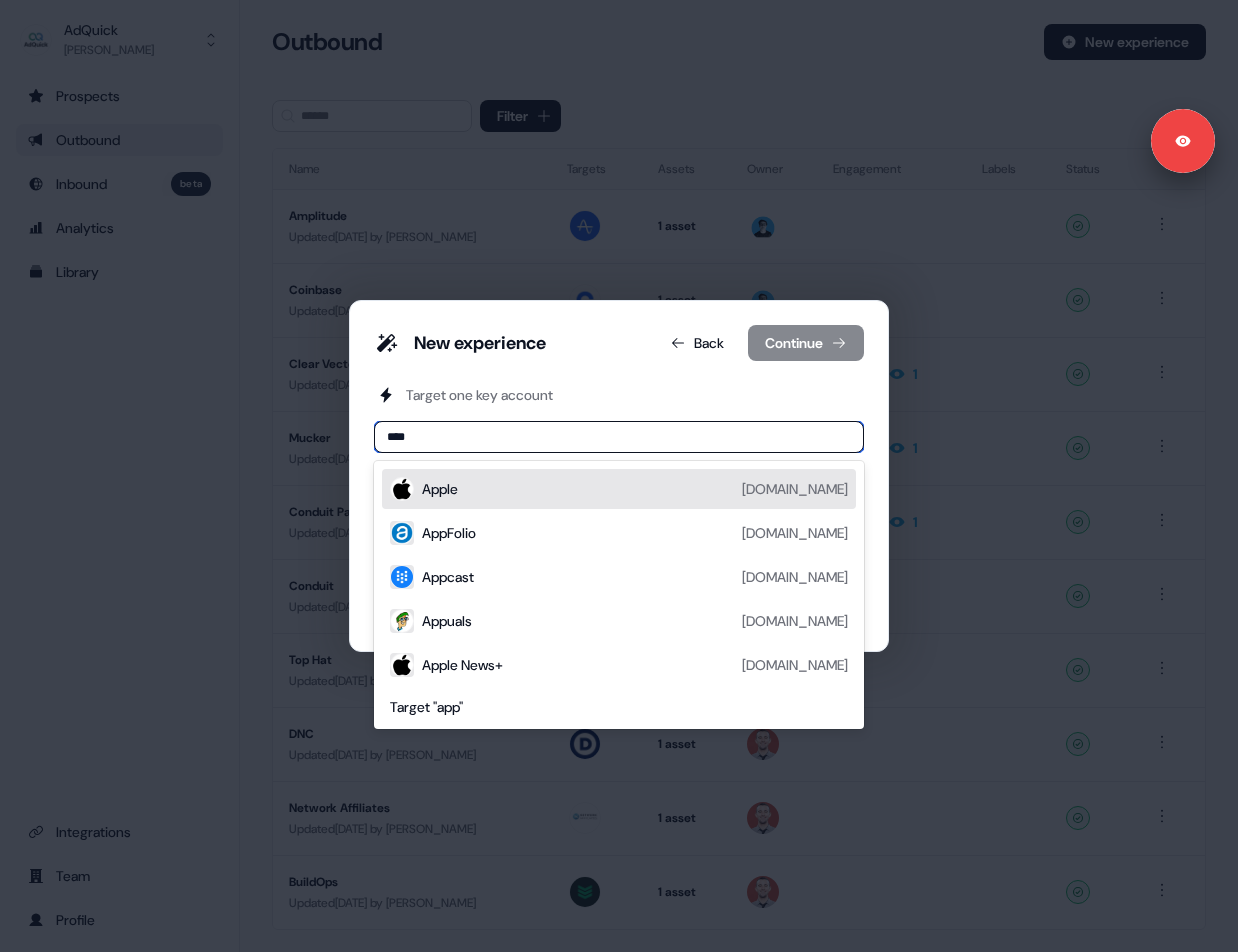 type on "*****" 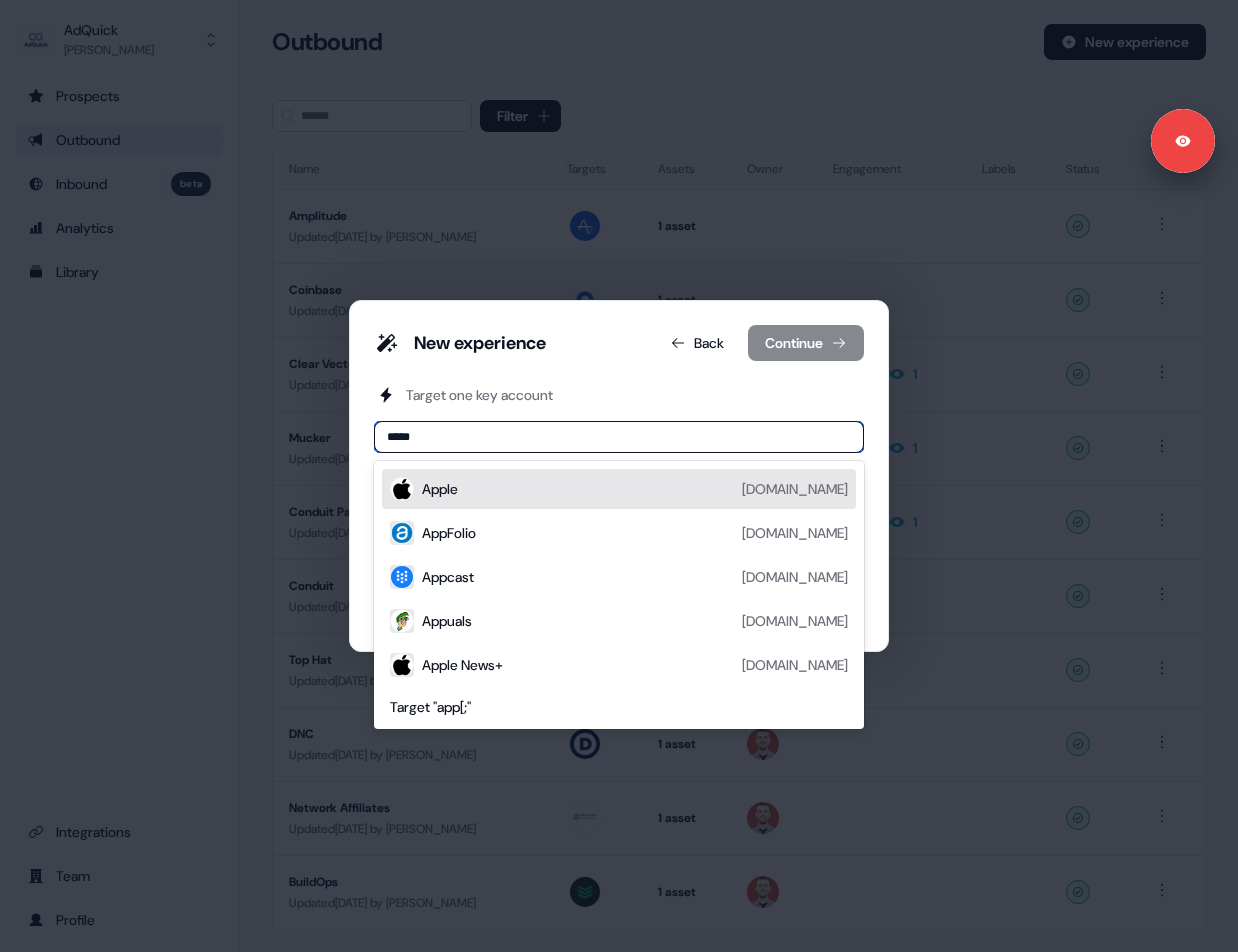 click on "Apple apple.com" at bounding box center (635, 489) 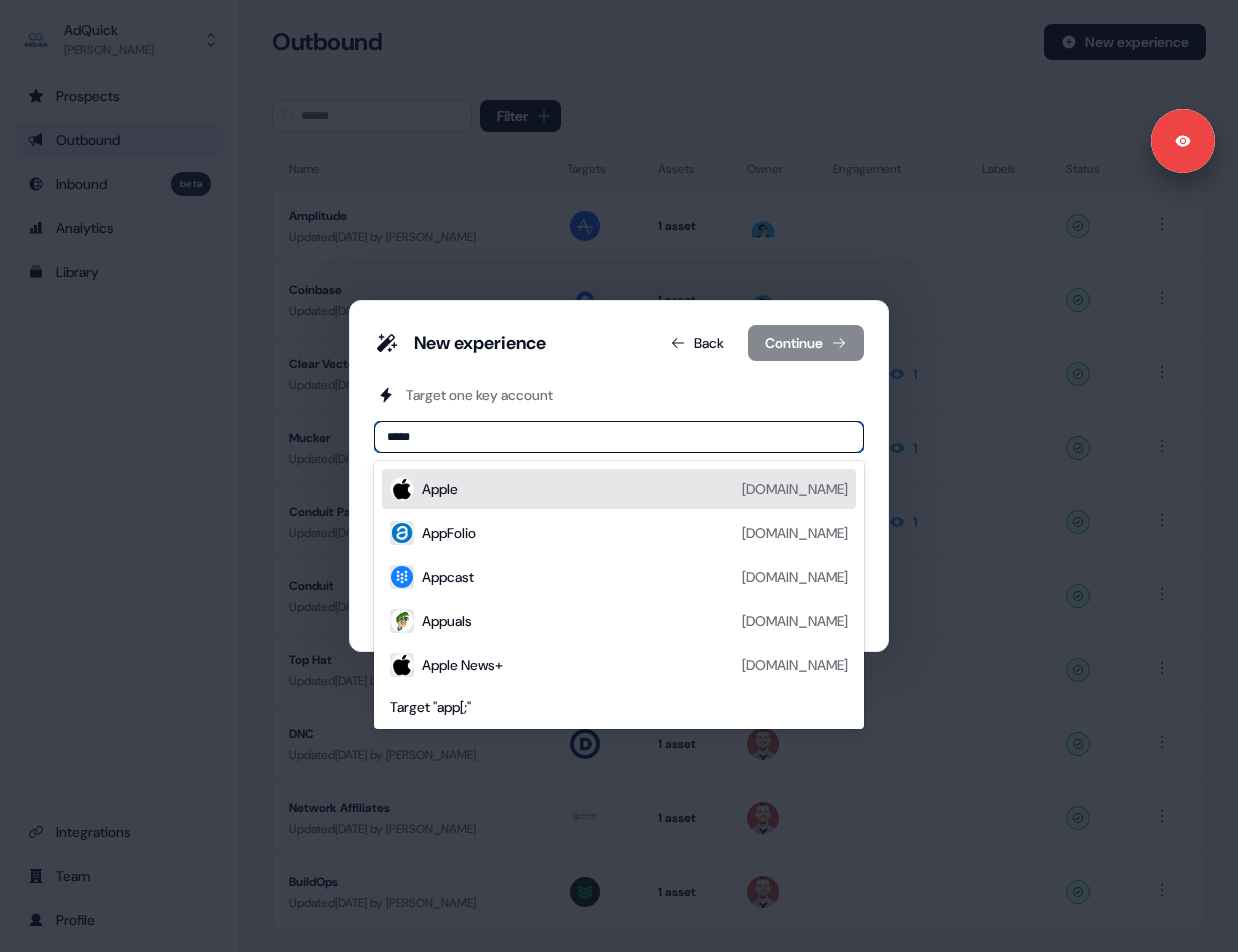 type 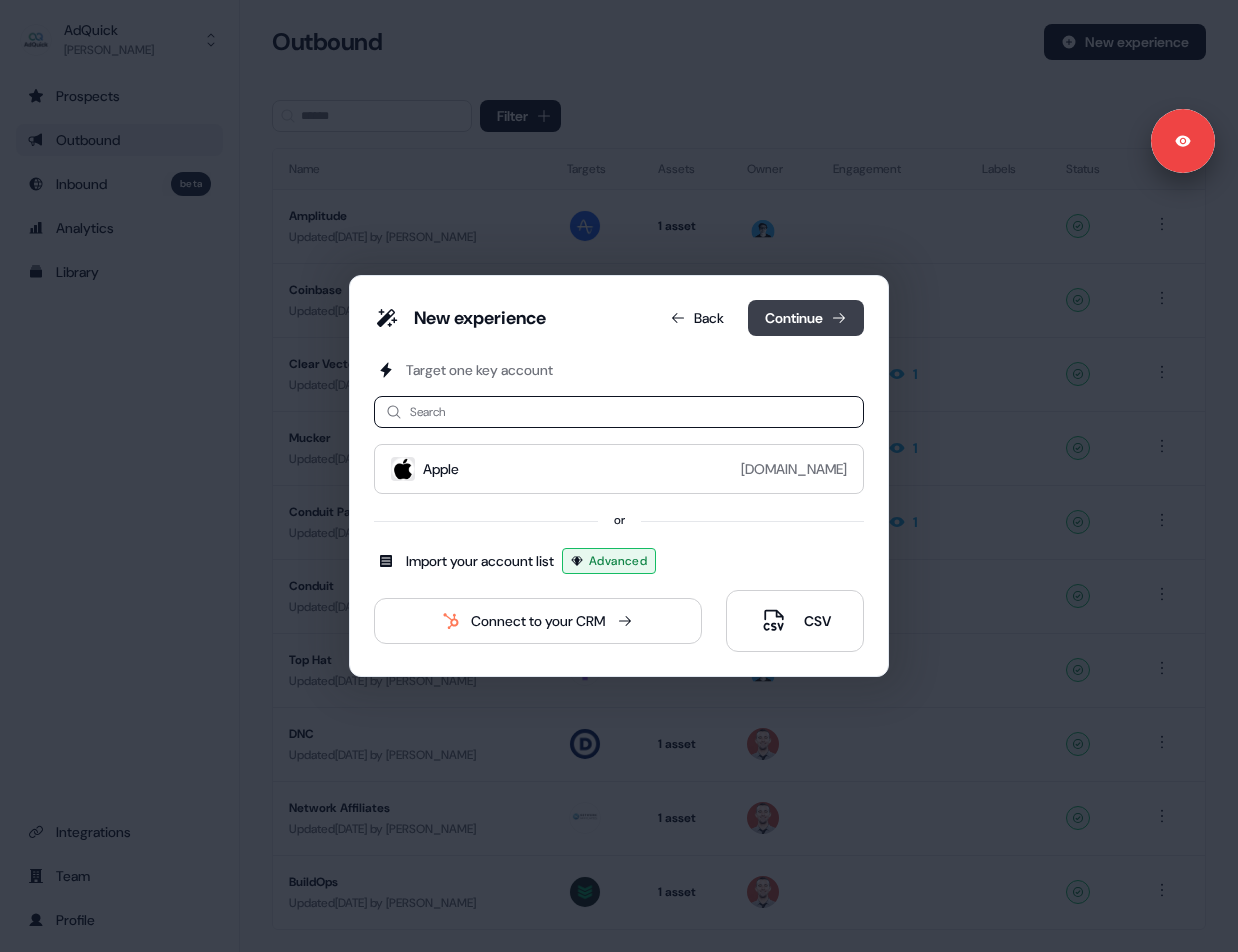 click on "Continue" at bounding box center (806, 318) 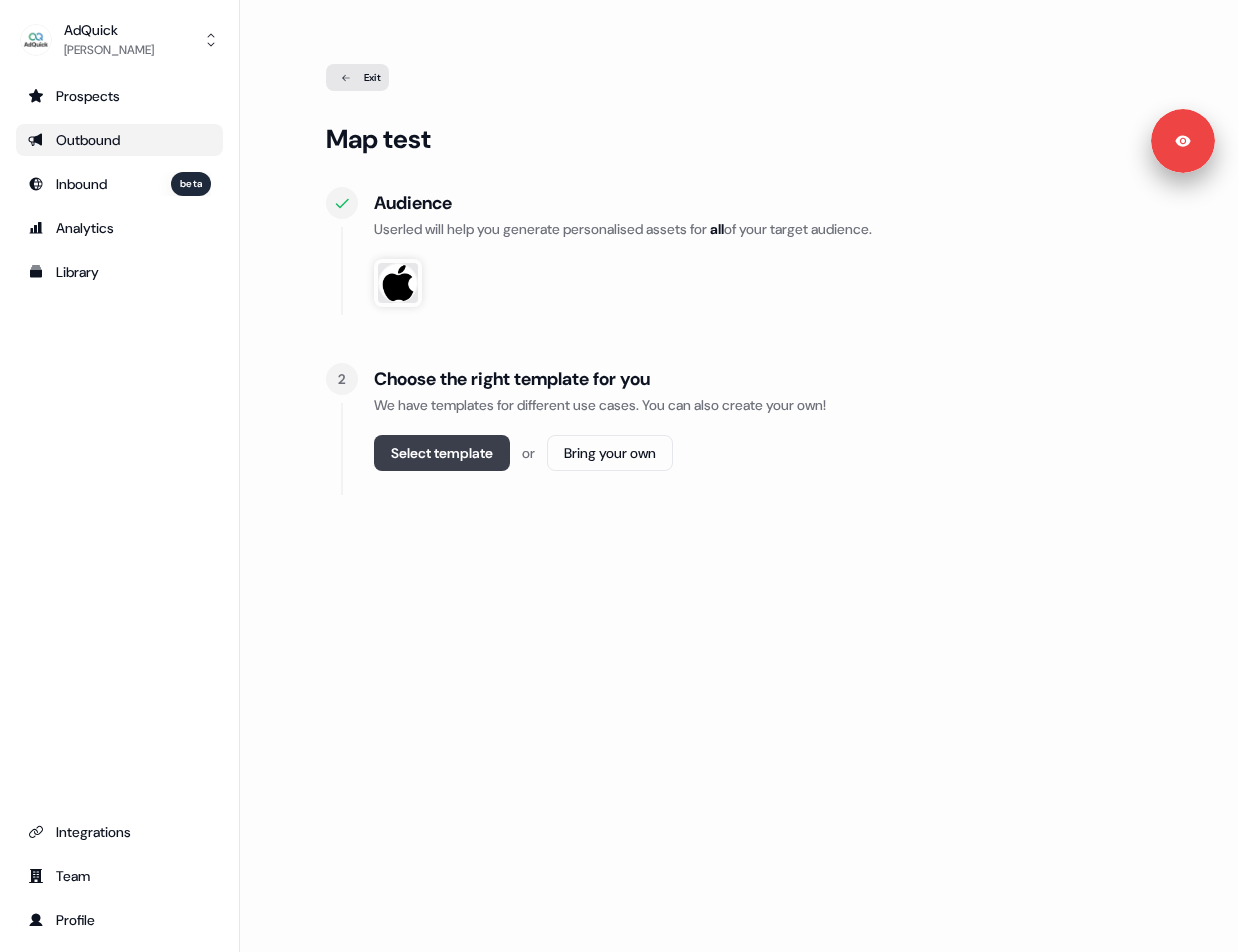 click on "Select template" at bounding box center [442, 453] 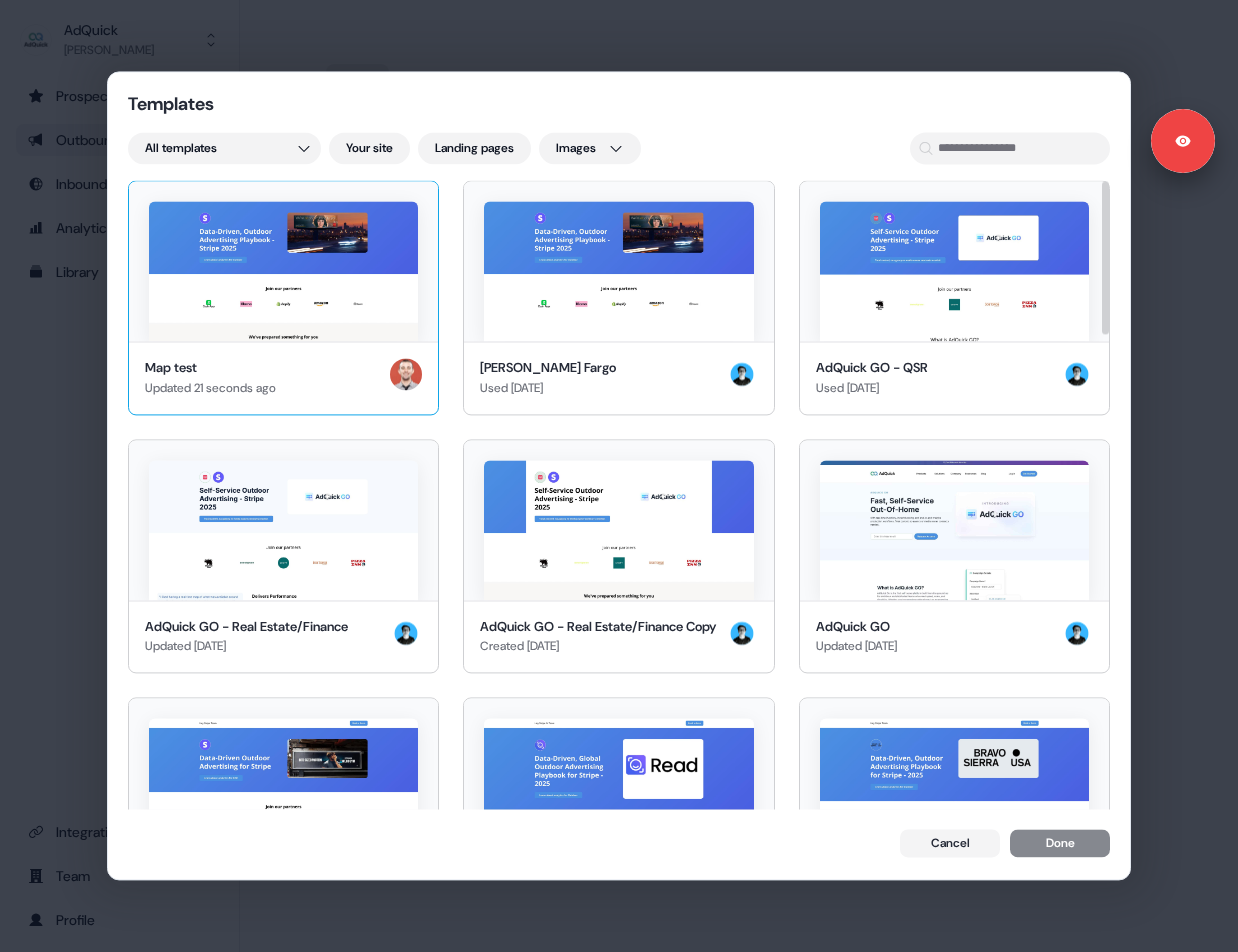 click at bounding box center [283, 271] 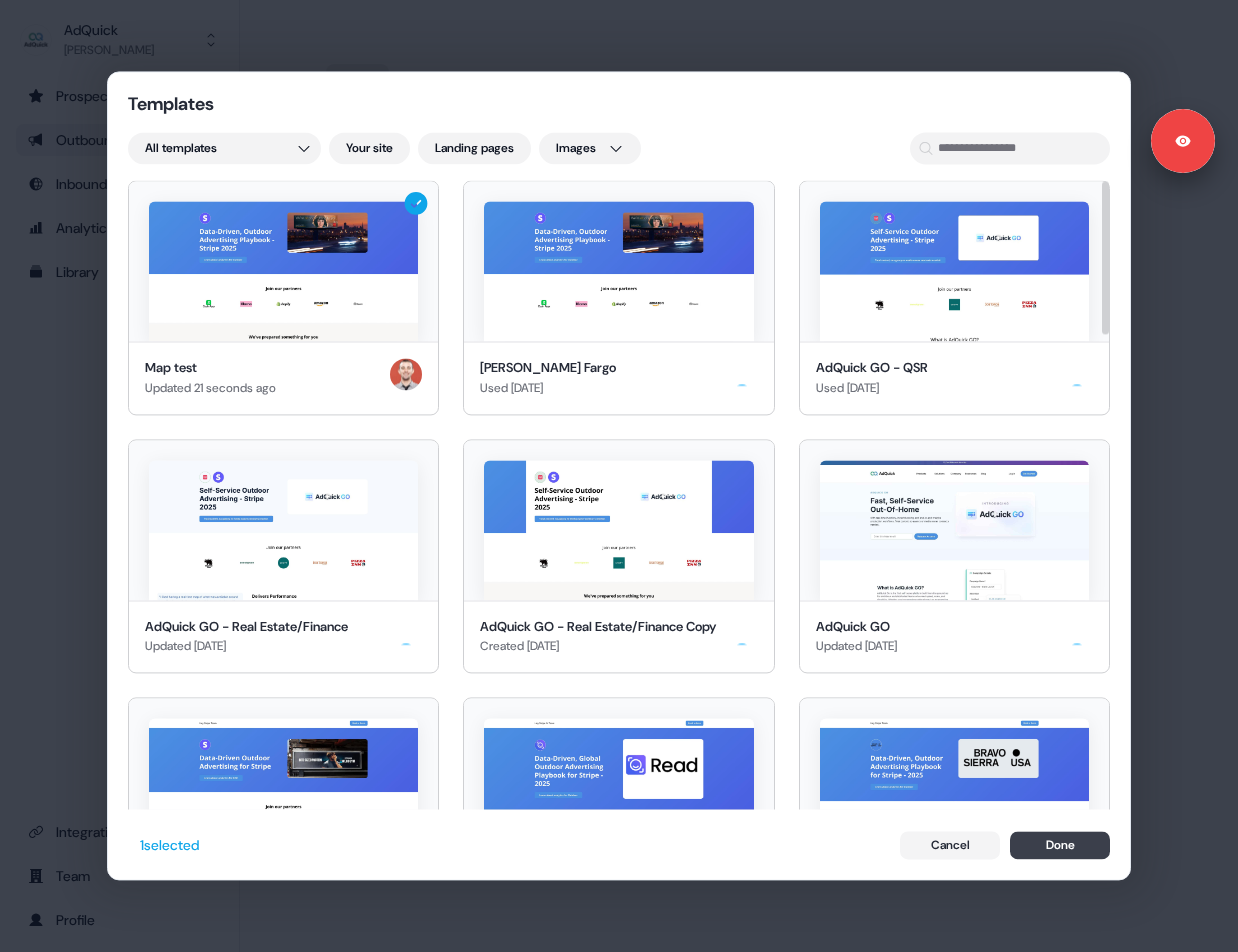 click on "Done" at bounding box center [1060, 846] 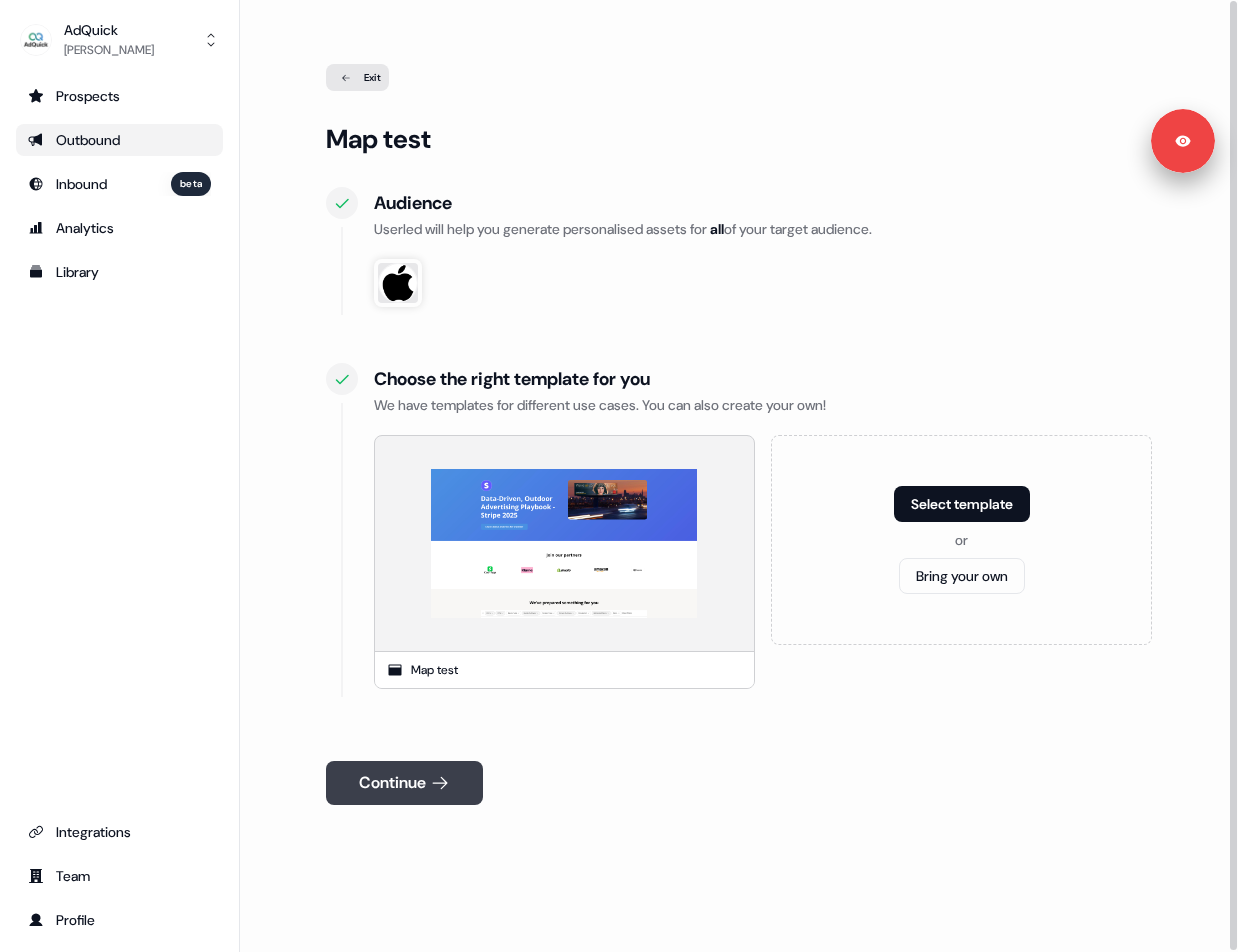 click on "Continue" at bounding box center (404, 783) 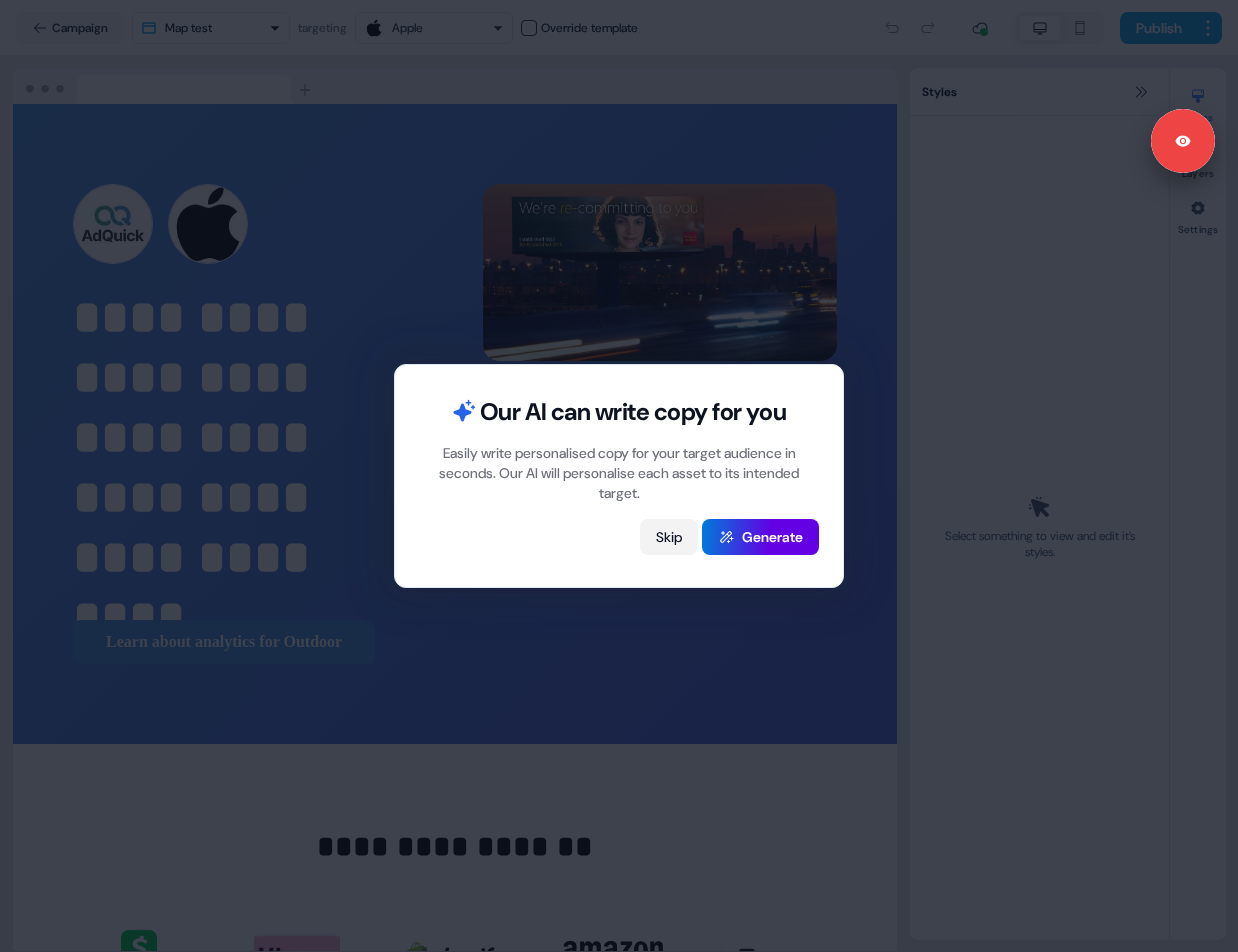 click on "Skip" at bounding box center (669, 537) 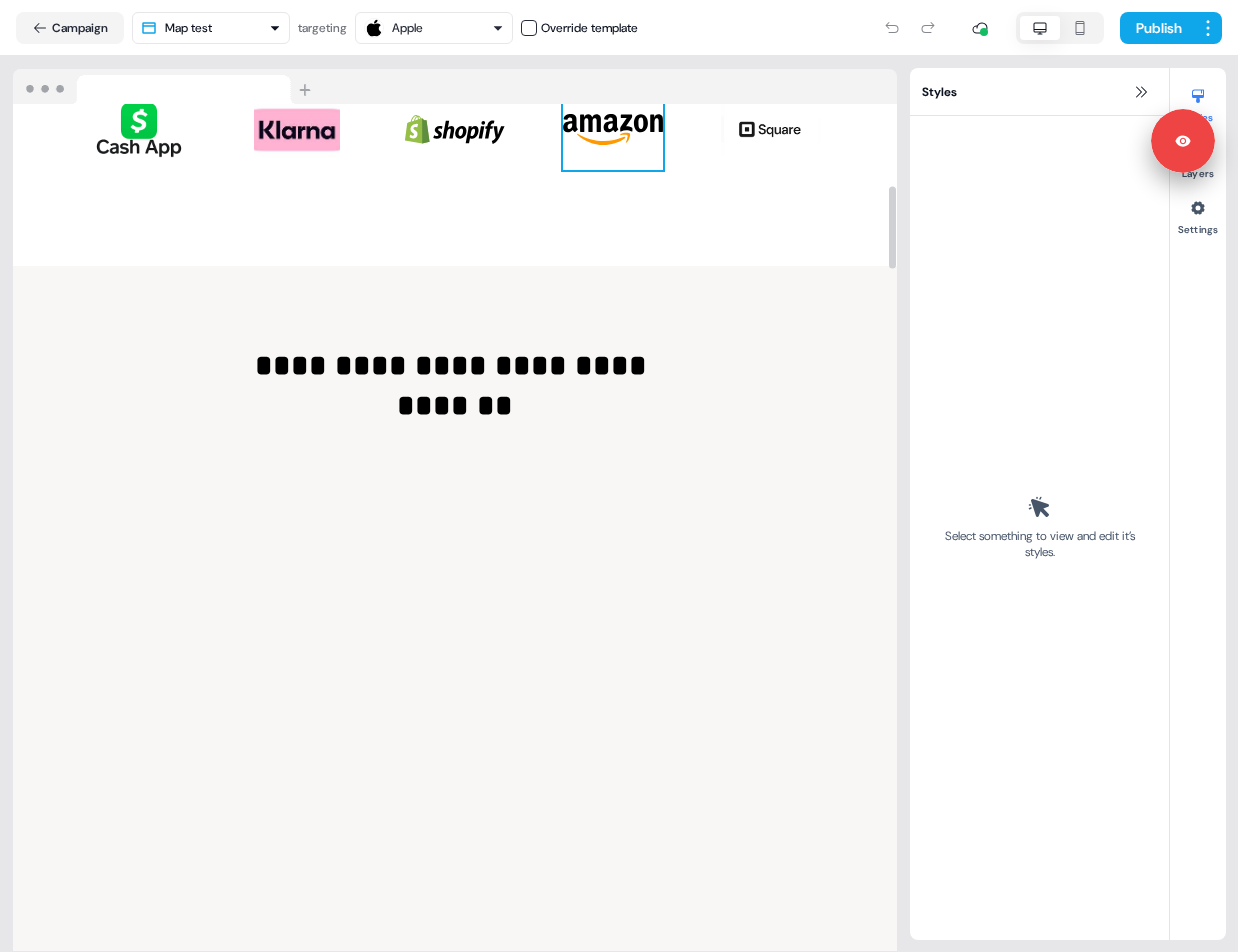 scroll, scrollTop: 860, scrollLeft: 0, axis: vertical 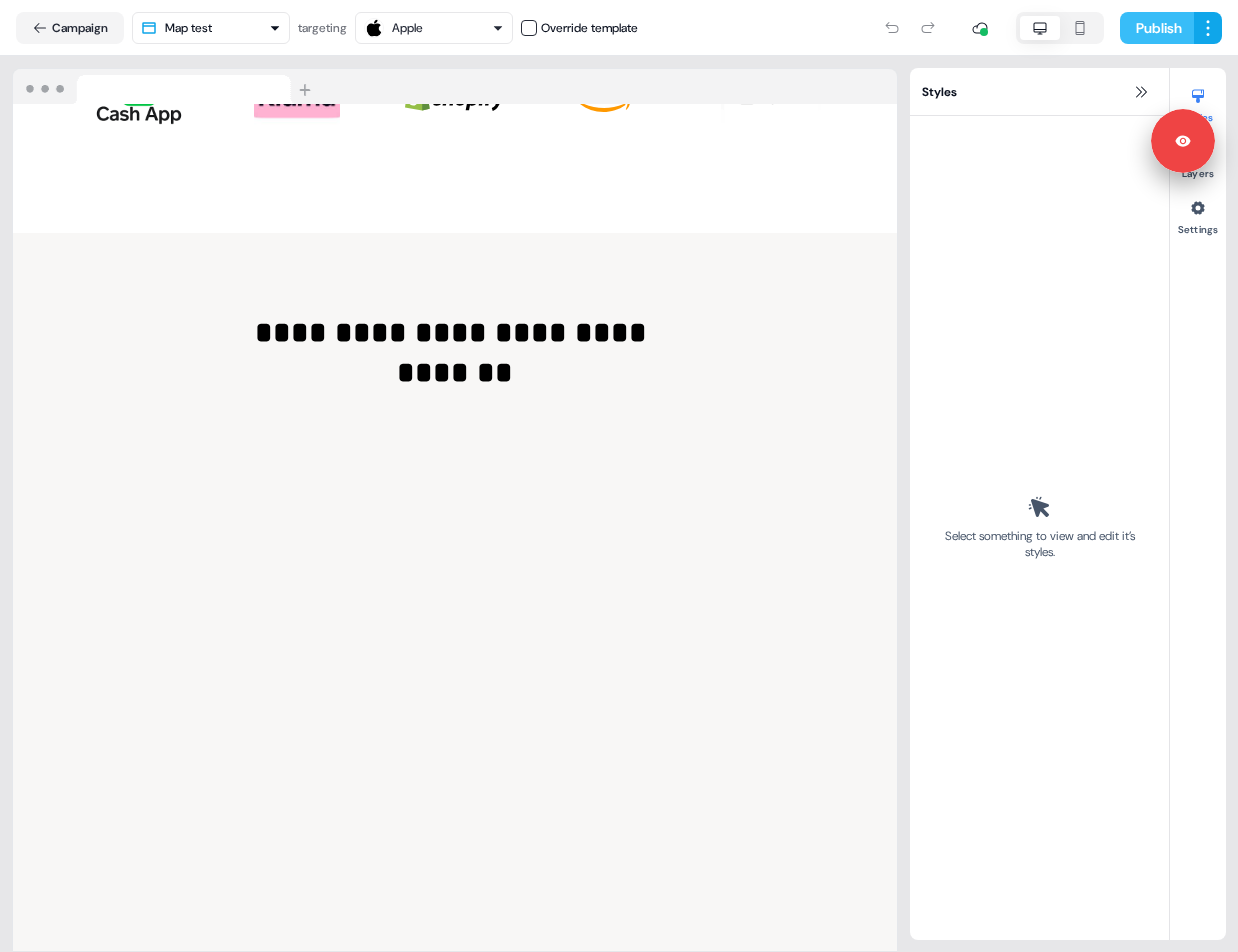 click on "Publish" at bounding box center (1157, 28) 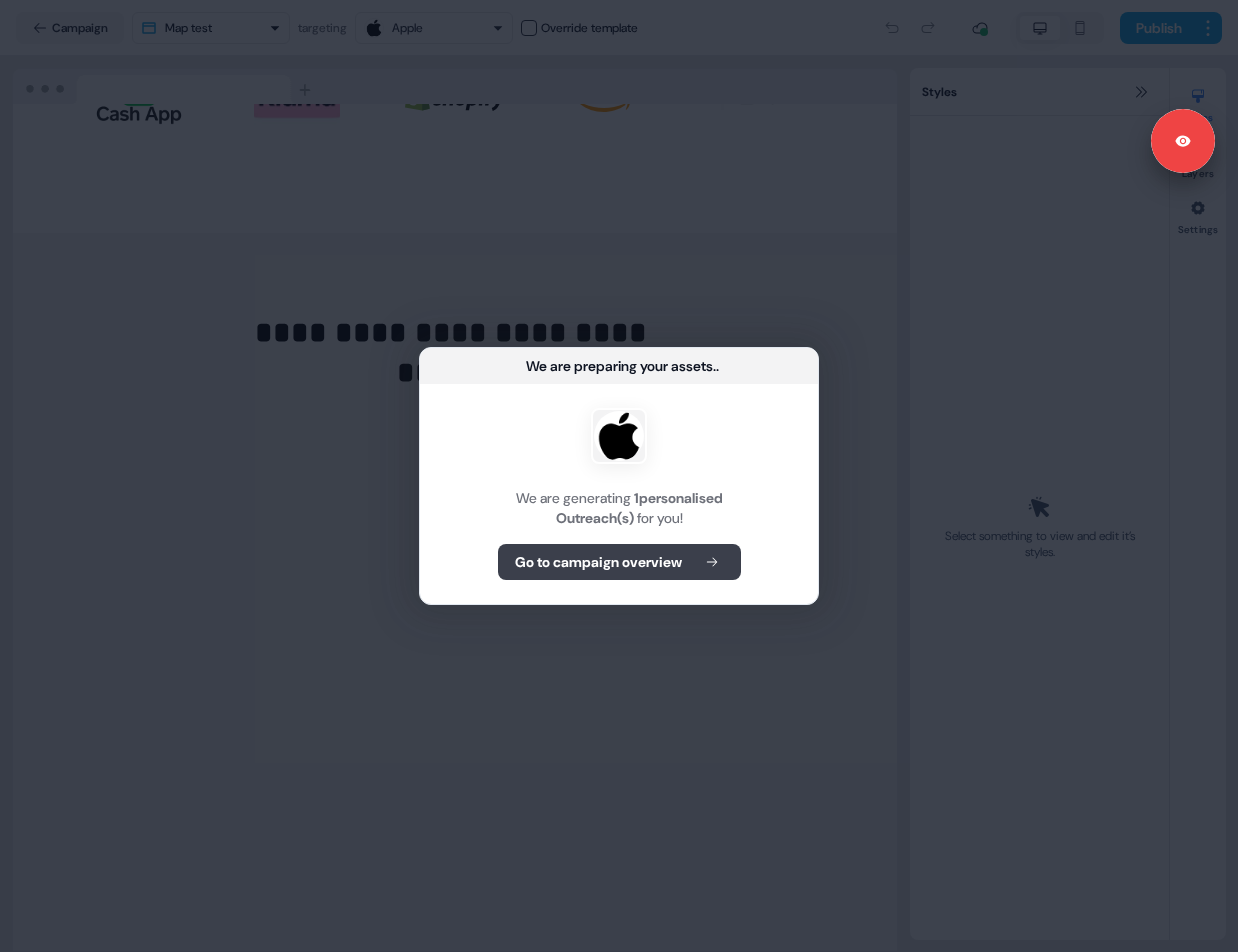 click on "Go to campaign overview" at bounding box center [598, 562] 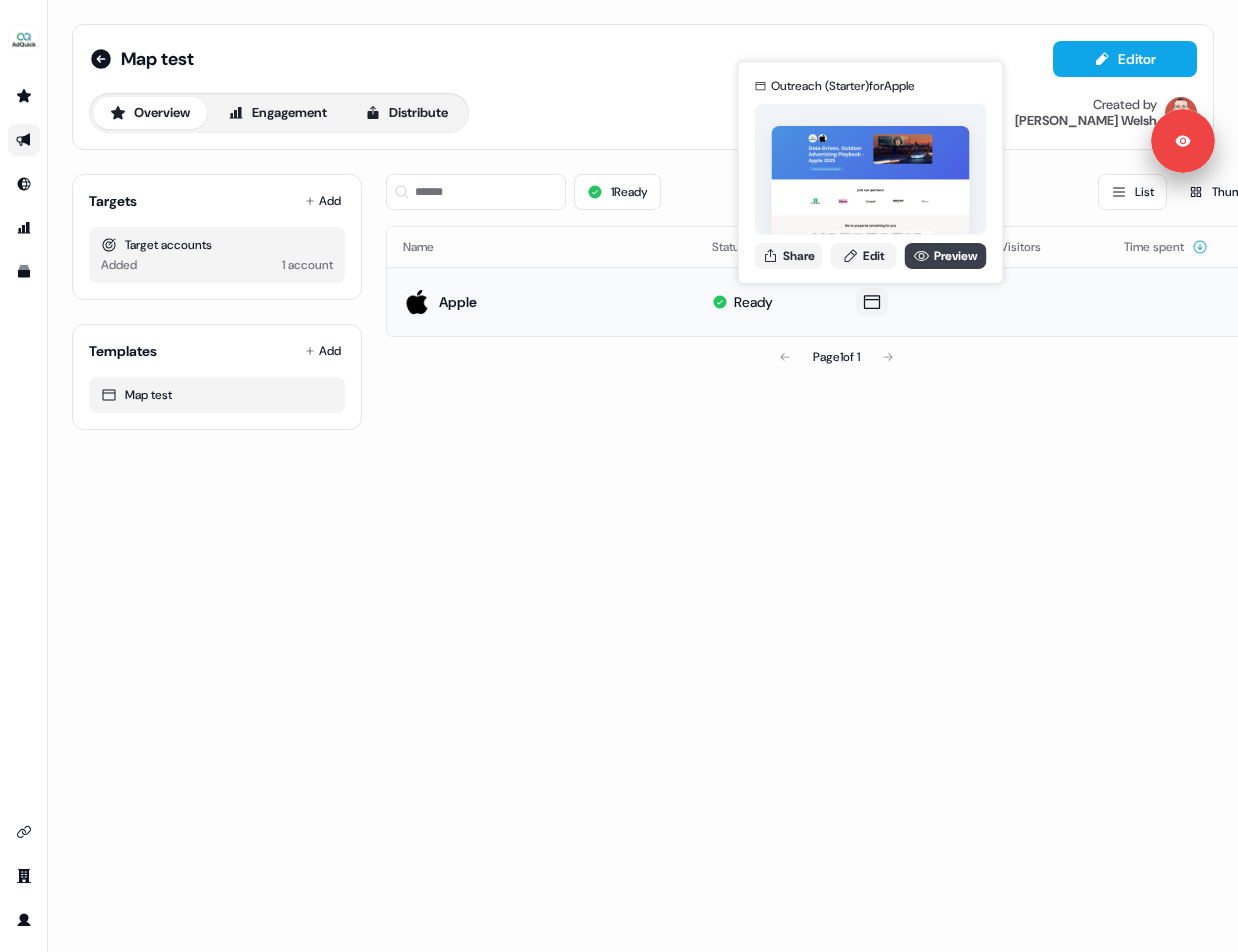 click 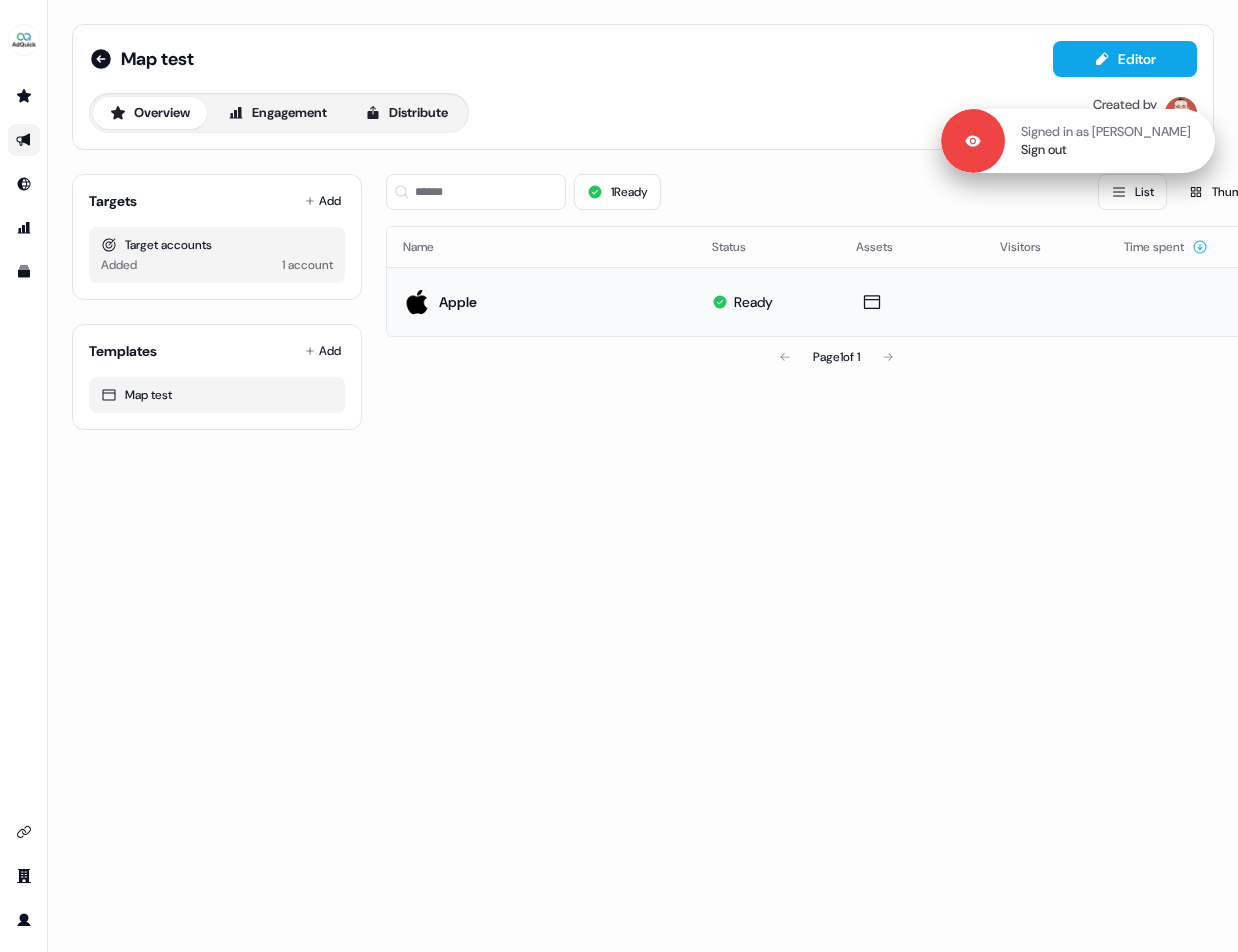 click on "Signed in as Marc Welsh" at bounding box center [1106, 132] 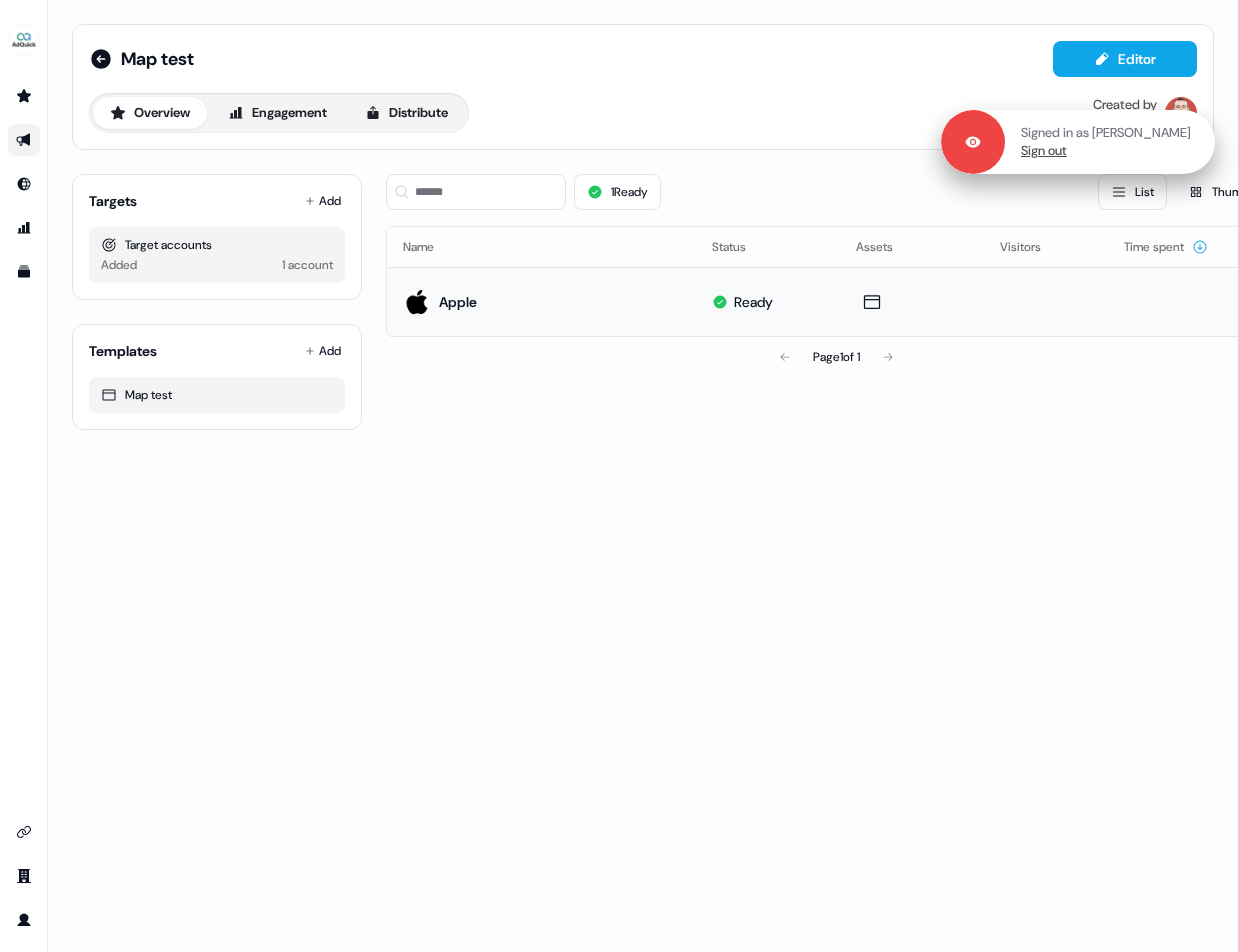 click on "Sign out" at bounding box center (1044, 151) 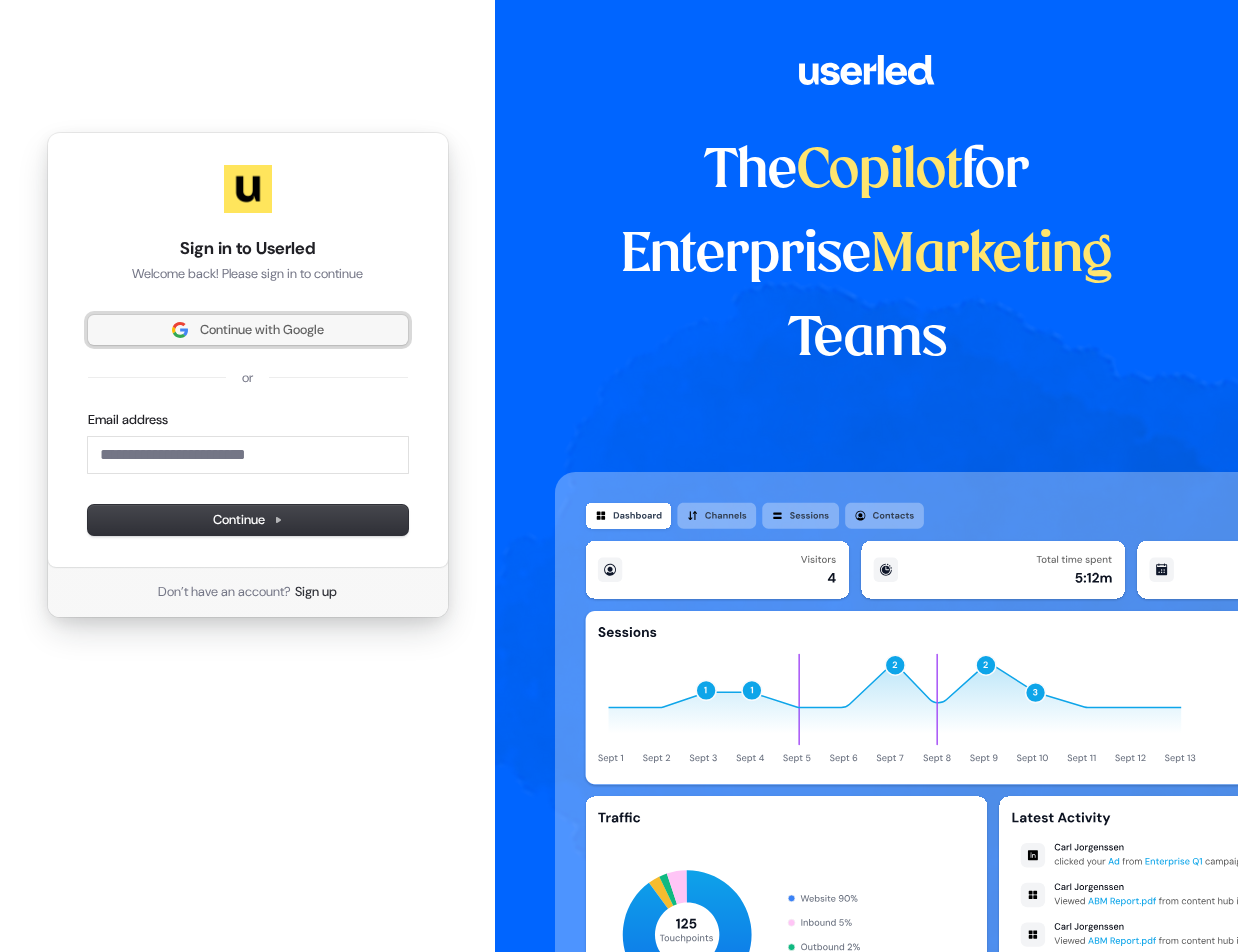 click on "Continue with Google" at bounding box center [248, 330] 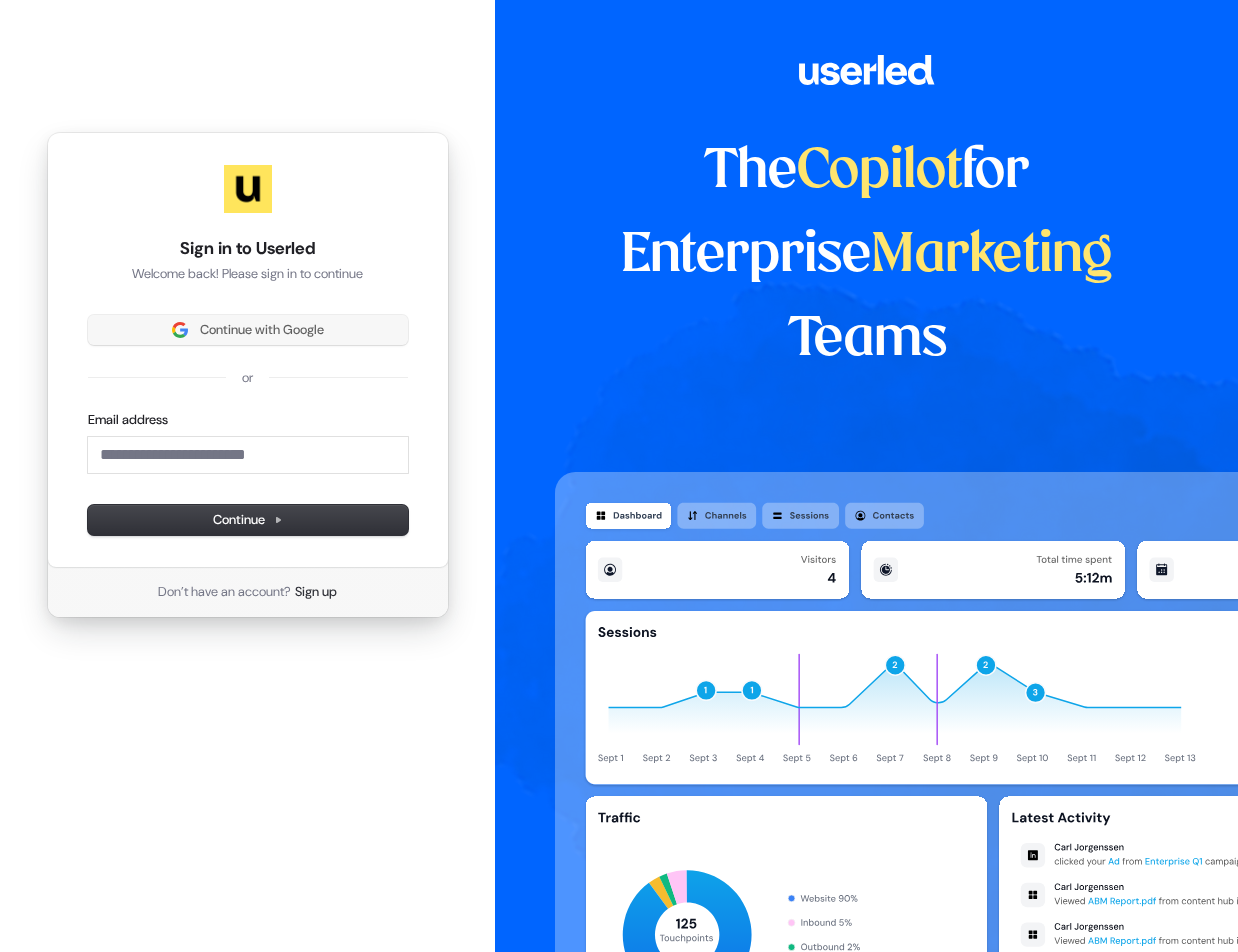 type 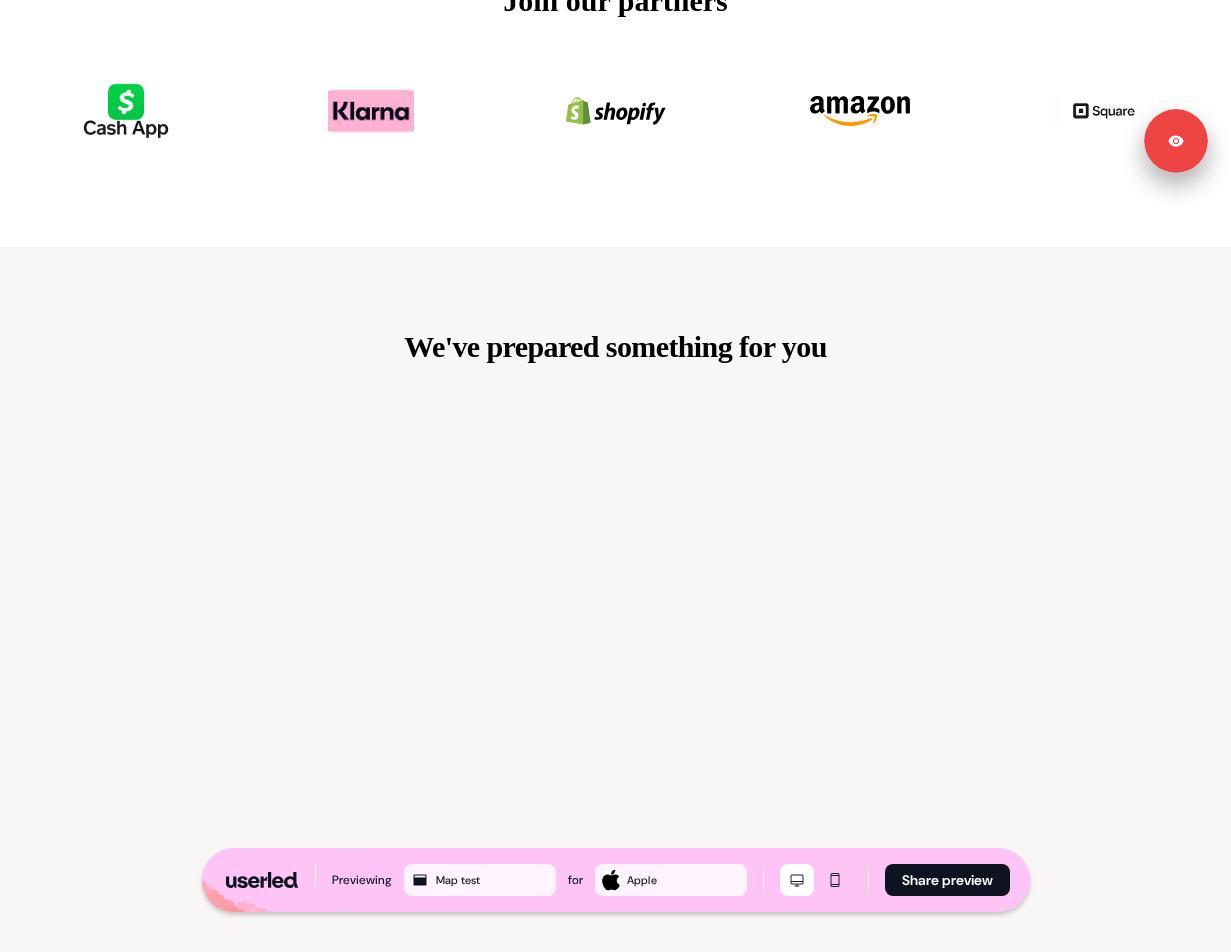 scroll, scrollTop: 0, scrollLeft: 0, axis: both 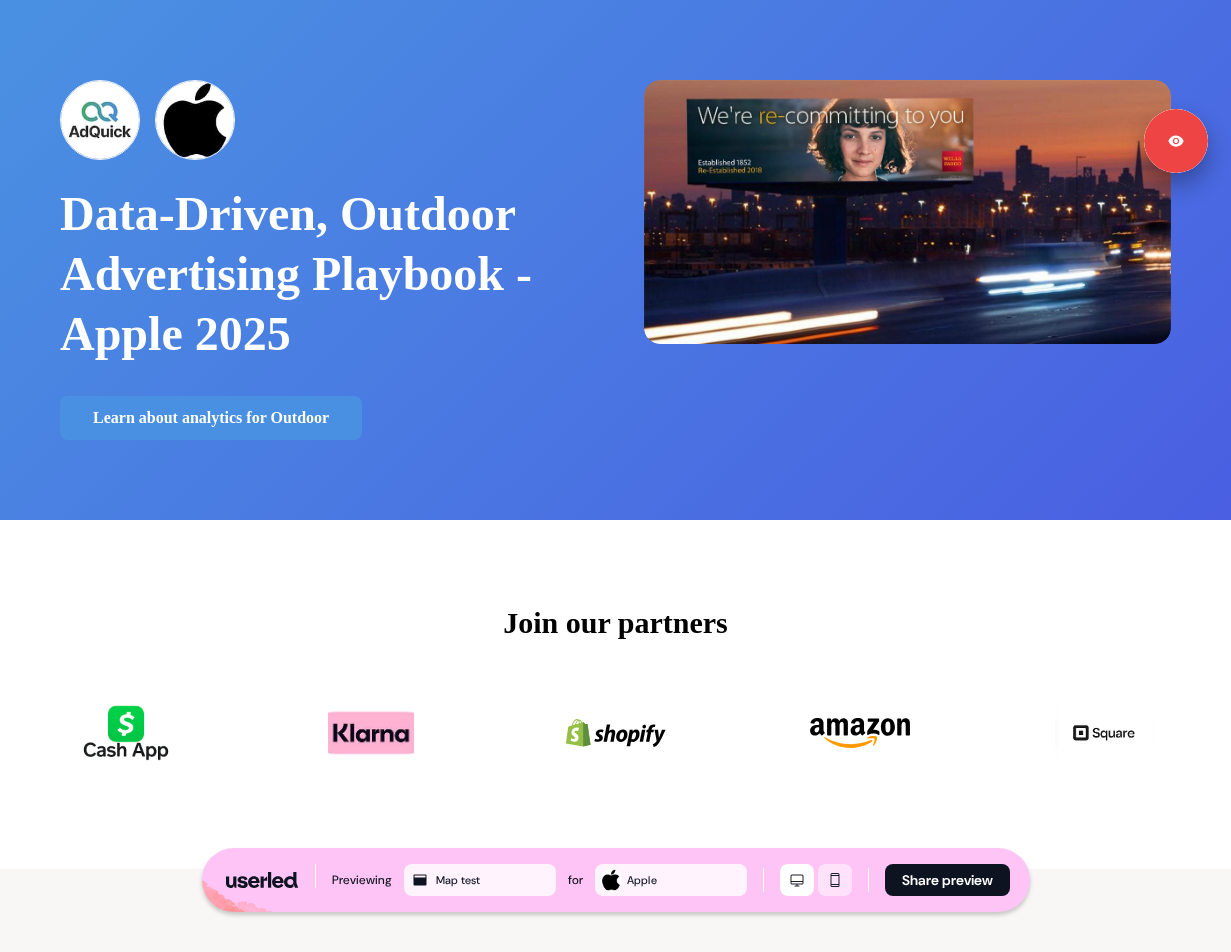 click at bounding box center [835, 880] 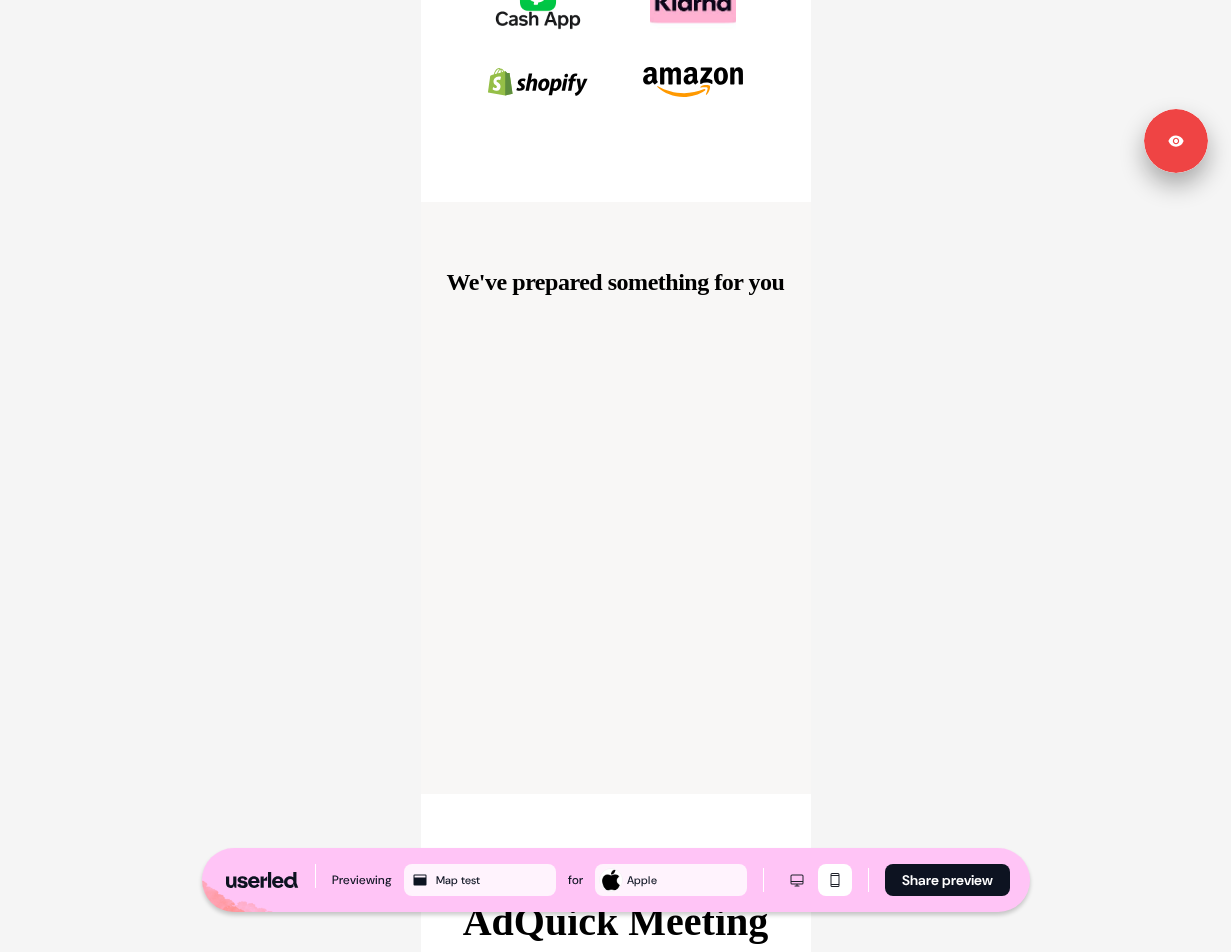 scroll, scrollTop: 1019, scrollLeft: 0, axis: vertical 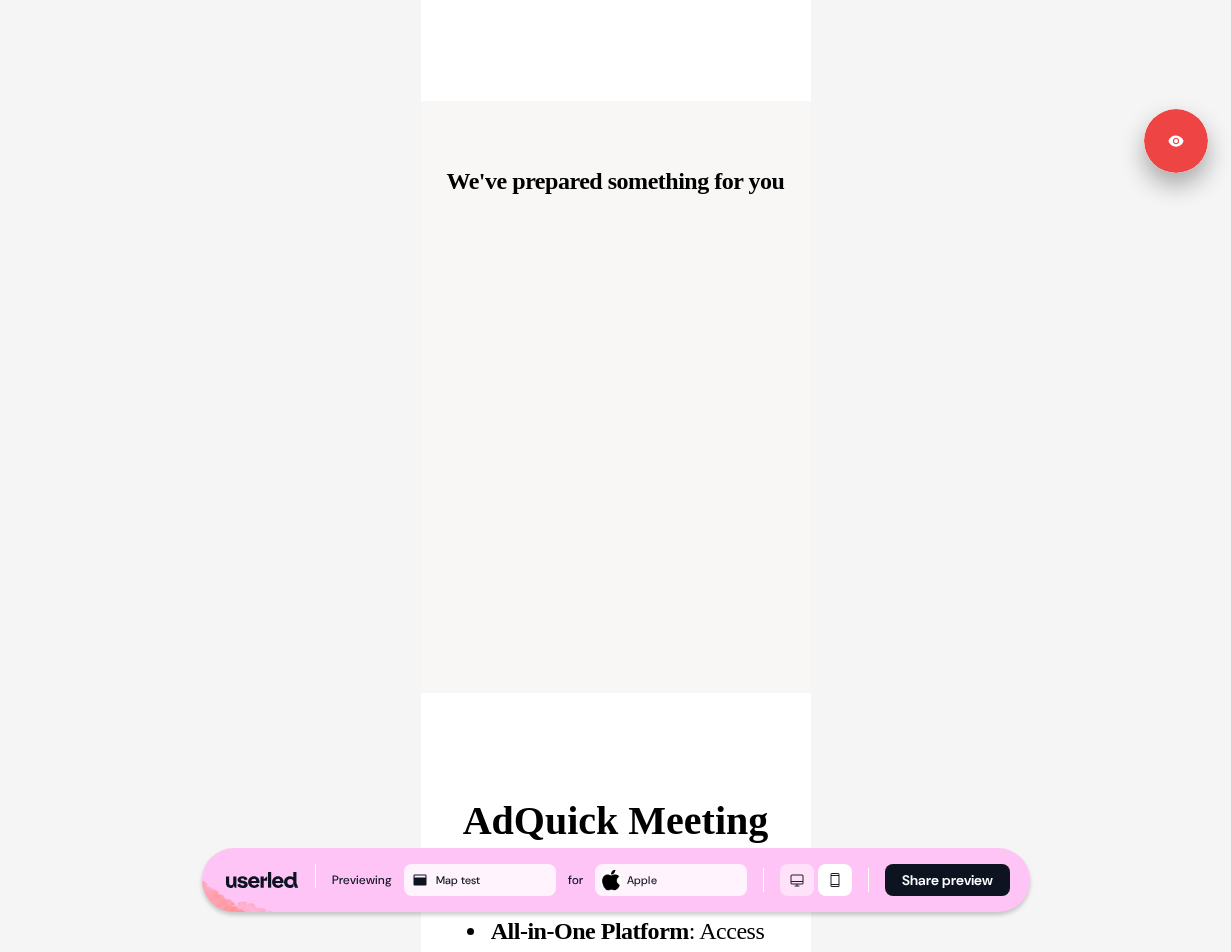 click at bounding box center [797, 880] 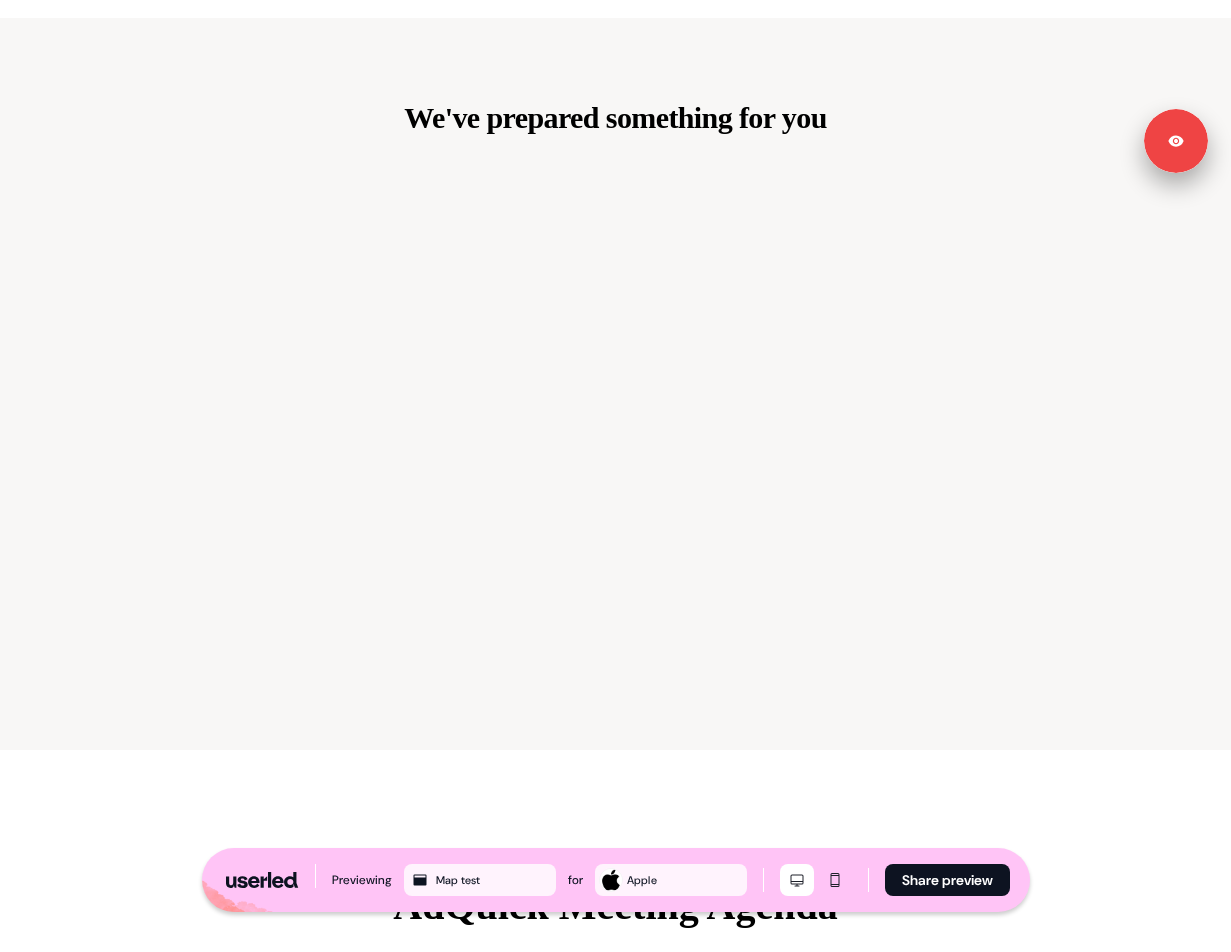 scroll, scrollTop: 840, scrollLeft: 0, axis: vertical 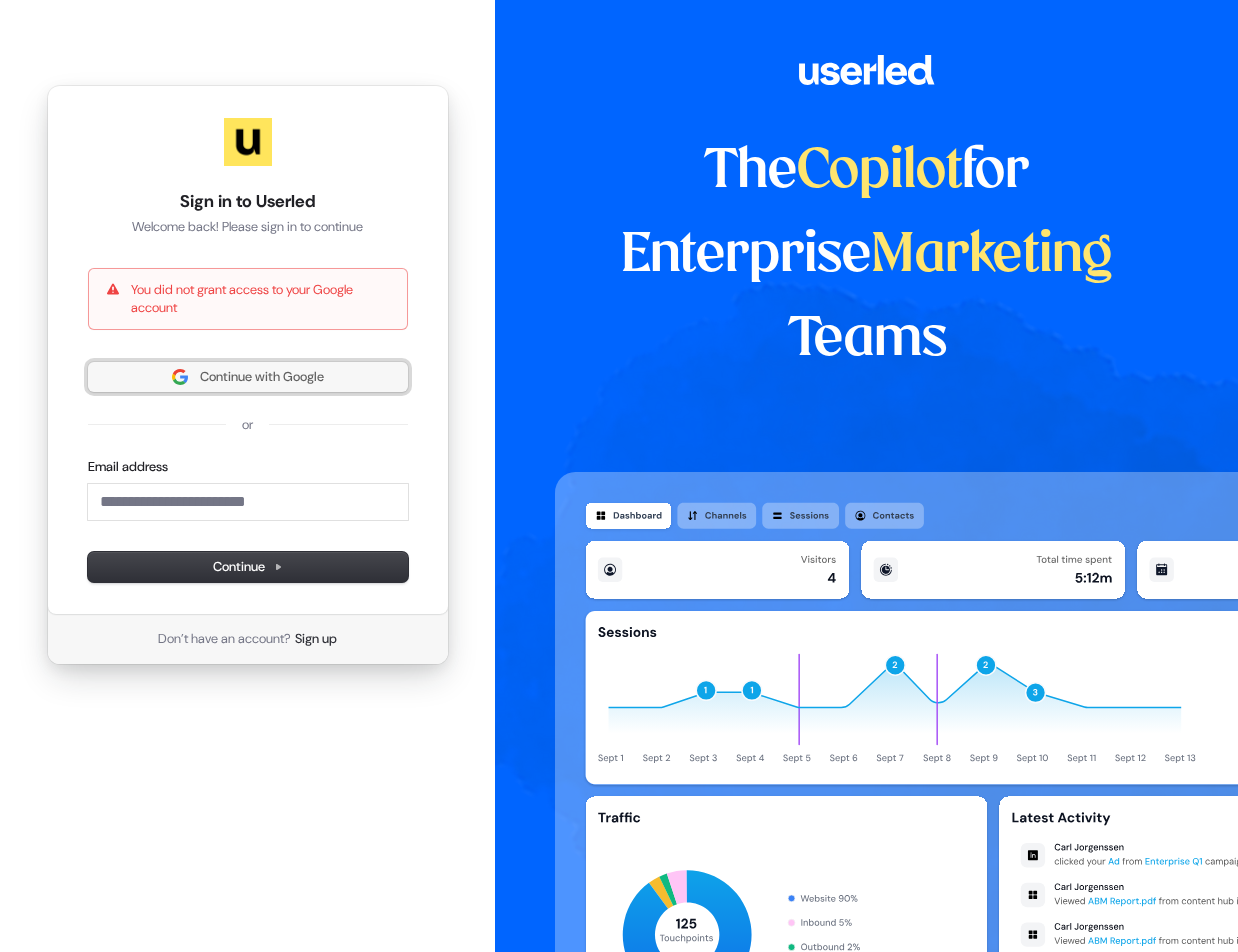 click on "Continue with Google" at bounding box center [262, 377] 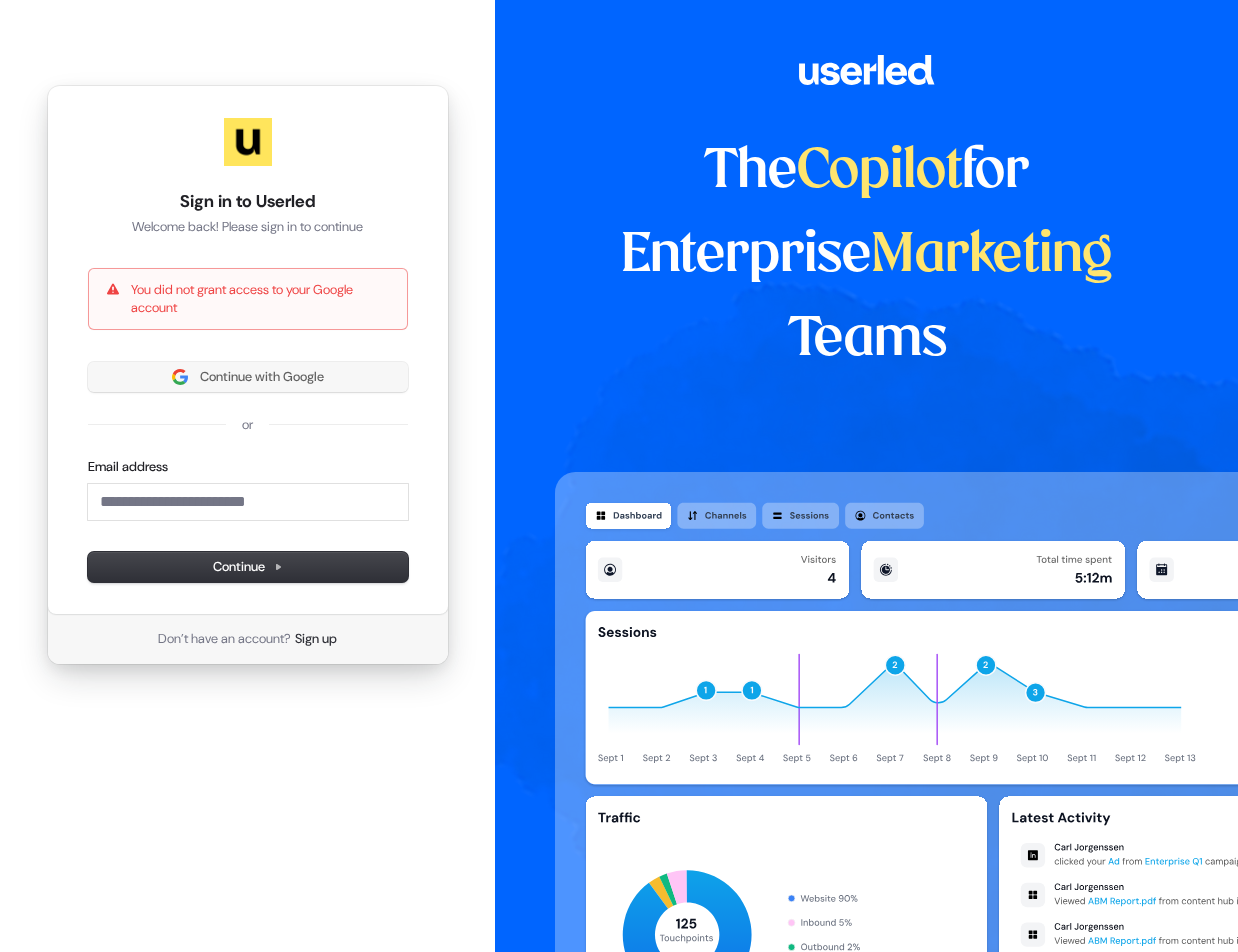 type 